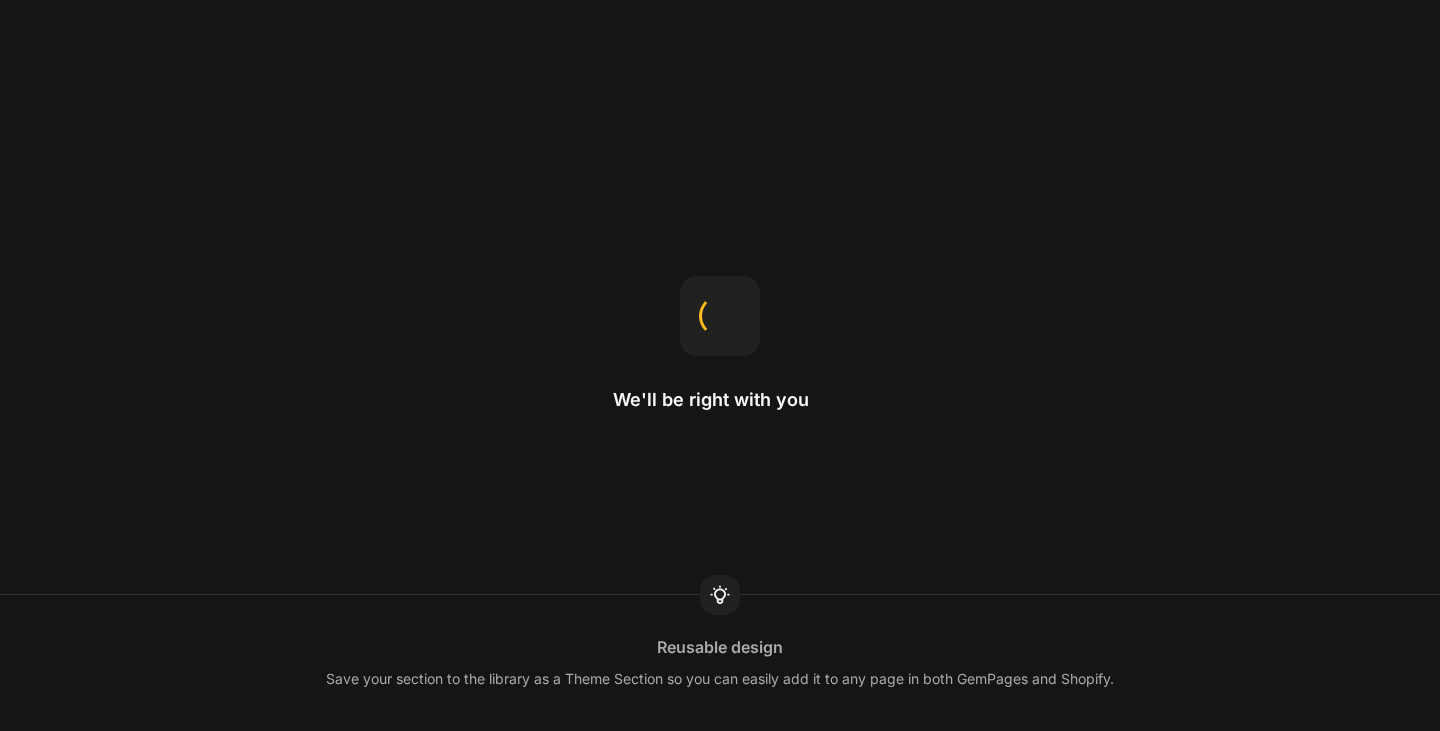 scroll, scrollTop: 0, scrollLeft: 0, axis: both 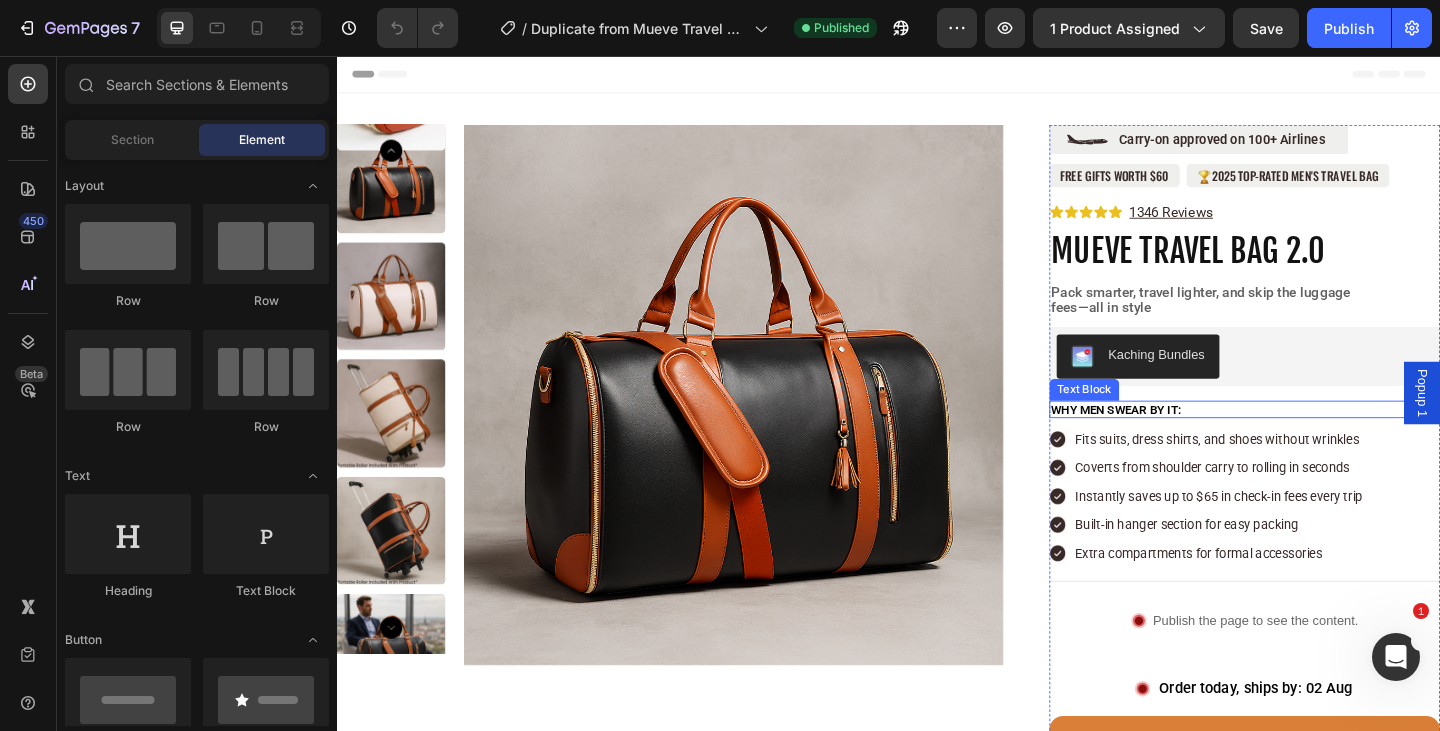 click on "WHY MEN SWEAR BY IT:" at bounding box center [1324, 440] 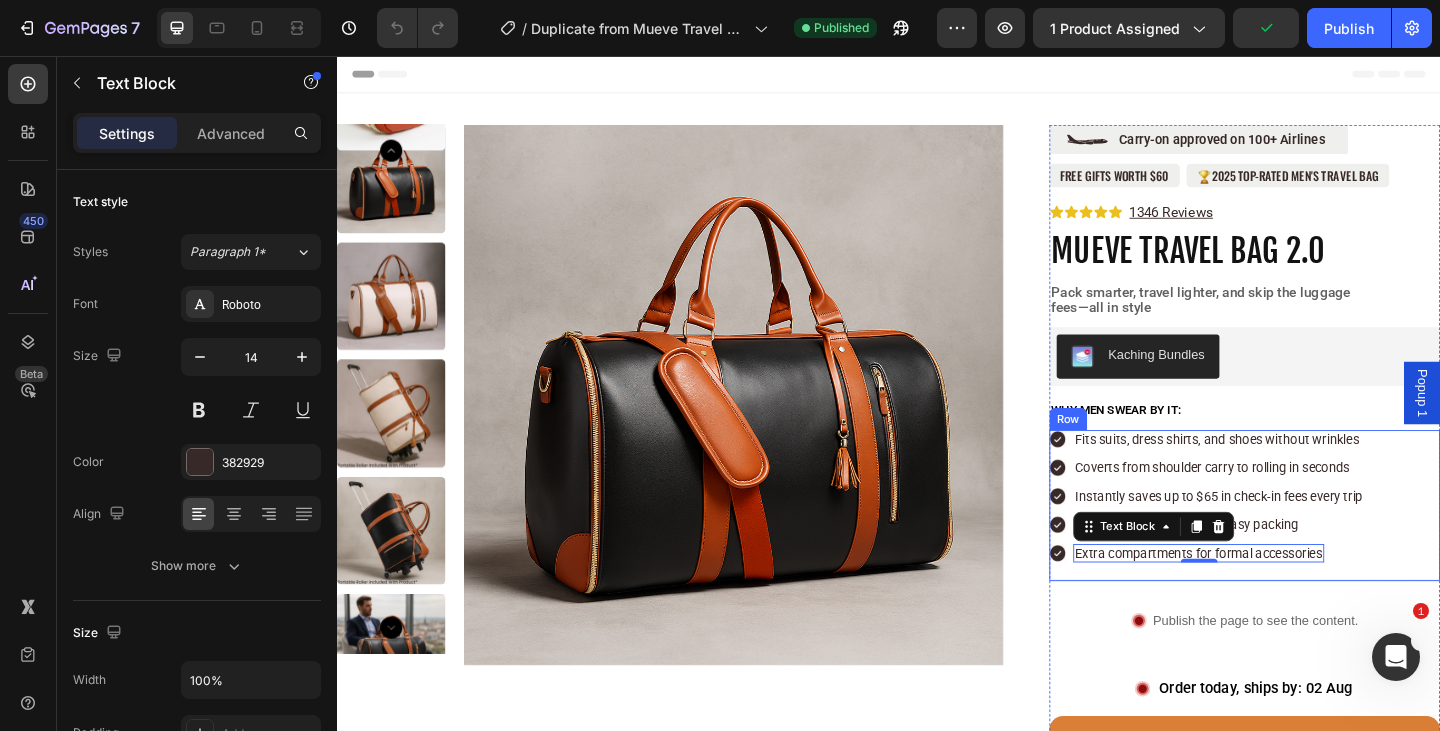 click on "Image Fits suits, dress shirts, and shoes without wrinkles Text Block Row Image Coverts from shoulder carry to rolling in seconds Text Block Row Image Instantly saves up to $65 in check-in fees every trip Text Block Row Image Built-in hanger section for easy packing Text Block Row Image Extra compartments for formal accessories Text Block   0 Row Row" at bounding box center (1324, 545) 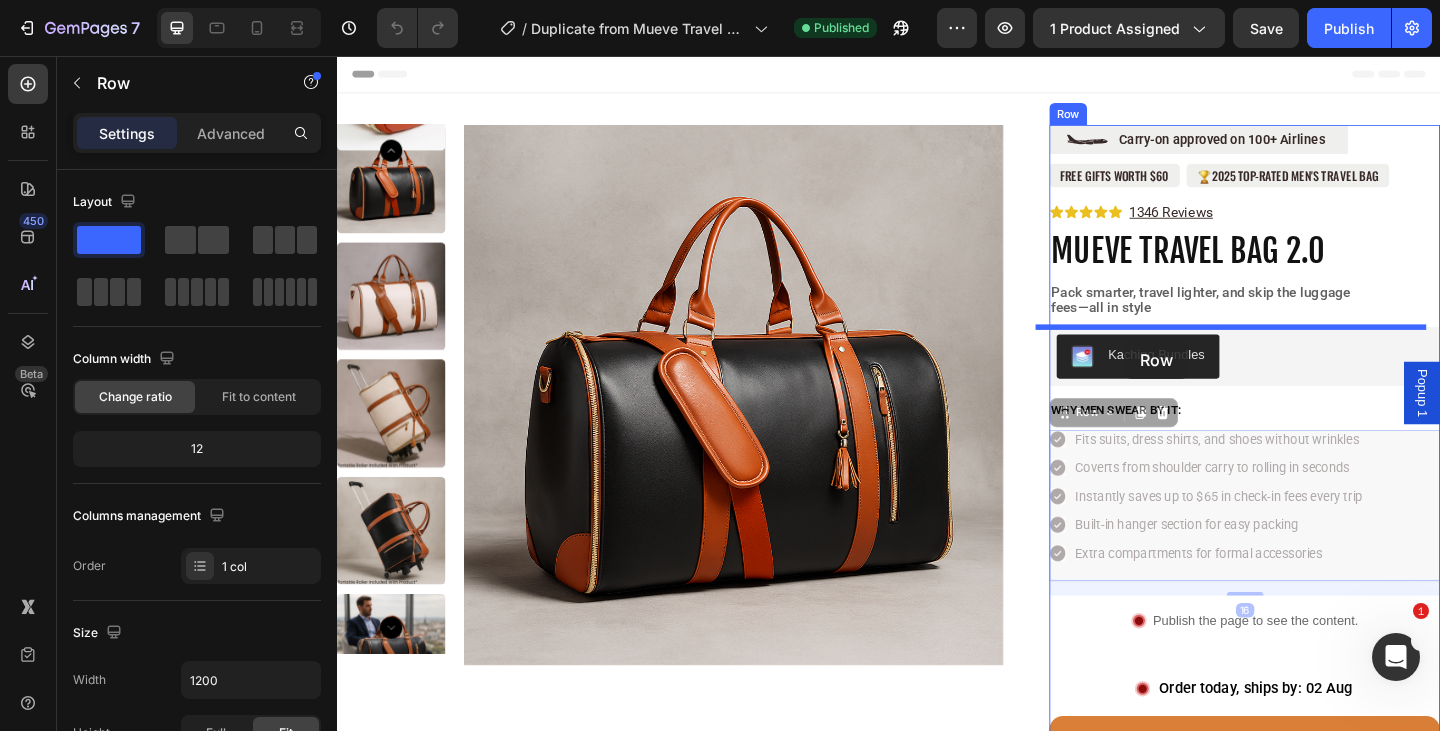 drag, startPoint x: 1115, startPoint y: 442, endPoint x: 1193, endPoint y: 365, distance: 109.60383 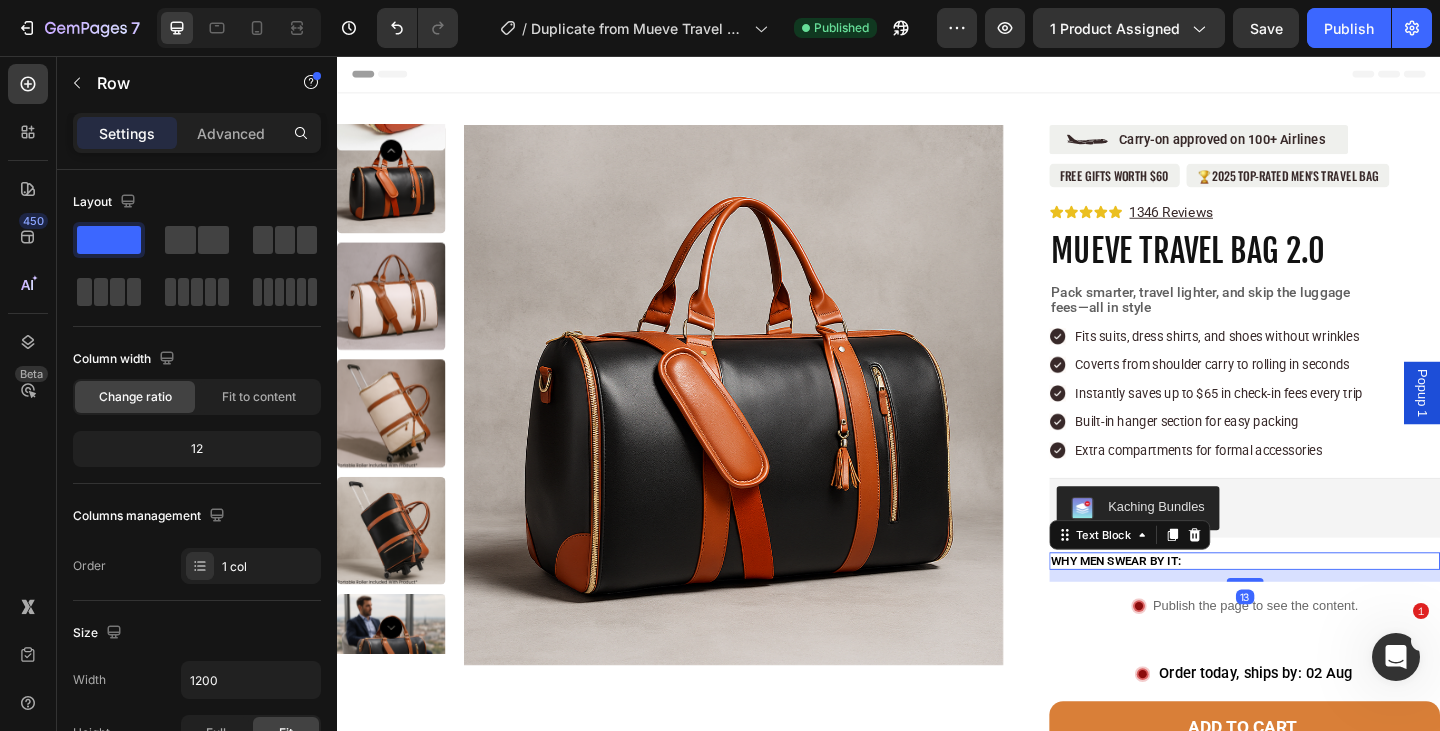 click on "WHY MEN SWEAR BY IT:" at bounding box center [1324, 605] 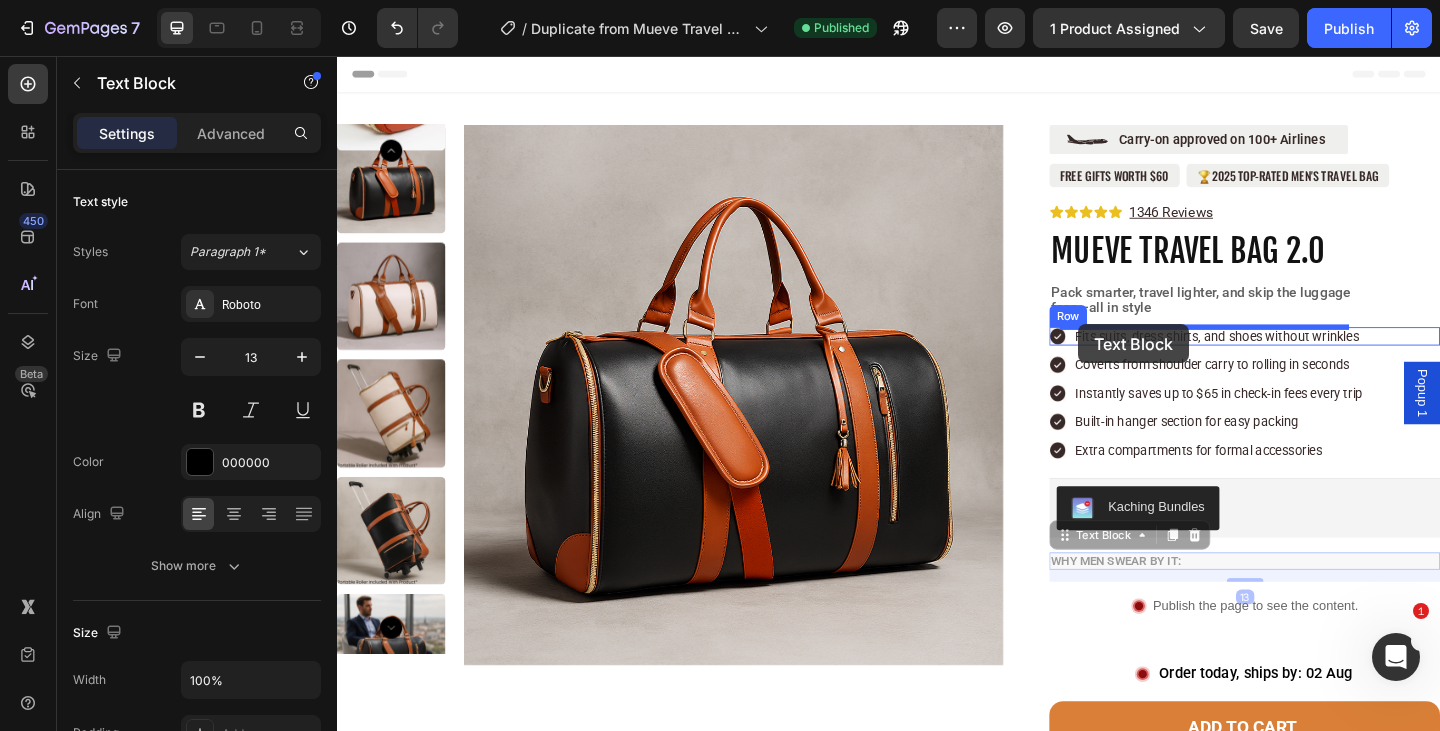 drag, startPoint x: 1114, startPoint y: 571, endPoint x: 1143, endPoint y: 348, distance: 224.87775 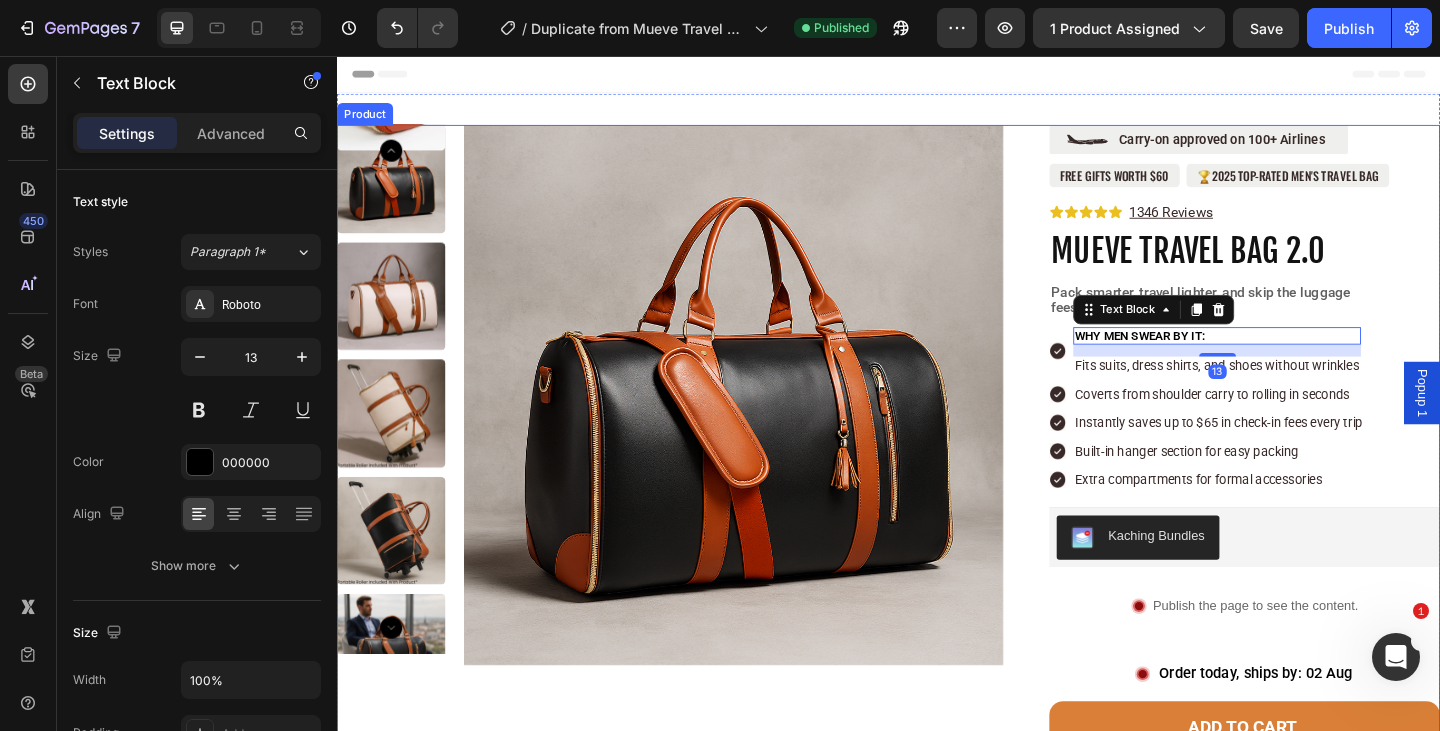 click on "Product Images Row Image Carry-on approved on 100+ Airlines Text Block Row Row free gifts worth $60 Text Block 🏆2025 Top-Rated Men's Travel Bag Text Block Row Icon Icon Icon Icon Icon Icon List 1346 Reviews Text Block Row MUEVE Travel Bag 2.0 Product Title Pack smarter, travel lighter, and skip the luggage fees—all in style Text Block Image WHY MEN SWEAR BY IT: Text Block   13 Fits suits, dress shirts, and shoes without wrinkles Text Block Row Image Coverts from shoulder carry to rolling in seconds Text Block Row Image Instantly saves up to $65 in check-in fees every trip Text Block Row Image Built-in hanger section for easy packing Text Block Row Image Extra compartments for formal accessories Text Block Row Row Kaching Bundles Kaching Bundles Image
Publish the page to see the content.
Custom Code Row Image
Order today, ships by:
02 Aug
Delivery Date Row Add to cart Image" at bounding box center (937, 923) 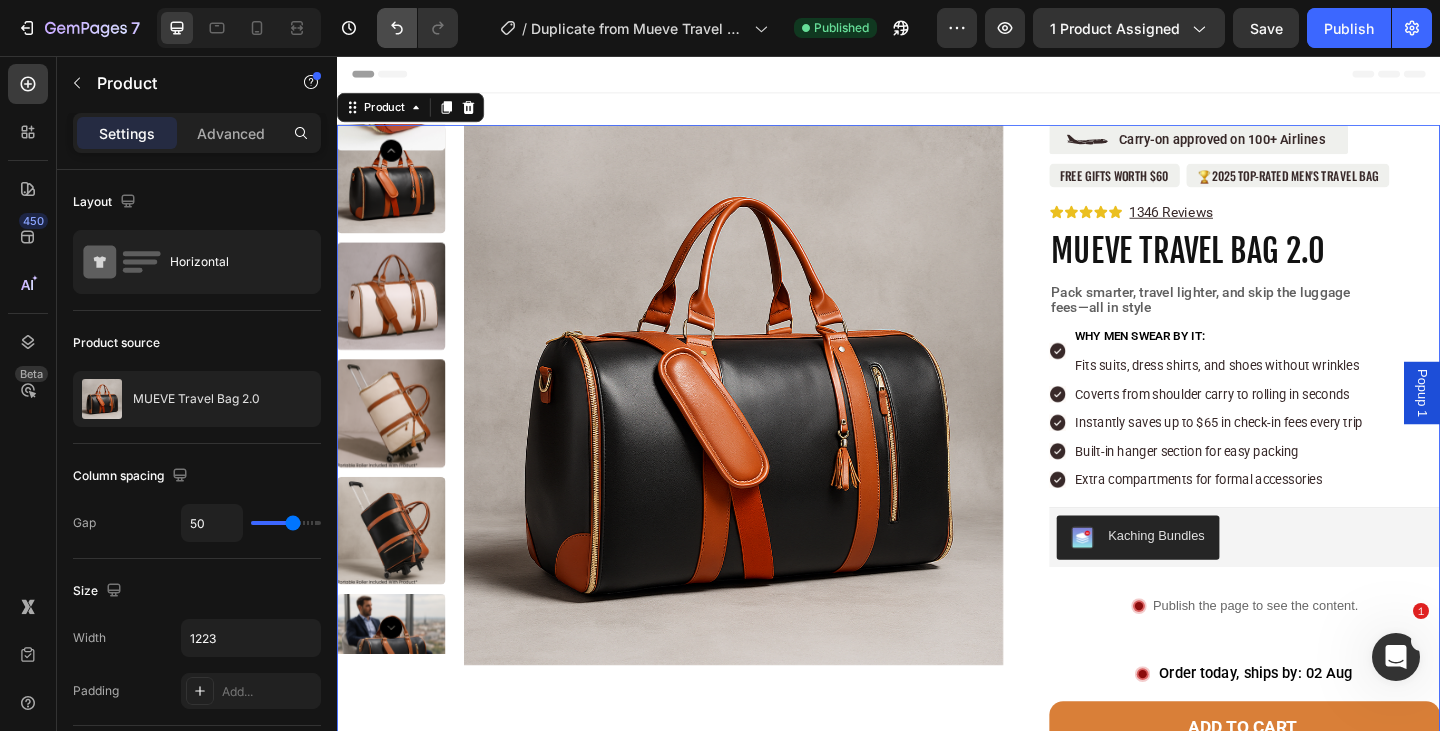 click 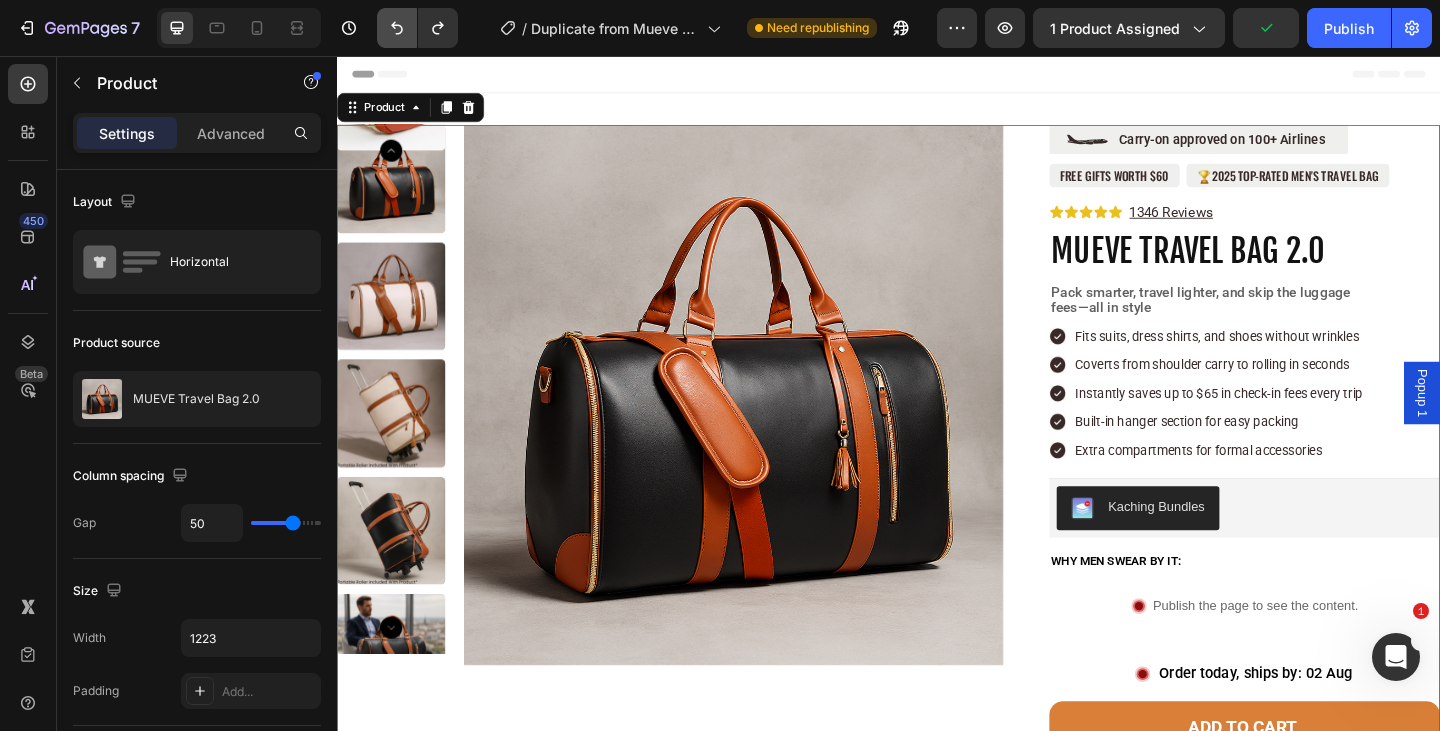 click 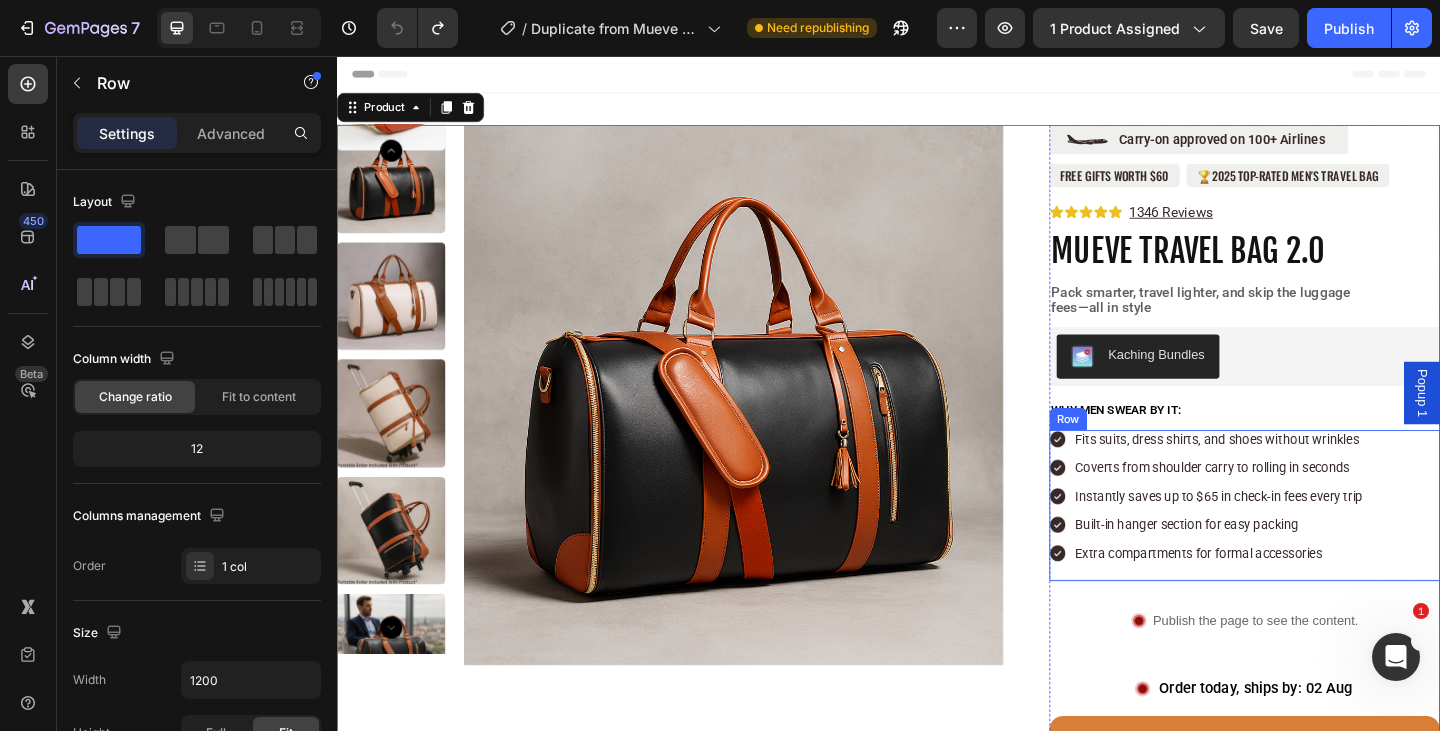 click on "Image Fits suits, dress shirts, and shoes without wrinkles Text Block Row Image Coverts from shoulder carry to rolling in seconds Text Block Row Image Instantly saves up to $65 in check-in fees every trip Text Block Row Image Built-in hanger section for easy packing Text Block Row Image Extra compartments for formal accessories Text Block Row Row" at bounding box center [1324, 545] 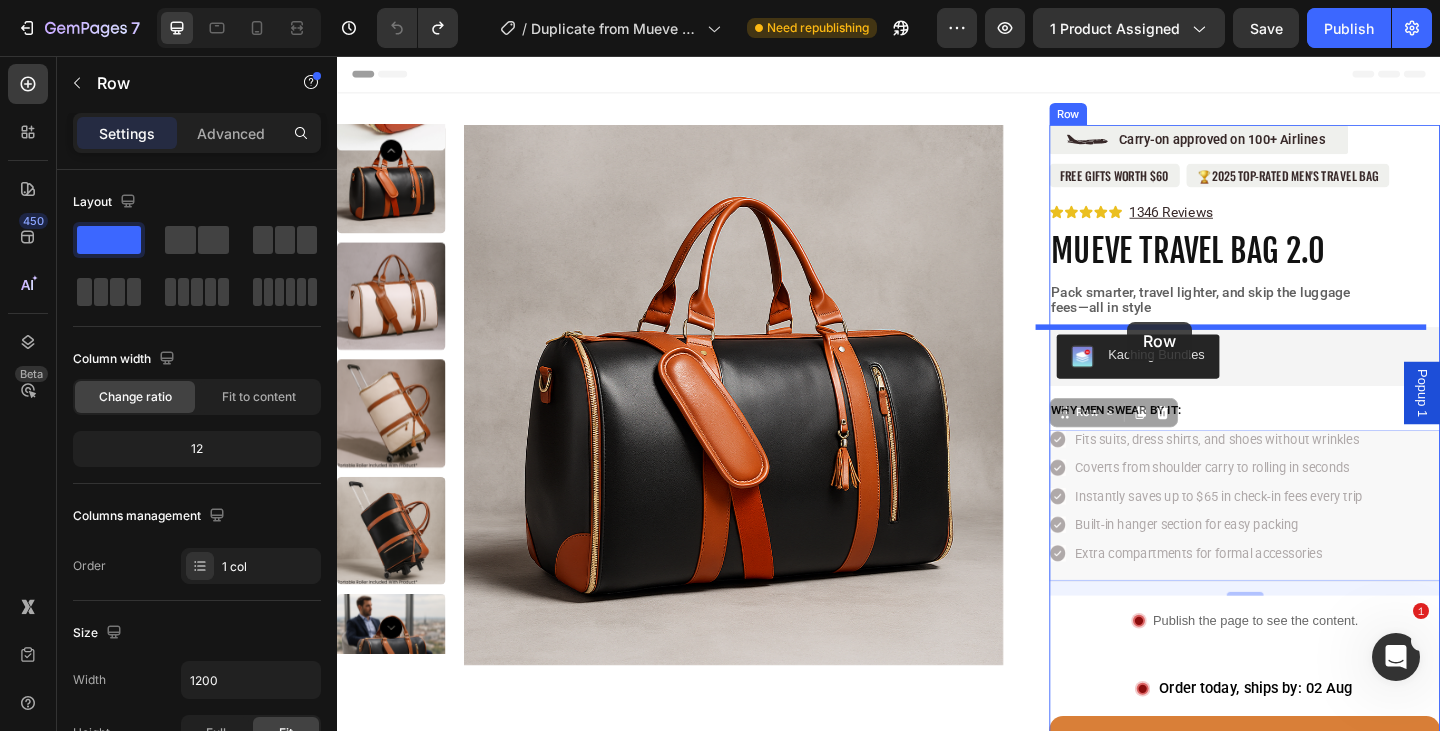 drag, startPoint x: 1109, startPoint y: 445, endPoint x: 1198, endPoint y: 345, distance: 133.86934 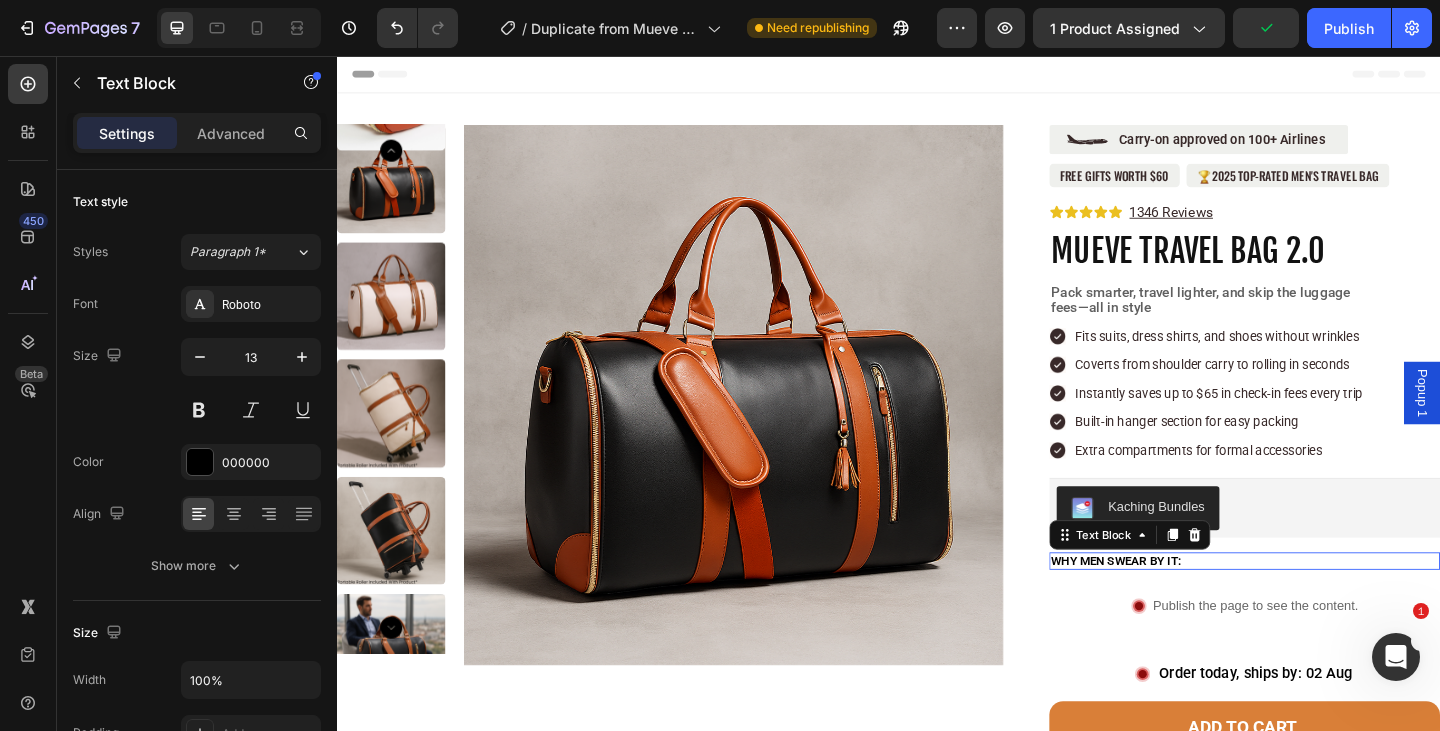 click on "WHY MEN SWEAR BY IT:" at bounding box center [1324, 605] 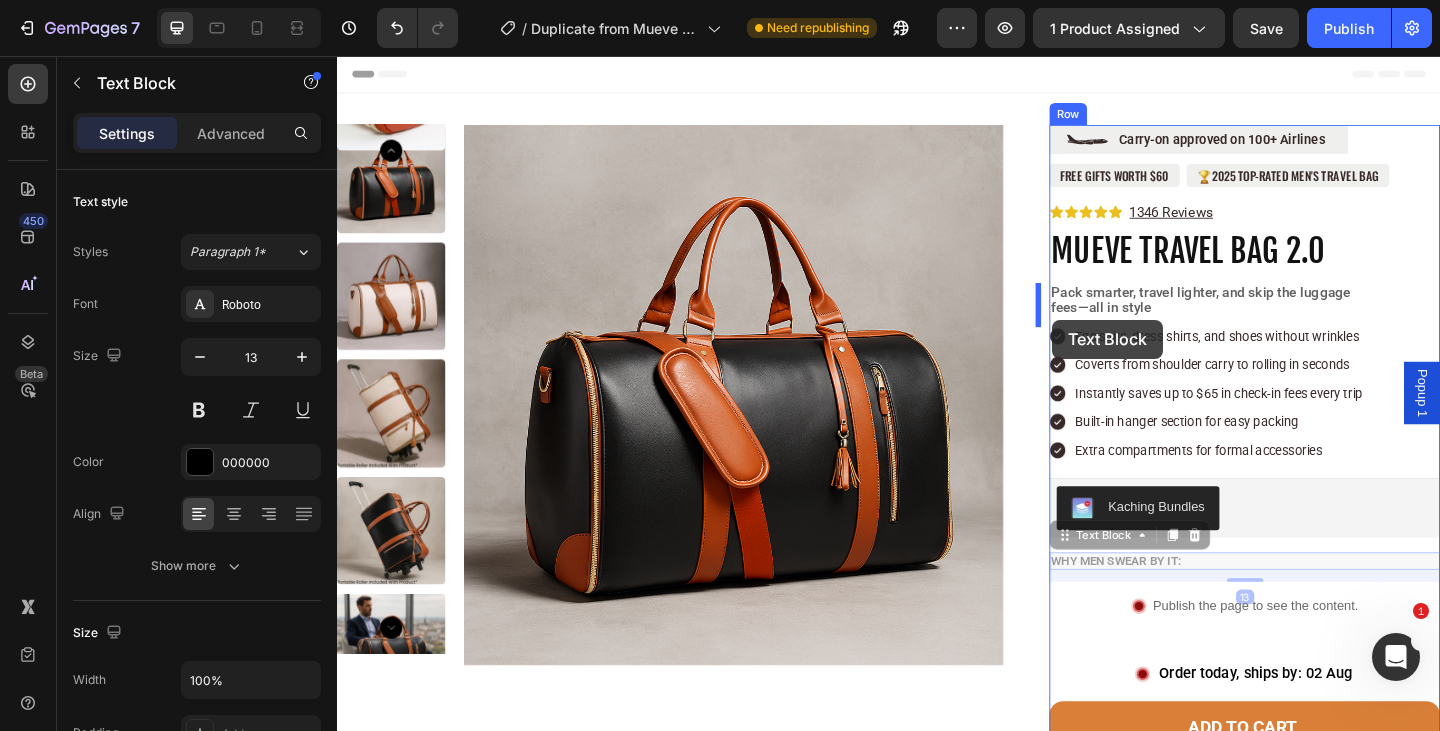 drag, startPoint x: 1106, startPoint y: 566, endPoint x: 1115, endPoint y: 343, distance: 223.18153 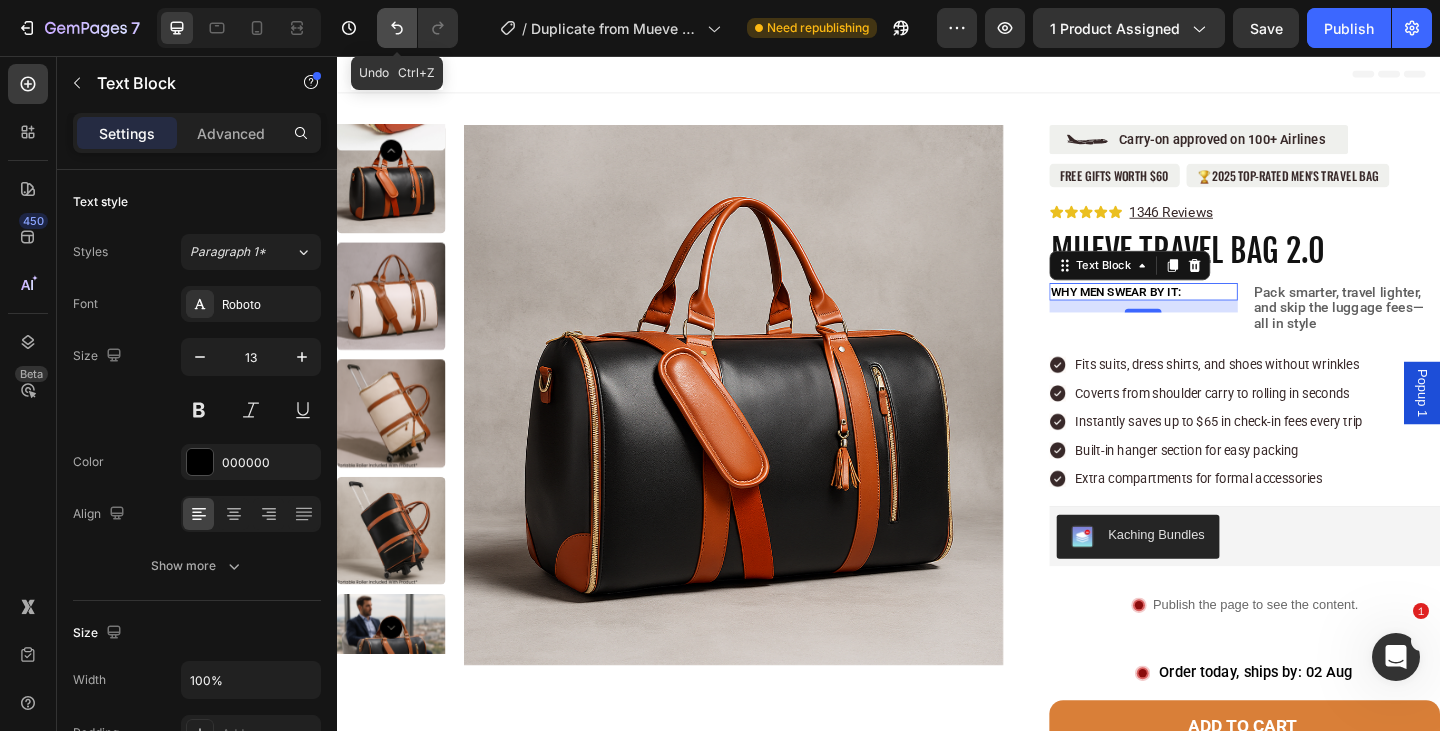 drag, startPoint x: 395, startPoint y: 30, endPoint x: 506, endPoint y: 340, distance: 329.27344 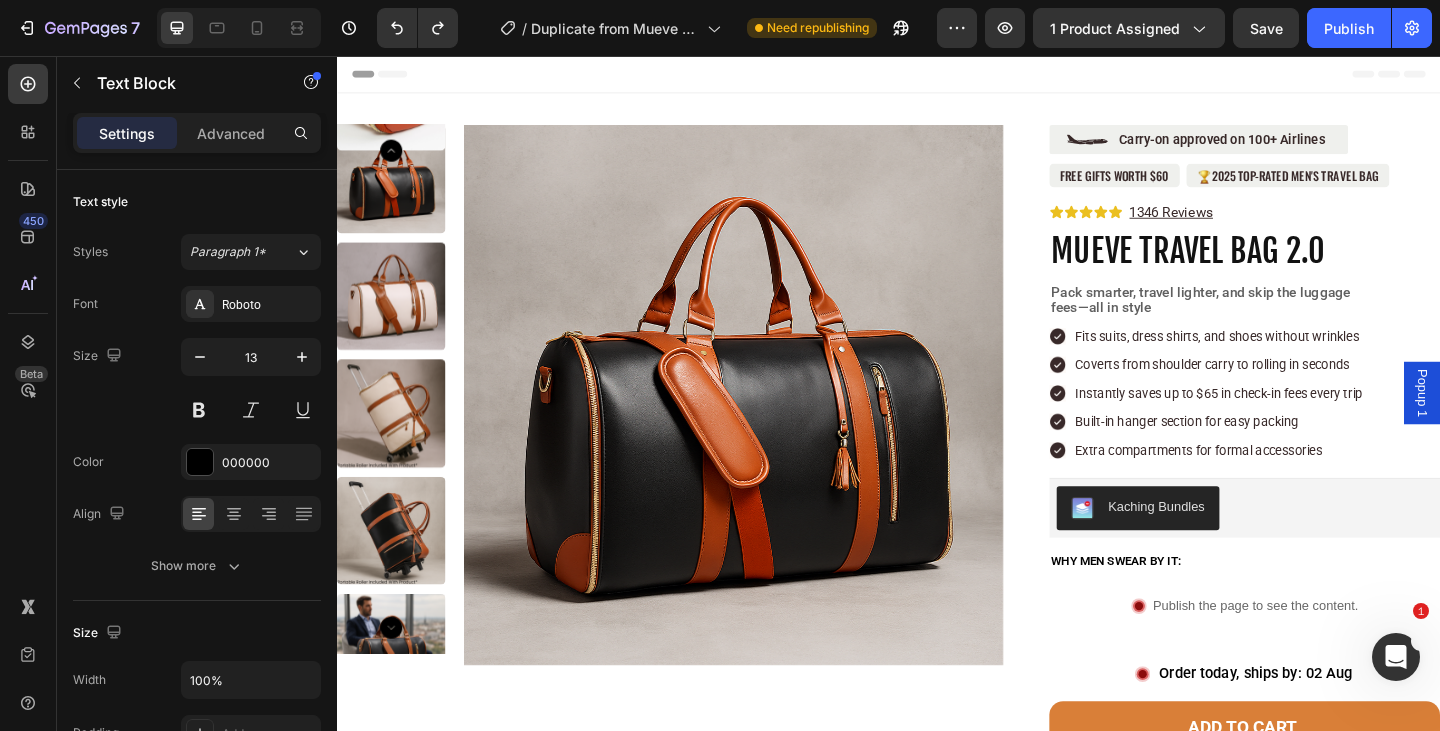 click on "WHY MEN SWEAR BY IT:" at bounding box center [1324, 605] 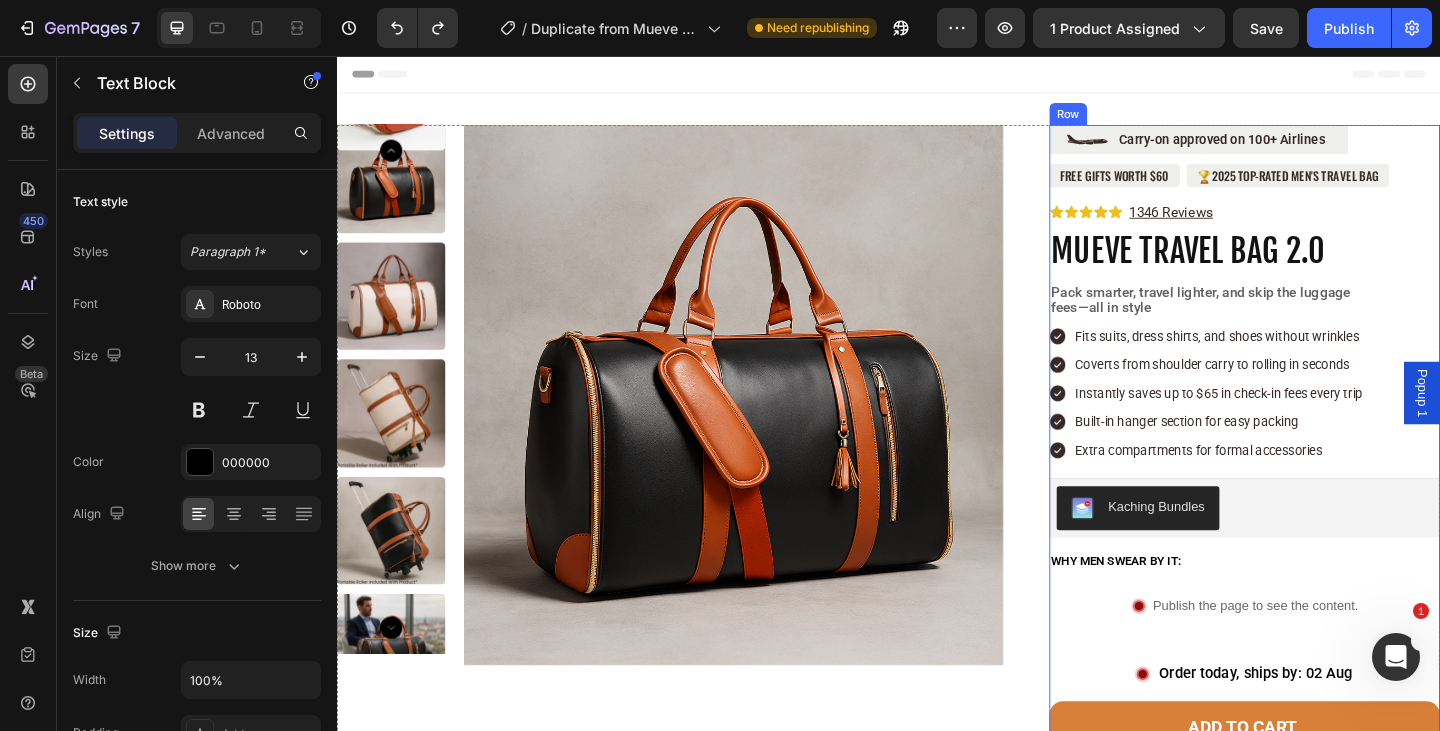 click on "Image Carry-on approved on 100+ Airlines Text Block Row Row free gifts worth $60 Text Block 🏆2025 Top-Rated Men's Travel Bag Text Block Row Icon Icon Icon Icon Icon Icon List 1346 Reviews Text Block Row MUEVE Travel Bag 2.0 Product Title Pack smarter, travel lighter, and skip the luggage fees—all in style Text Block Image Fits suits, dress shirts, and shoes without wrinkles Text Block Row Image Coverts from shoulder carry to rolling in seconds Text Block Row Image Instantly saves up to $65 in check-in fees every trip Text Block Row Image Built-in hanger section for easy packing Text Block Row Image Extra compartments for formal accessories Text Block Row Row Kaching Bundles Kaching Bundles WHY MEN SWEAR BY IT: Text Block Image
Publish the page to see the content.
Custom Code Row Image
Order today, ships by:
02 Aug
Delivery Date Row Add to cart Add to Cart Image Image 10,000+ Satisfied travelers" at bounding box center [1324, 923] 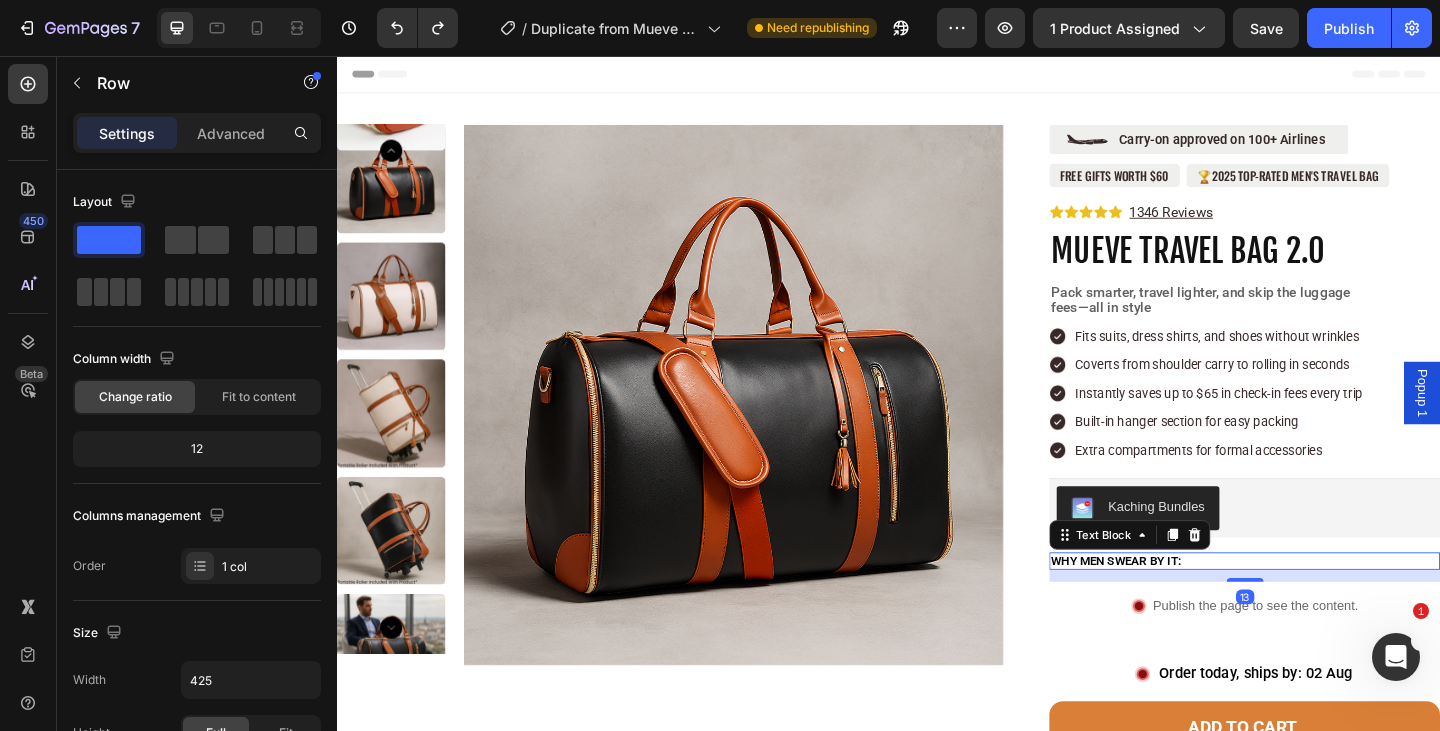 click on "WHY MEN SWEAR BY IT:" at bounding box center [1324, 605] 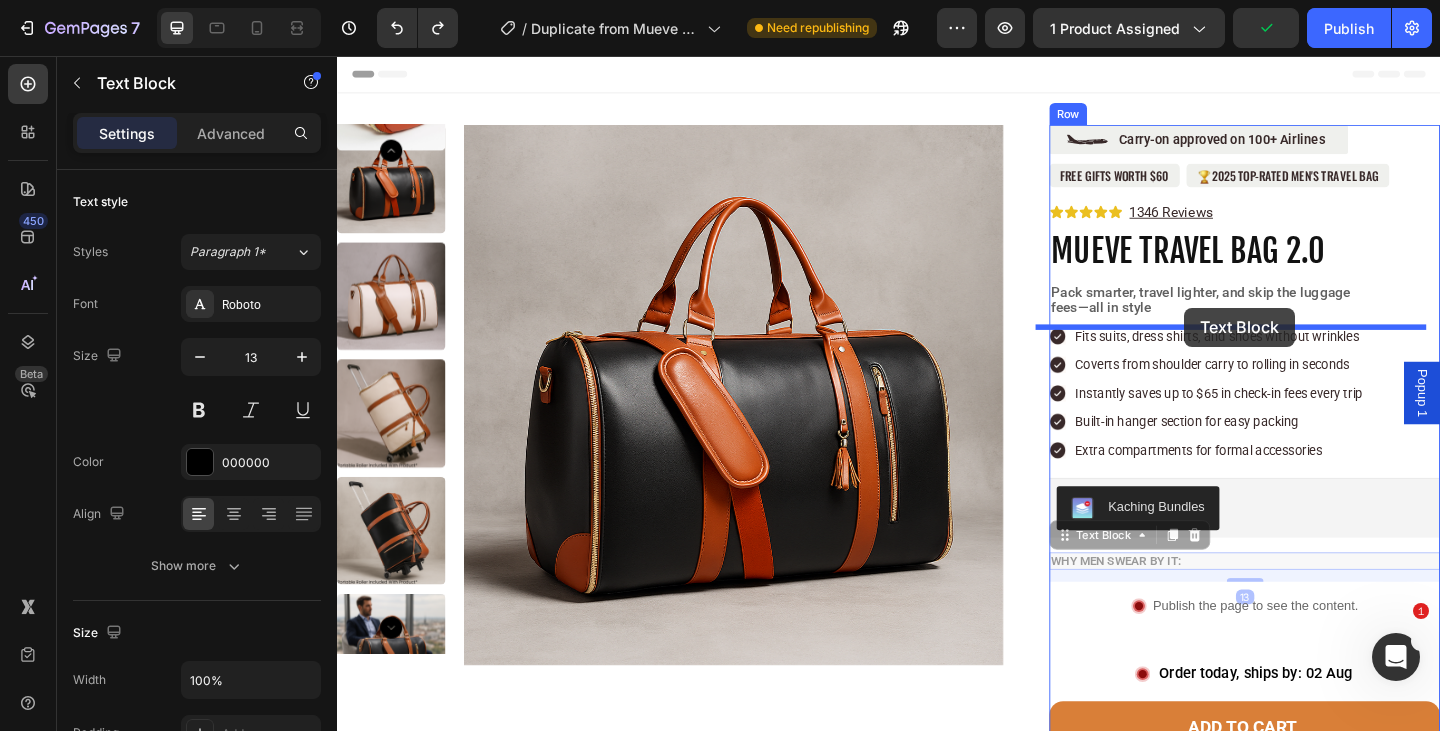 drag, startPoint x: 1112, startPoint y: 580, endPoint x: 1258, endPoint y: 330, distance: 289.50992 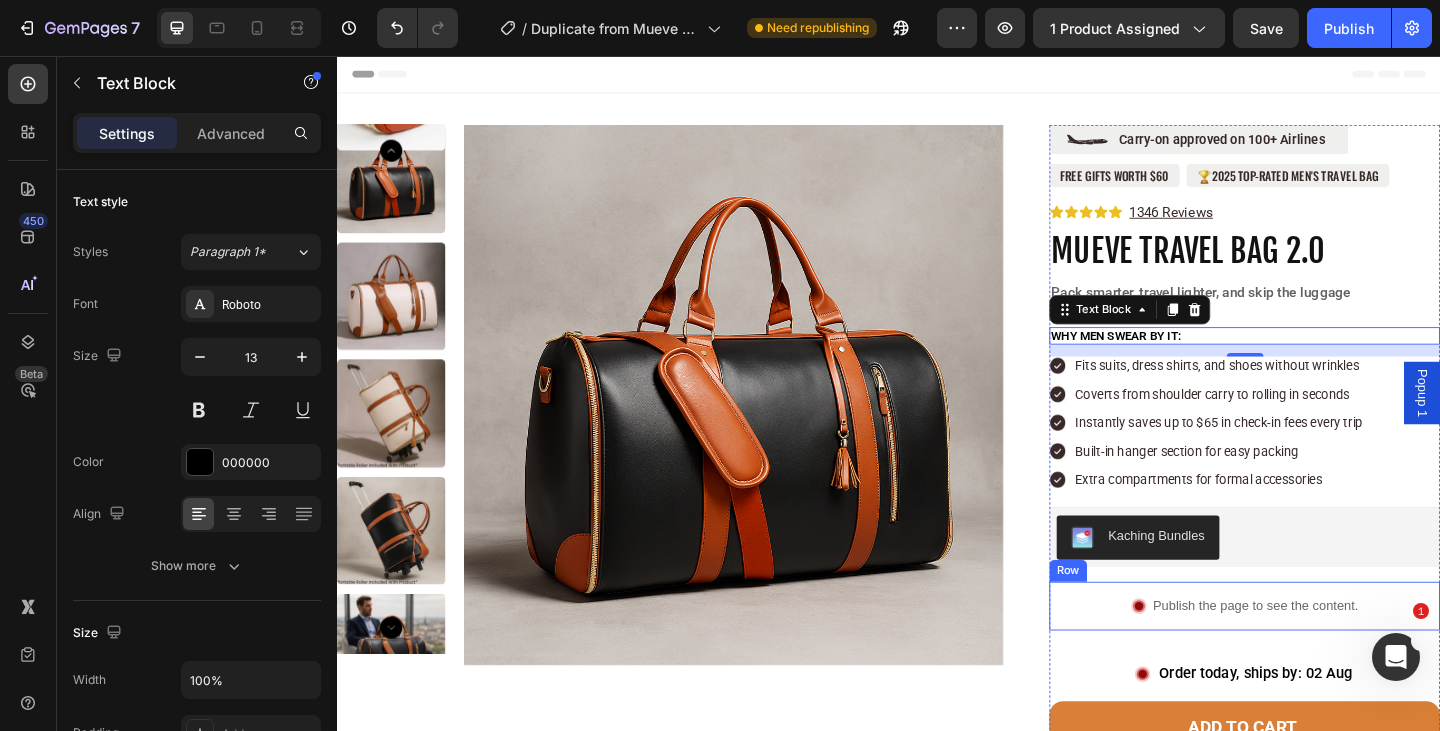 click on "Image
Publish the page to see the content.
Custom Code Row" at bounding box center [1324, 654] 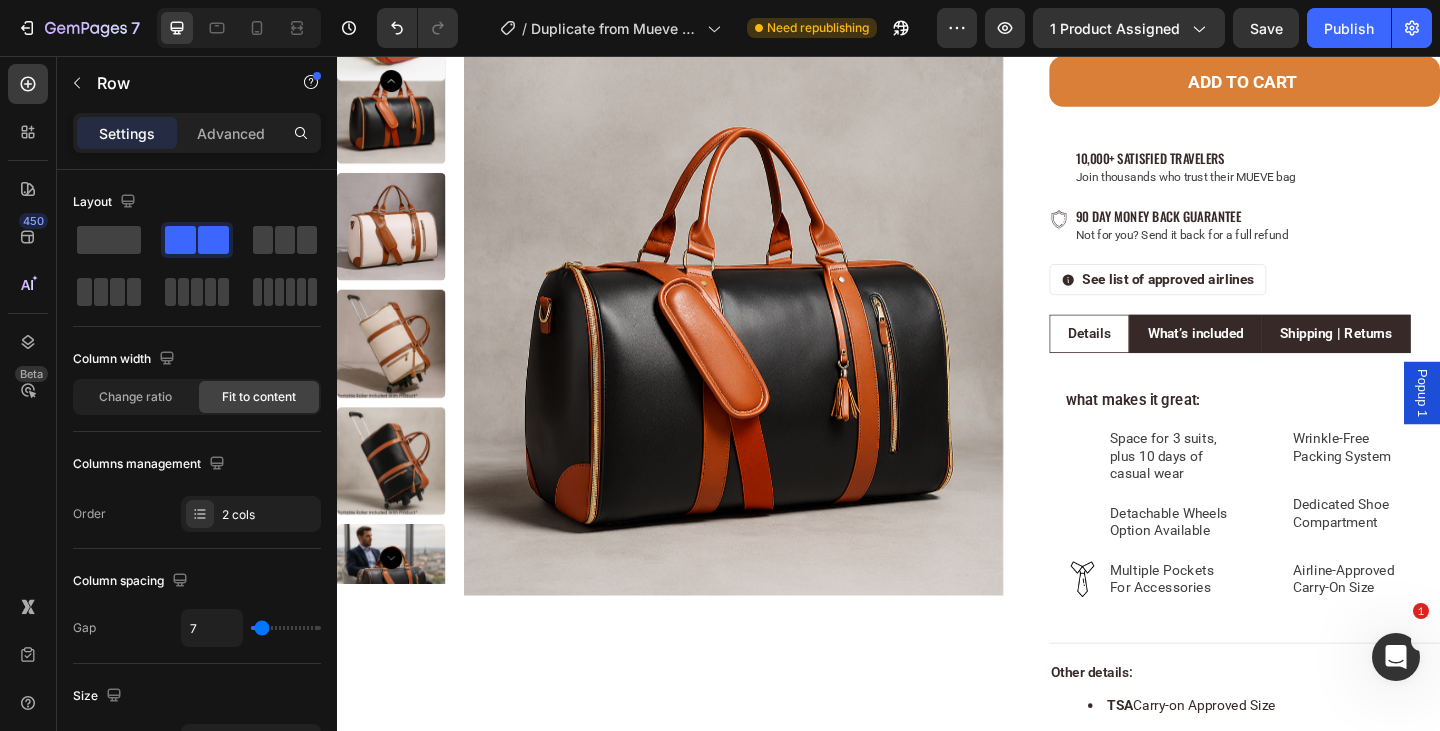 scroll, scrollTop: 702, scrollLeft: 0, axis: vertical 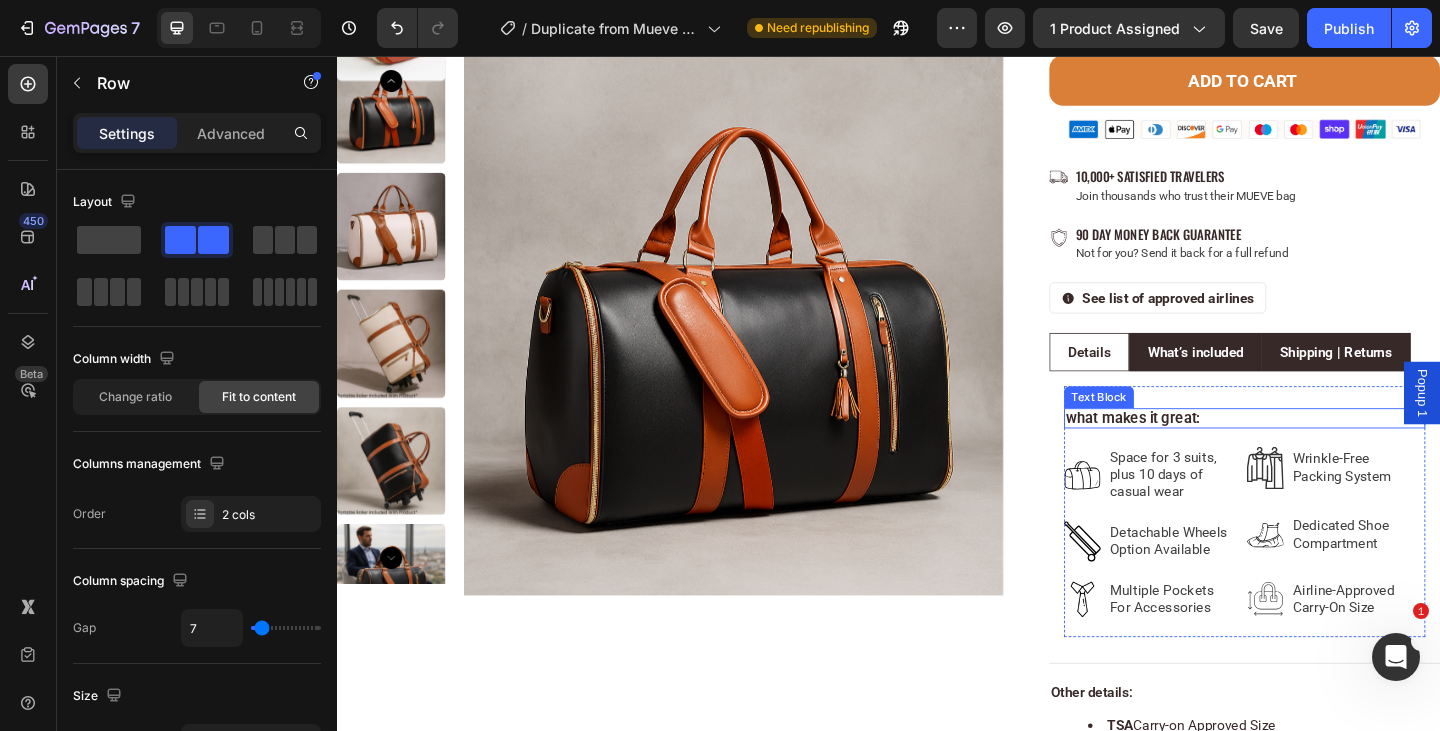 click on "what makes it great:" at bounding box center [1324, 451] 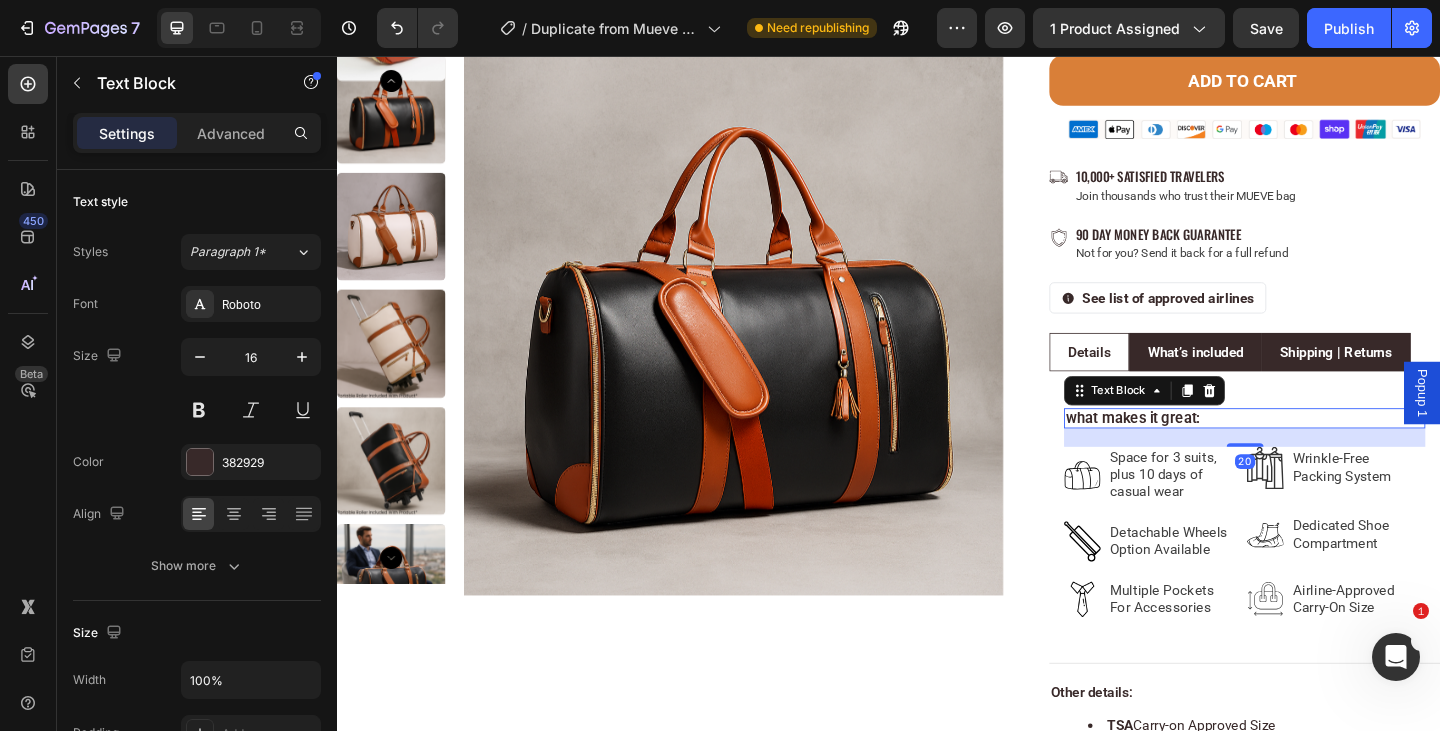 click on "what makes it great:" at bounding box center [1324, 451] 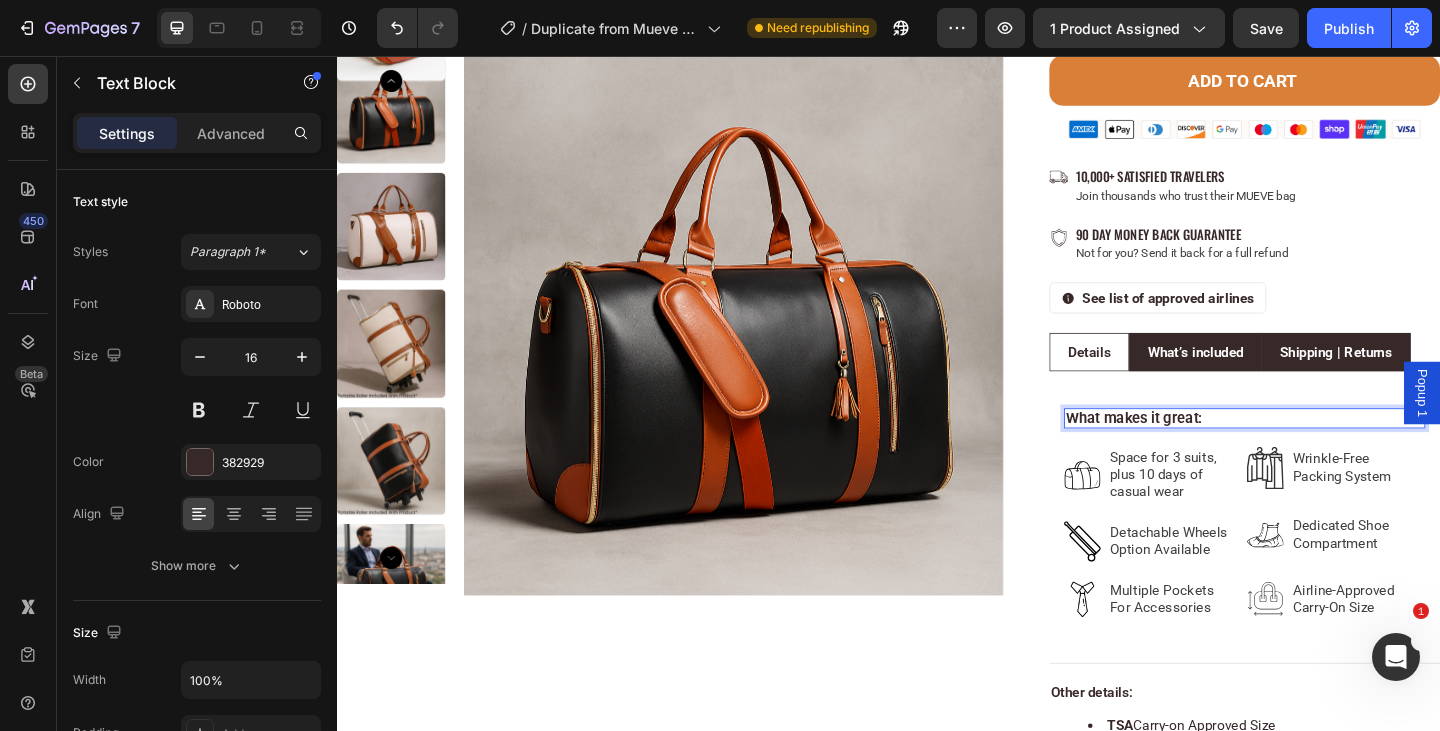 click on "What makes it great:" at bounding box center [1324, 451] 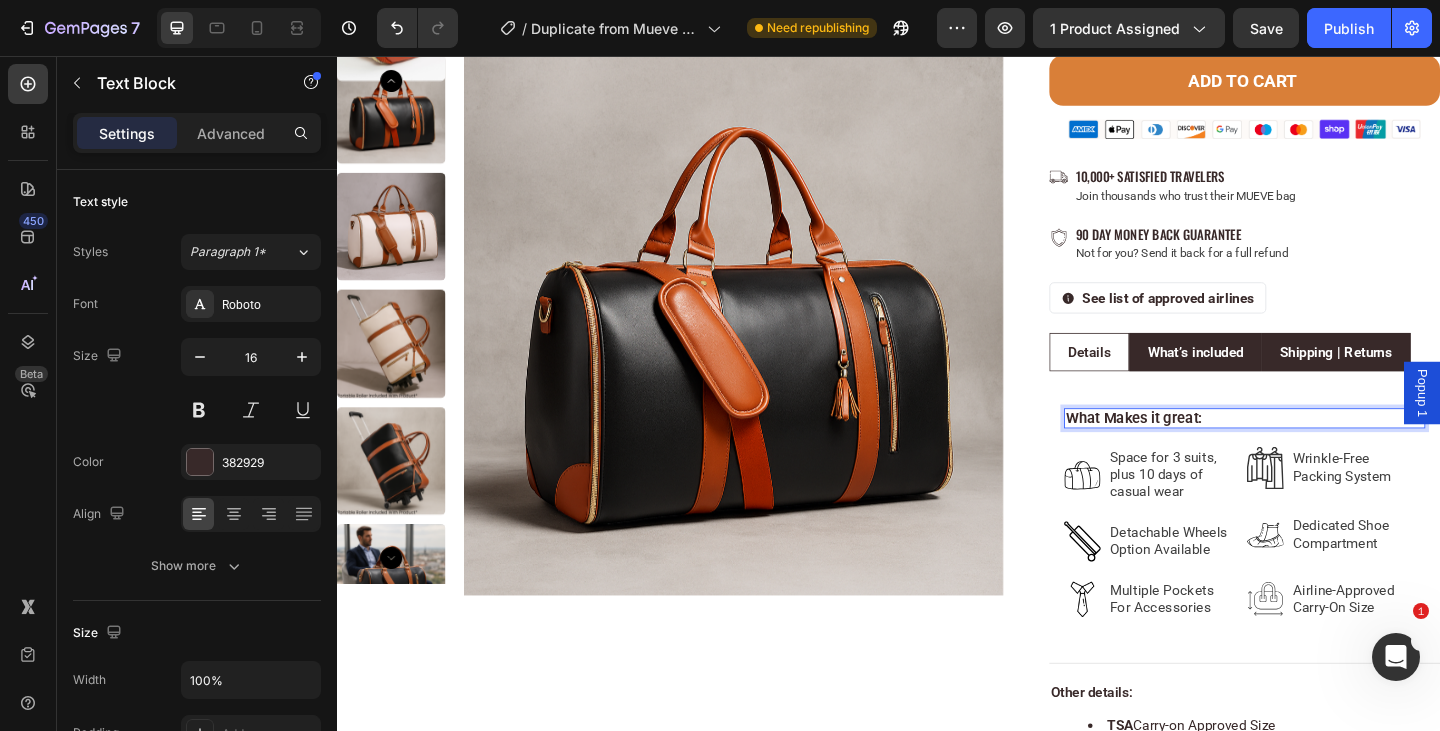 click on "What Makes it great:" at bounding box center [1324, 451] 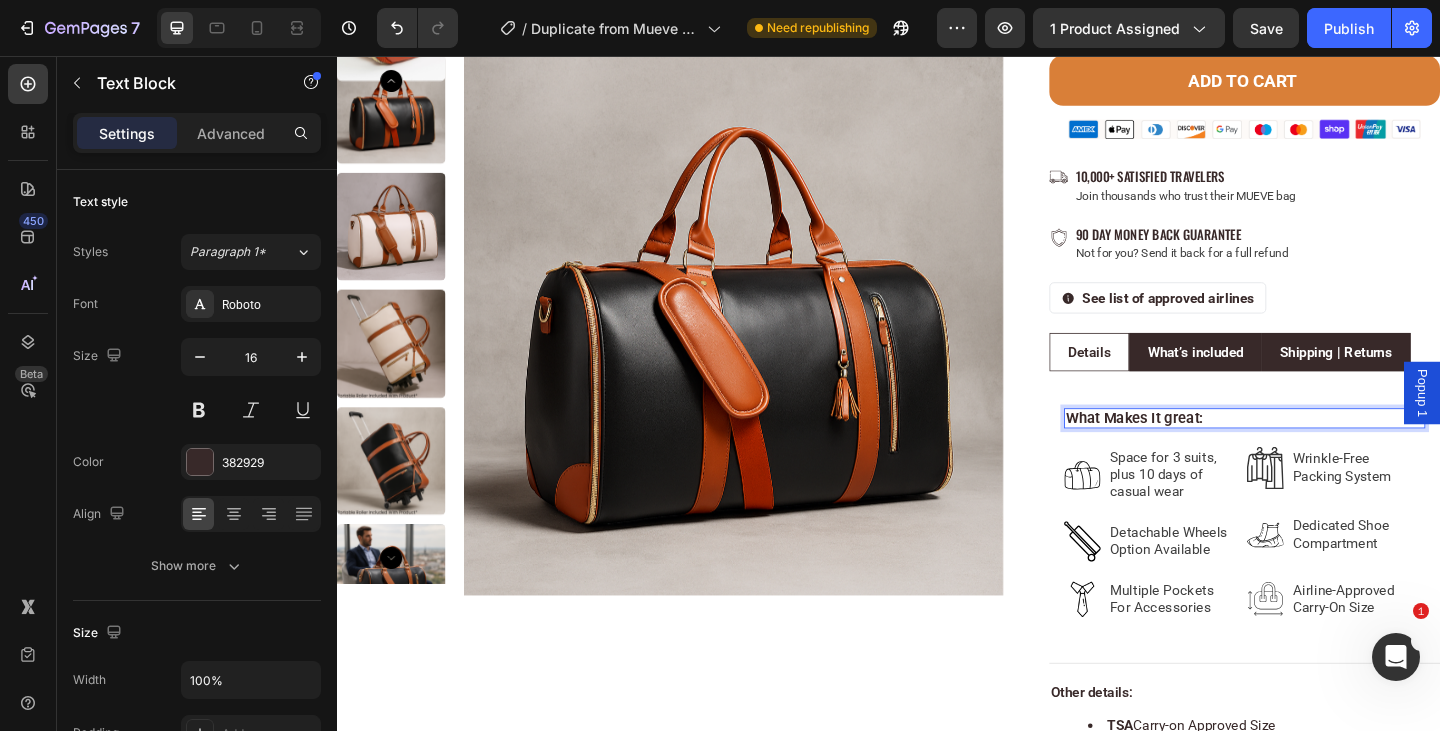 click on "What Makes It great:" at bounding box center (1324, 451) 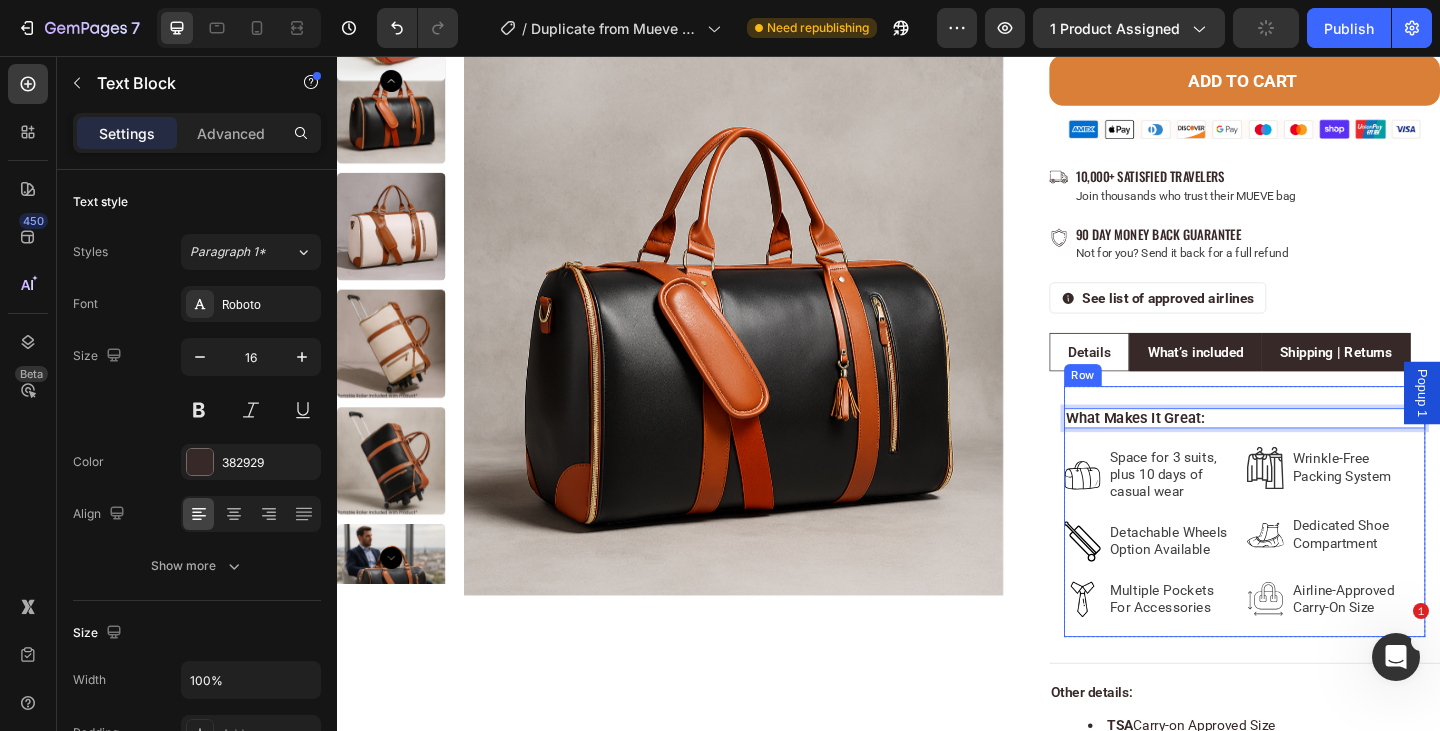 click on "What Makes It Great: Text Block   20 Image Space for 3 suits, plus 10 days of casual wear Text Block Row Image Detachable Wheels Option Available Text Block Row Image Multiple Pockets For Accessories Text Block Row Image Wrinkle-Free Packing System Text Block Row Image Dedicated Shoe Compartment Text Block Row Image Airline-Approved Carry-On Size Text Block Row Row Row" at bounding box center (1324, 552) 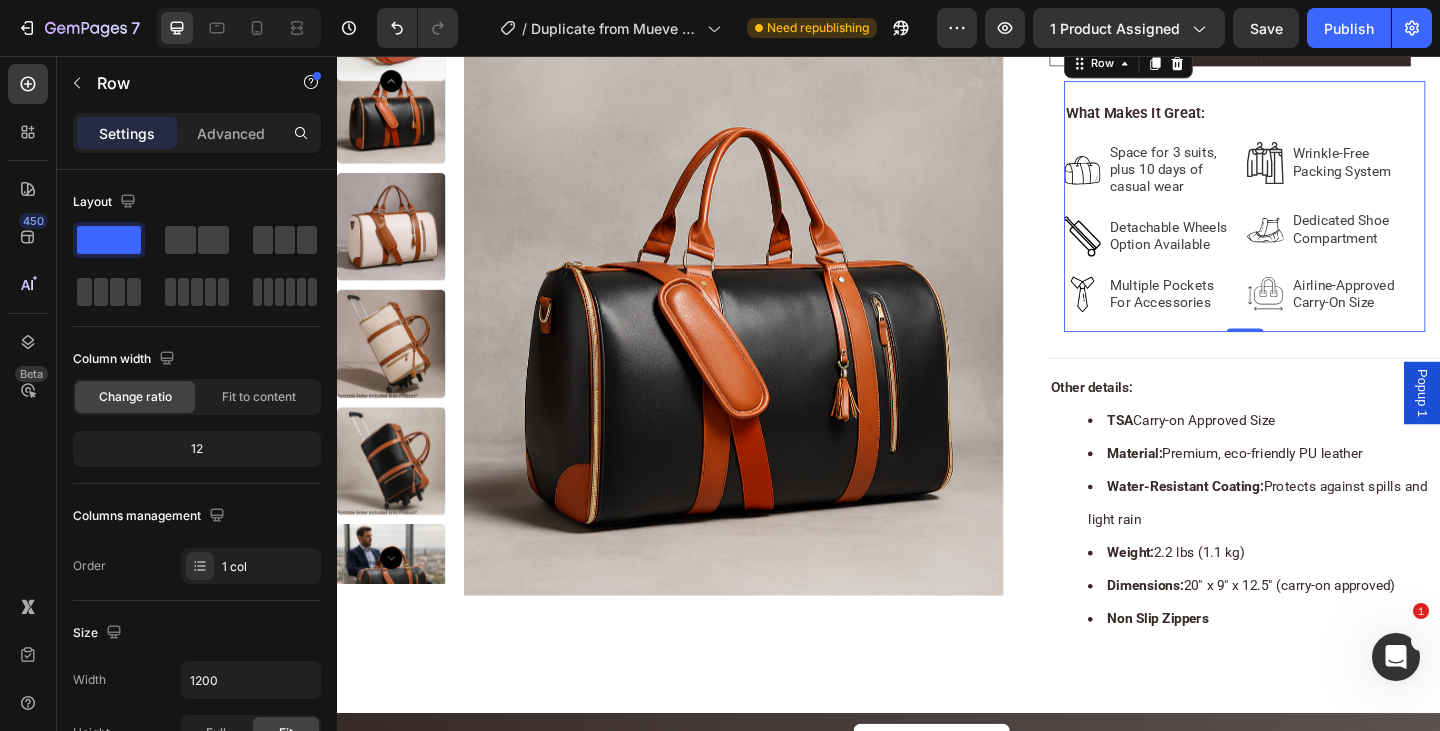 scroll, scrollTop: 1041, scrollLeft: 0, axis: vertical 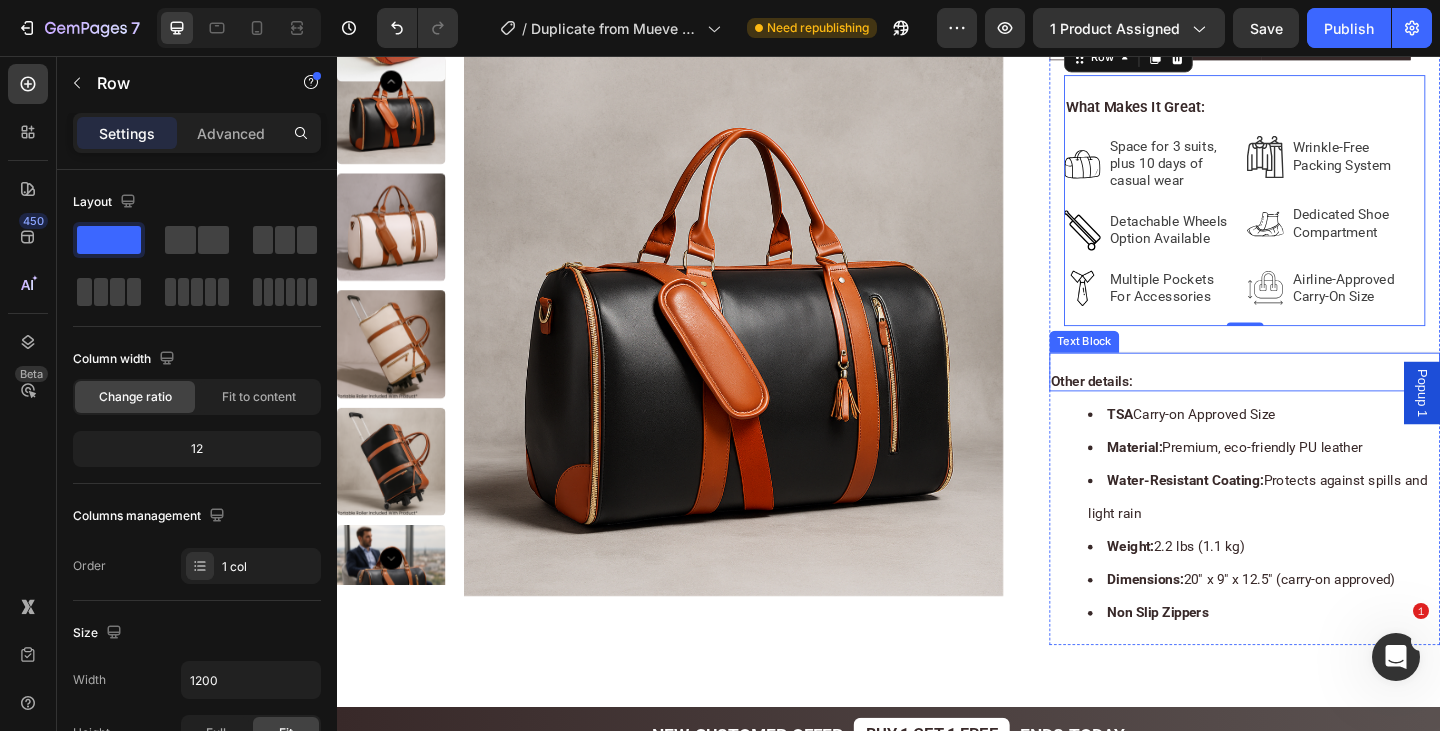 click on "Other details: Text Block" at bounding box center [1324, 399] 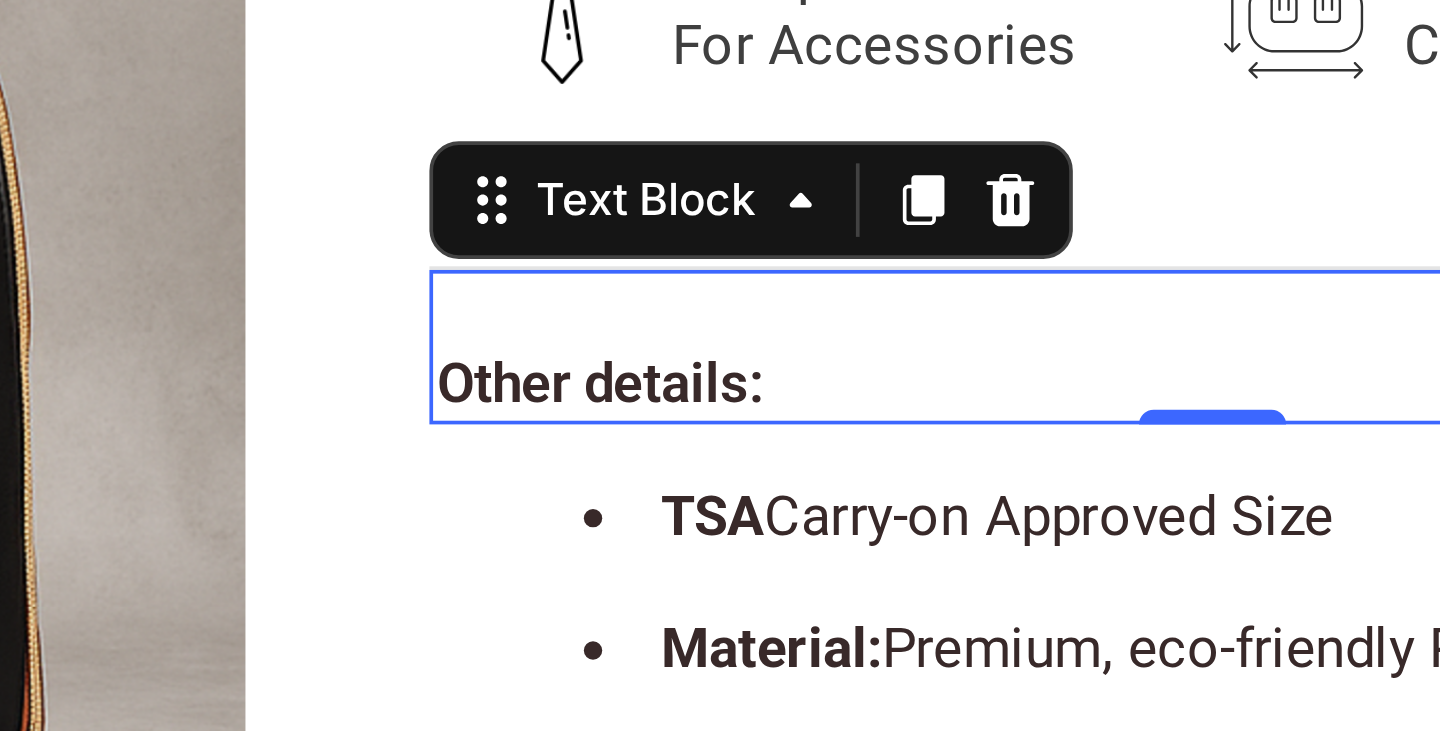 click on "Product Images Row Image Carry-on approved on 100+ Airlines Text Block Row Row free gifts worth $60 Text Block 🏆2025 Top-Rated Men's Travel Bag Text Block Row Icon Icon Icon Icon Icon Icon List 1346 Reviews Text Block Row MUEVE Travel Bag 2.0 Product Title Pack smarter, travel lighter, and skip the luggage fees—all in style Text Block WHY MEN SWEAR BY IT: Text Block Image Fits suits, dress shirts, and shoes without wrinkles Text Block Row Image Coverts from shoulder carry to rolling in seconds Text Block Row Image Instantly saves up to $65 in check-in fees every trip Text Block Row Image Built-in hanger section for easy packing Text Block Row Image Extra compartments for formal accessories Text Block Row Row Kaching Bundles Kaching Bundles Image
Publish the page to see the content.
Custom Code Row Image
Order today, ships by:
02 Aug
Delivery Date Row Add to cart Image Row" at bounding box center (-1822, -1078) 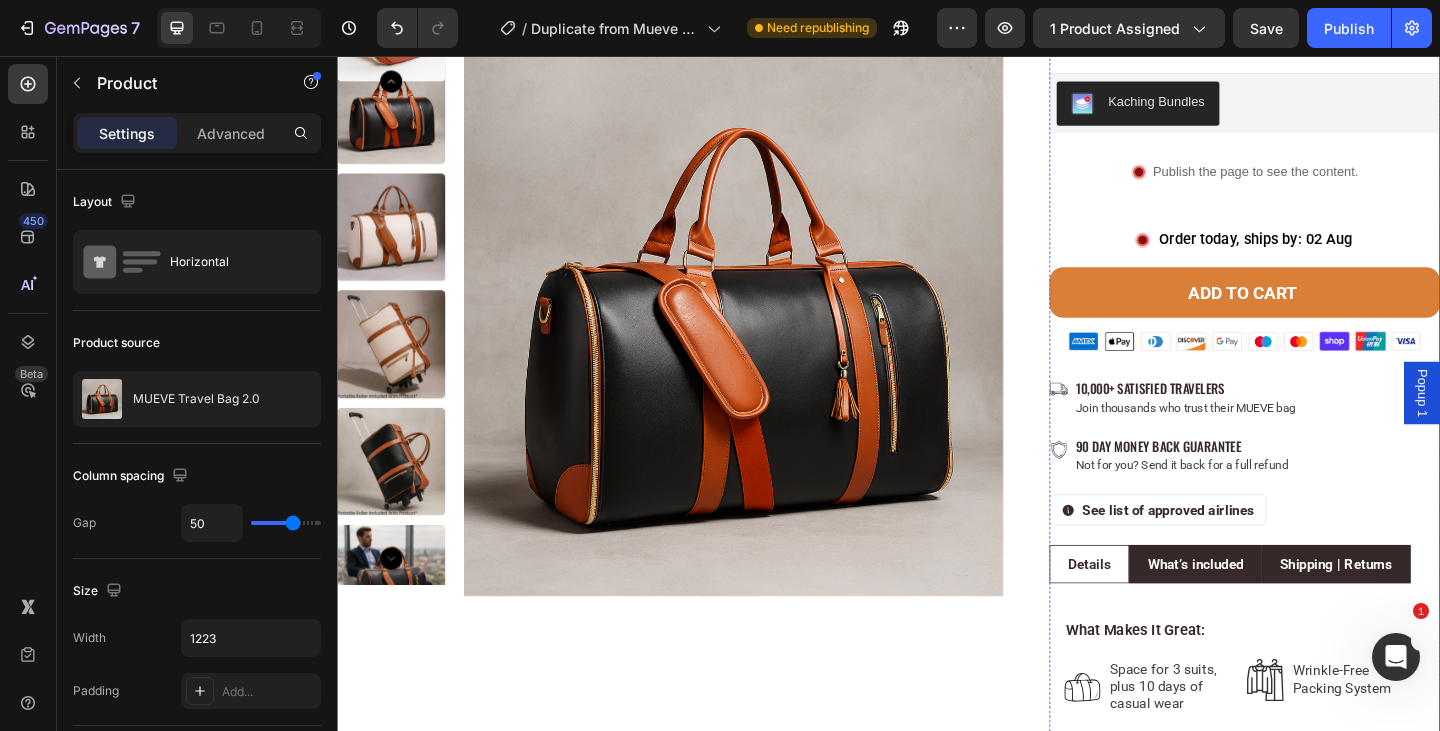 scroll, scrollTop: 0, scrollLeft: 0, axis: both 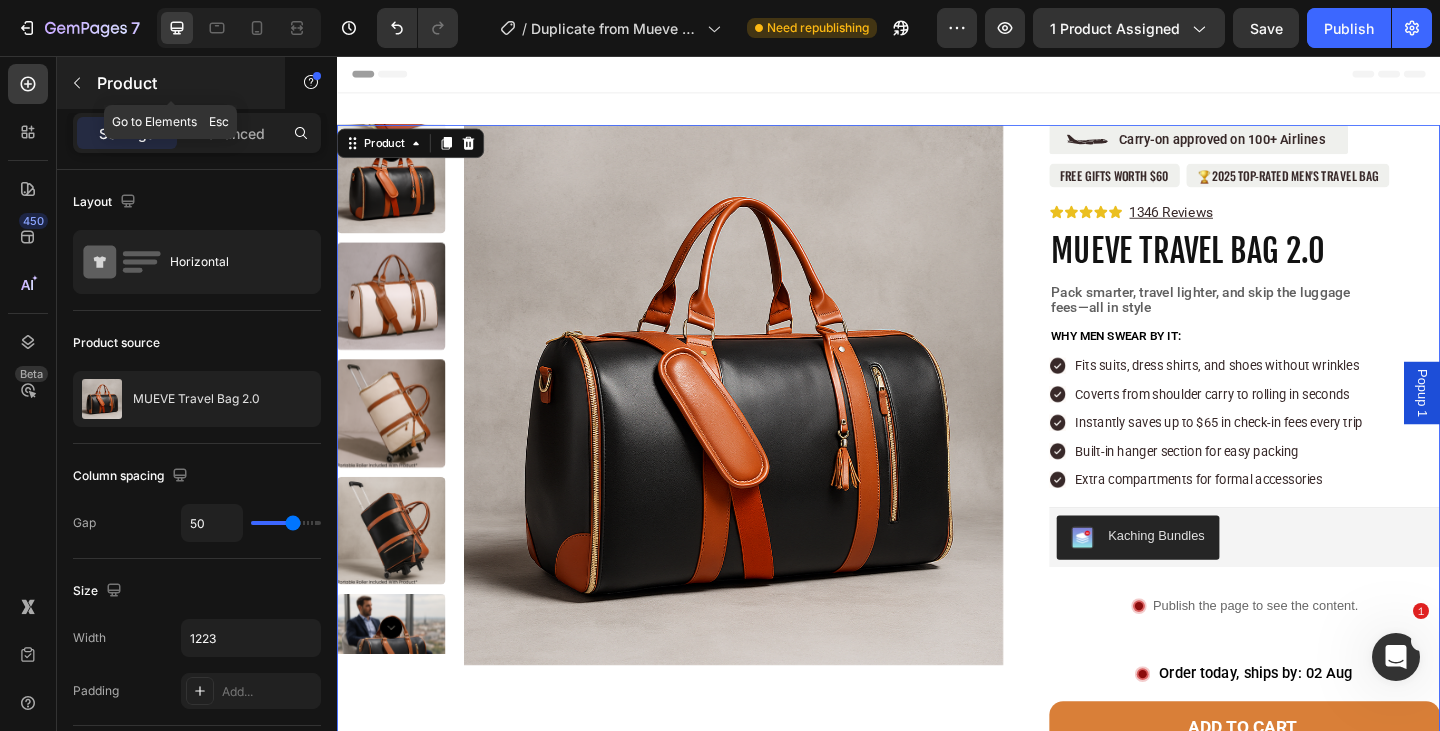 click at bounding box center [77, 83] 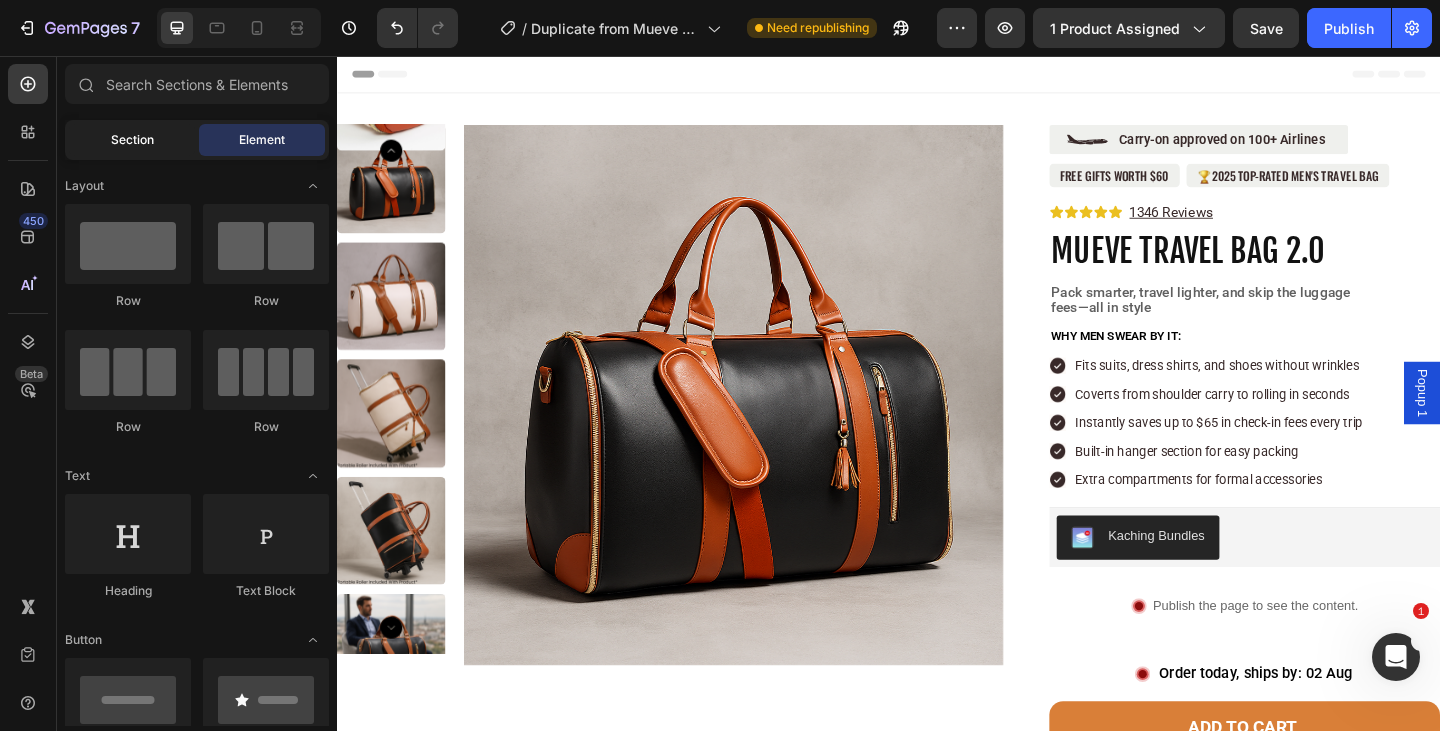 click on "Section" at bounding box center [132, 140] 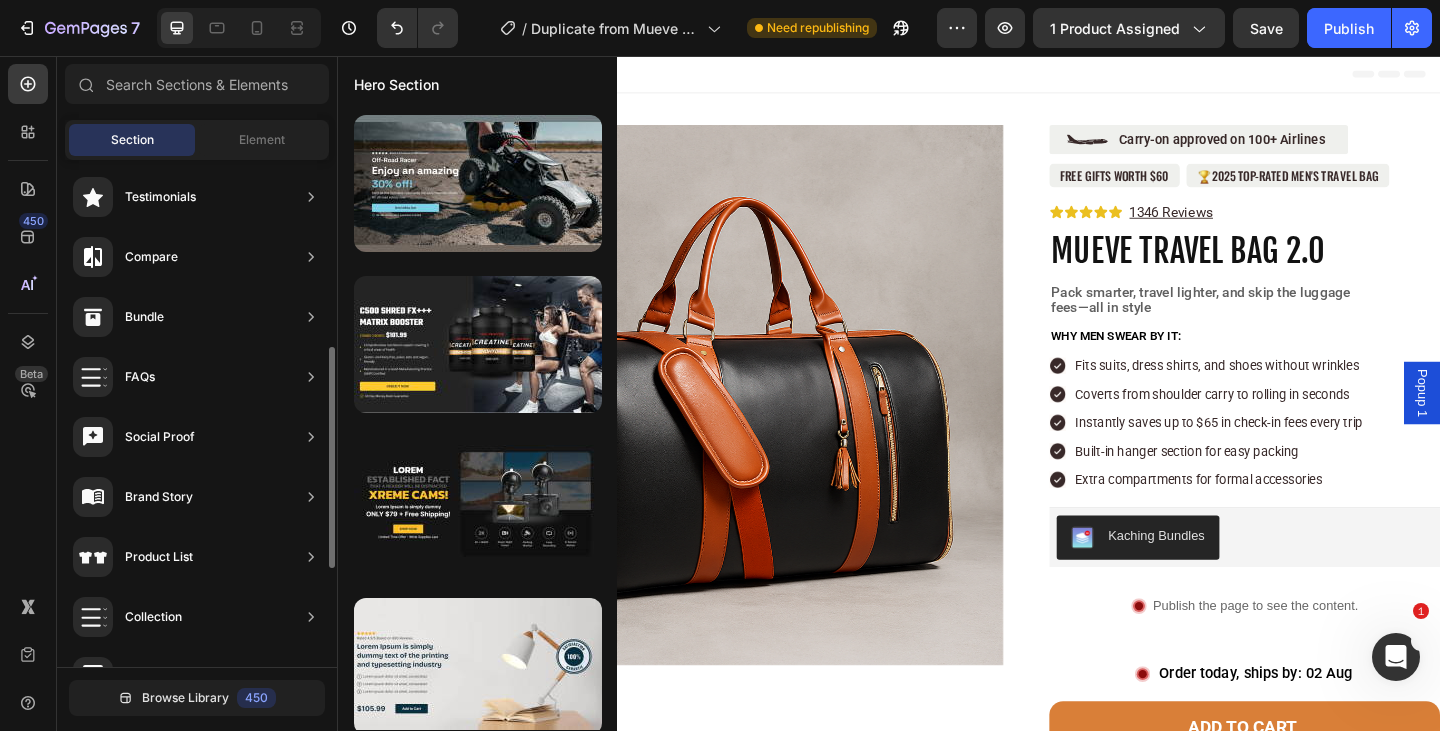 scroll, scrollTop: 653, scrollLeft: 0, axis: vertical 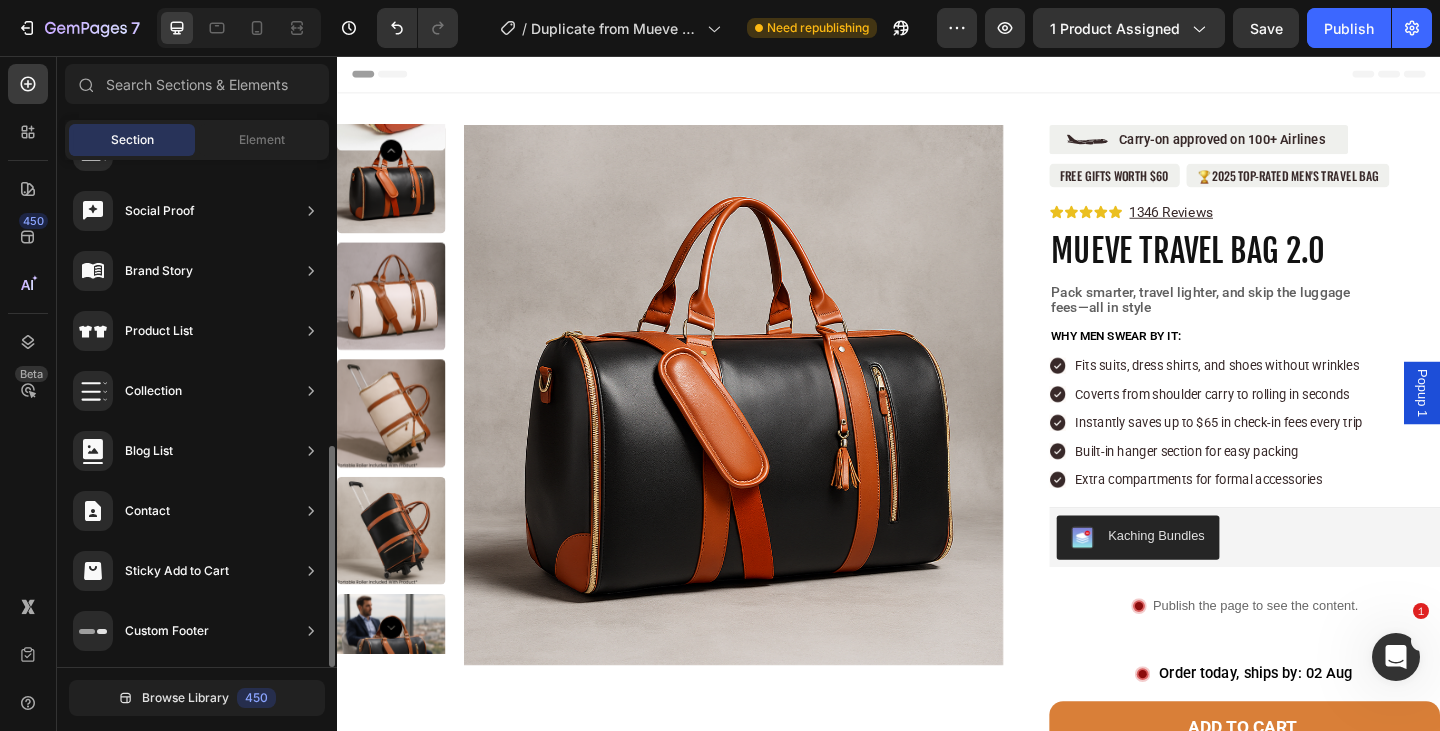 click on "Sections(18) Elements(84) Section Element Hero Section Product Detail Brands Trusted Badges Guarantee Product Breakdown How to use Testimonials Compare Bundle FAQs Social Proof Brand Story Product List Collection Blog List Contact Sticky Add to Cart Custom Footer Browse Library 450 Layout
Row
Row
Row
Row Text
Heading
Text Block Button
Button
Button Media
Image
Image
Video" at bounding box center [197, 396] 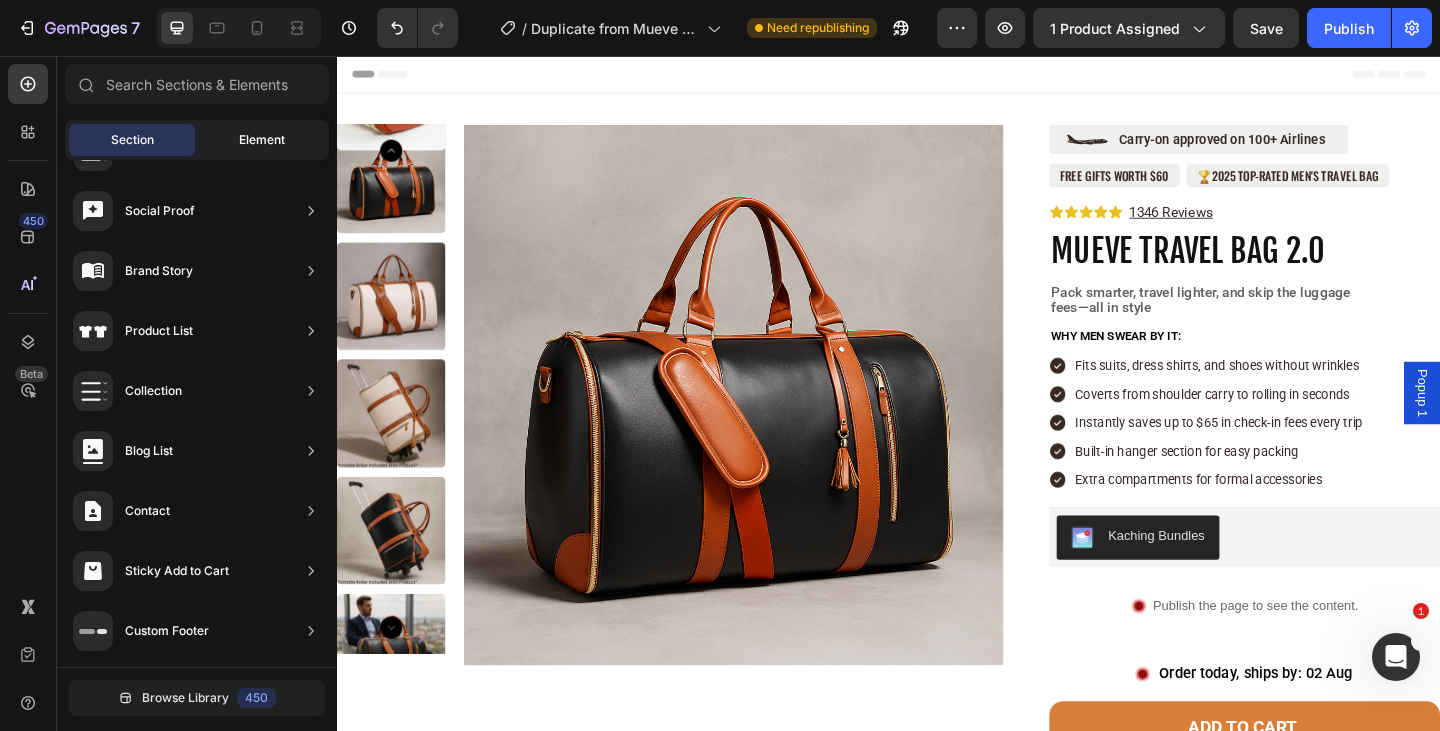 click on "Element" at bounding box center (262, 140) 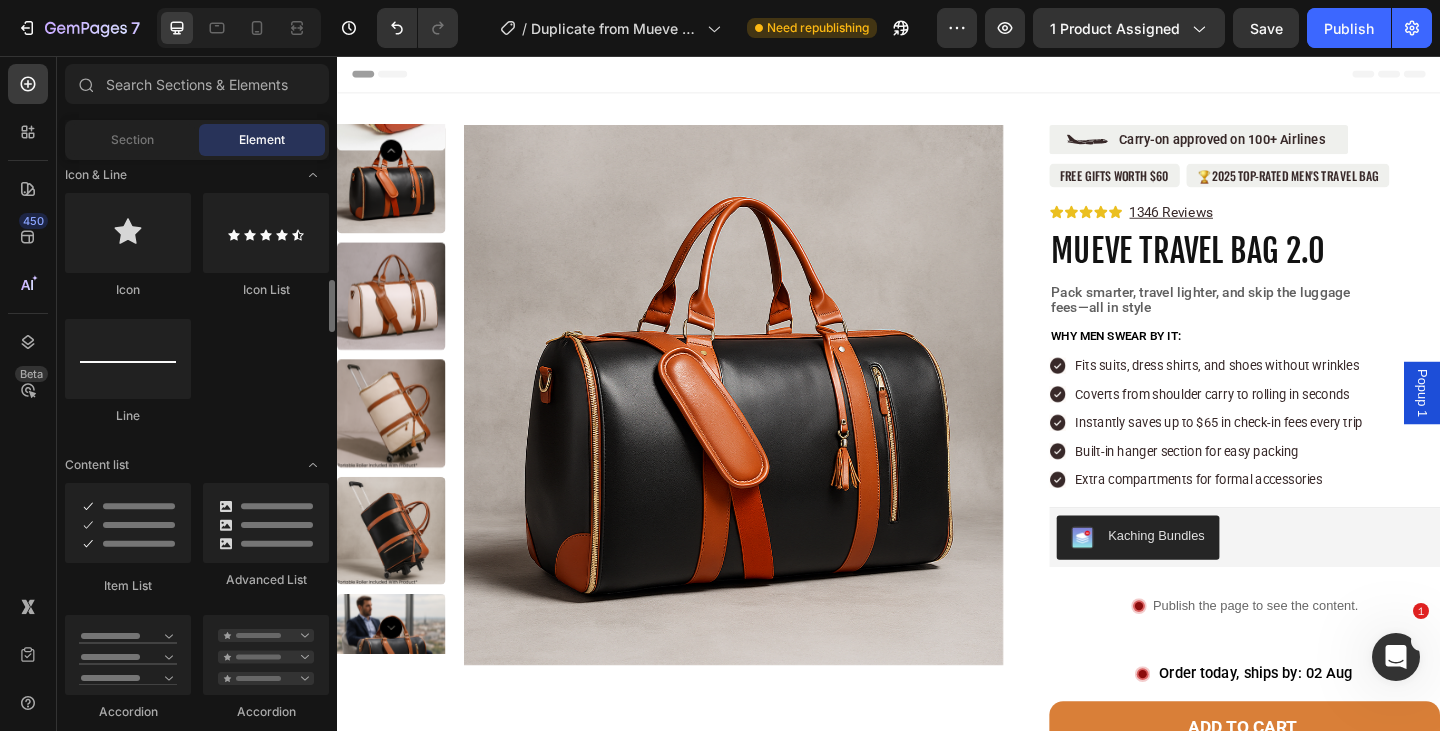 scroll, scrollTop: 1296, scrollLeft: 0, axis: vertical 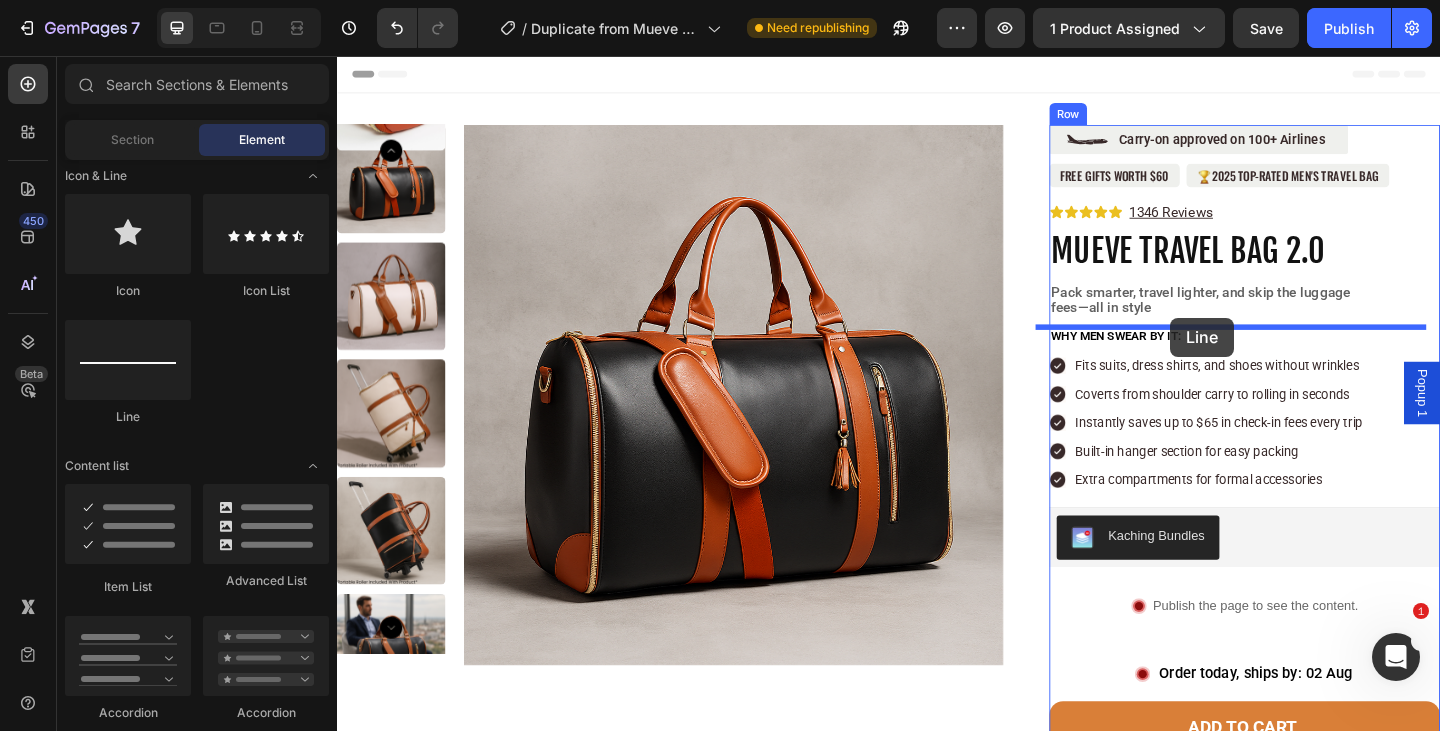 drag, startPoint x: 446, startPoint y: 411, endPoint x: 1243, endPoint y: 341, distance: 800.0681 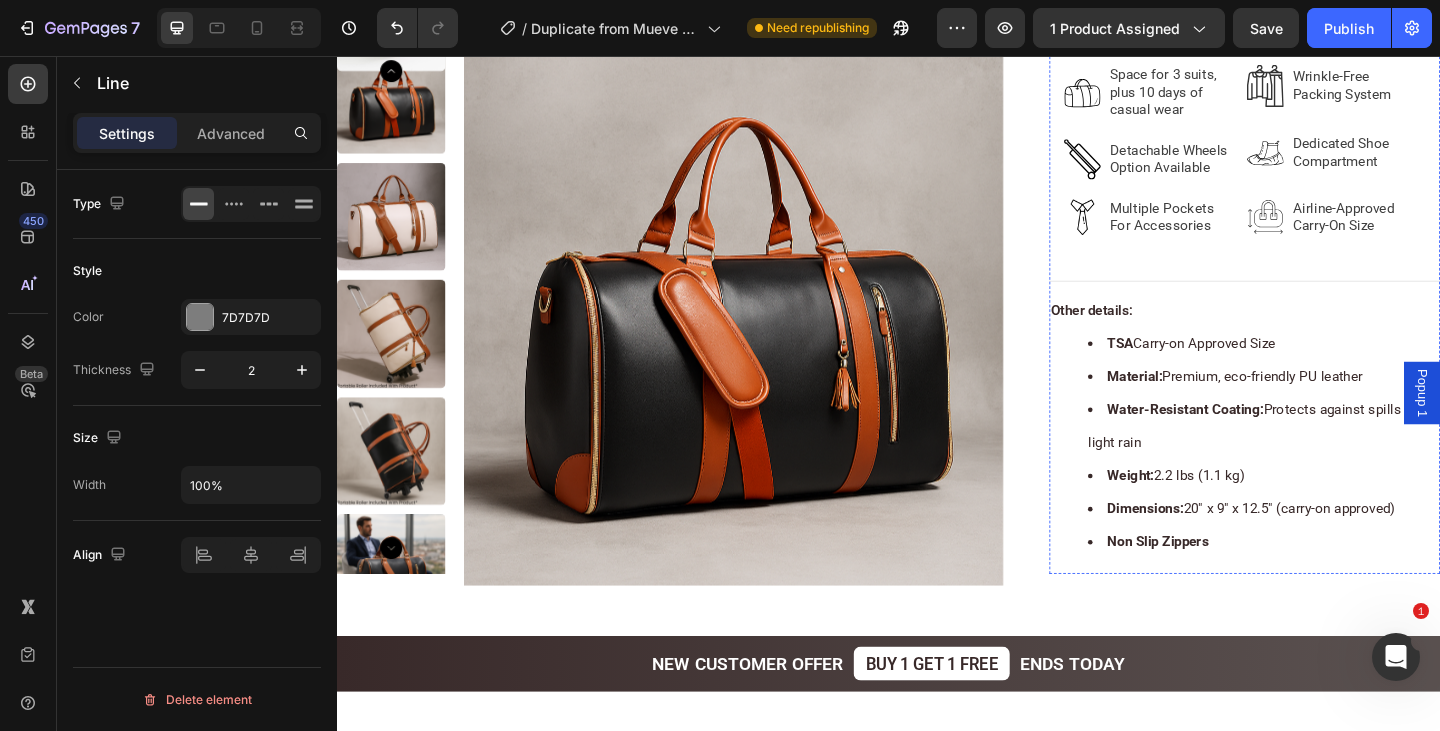 scroll, scrollTop: 1129, scrollLeft: 0, axis: vertical 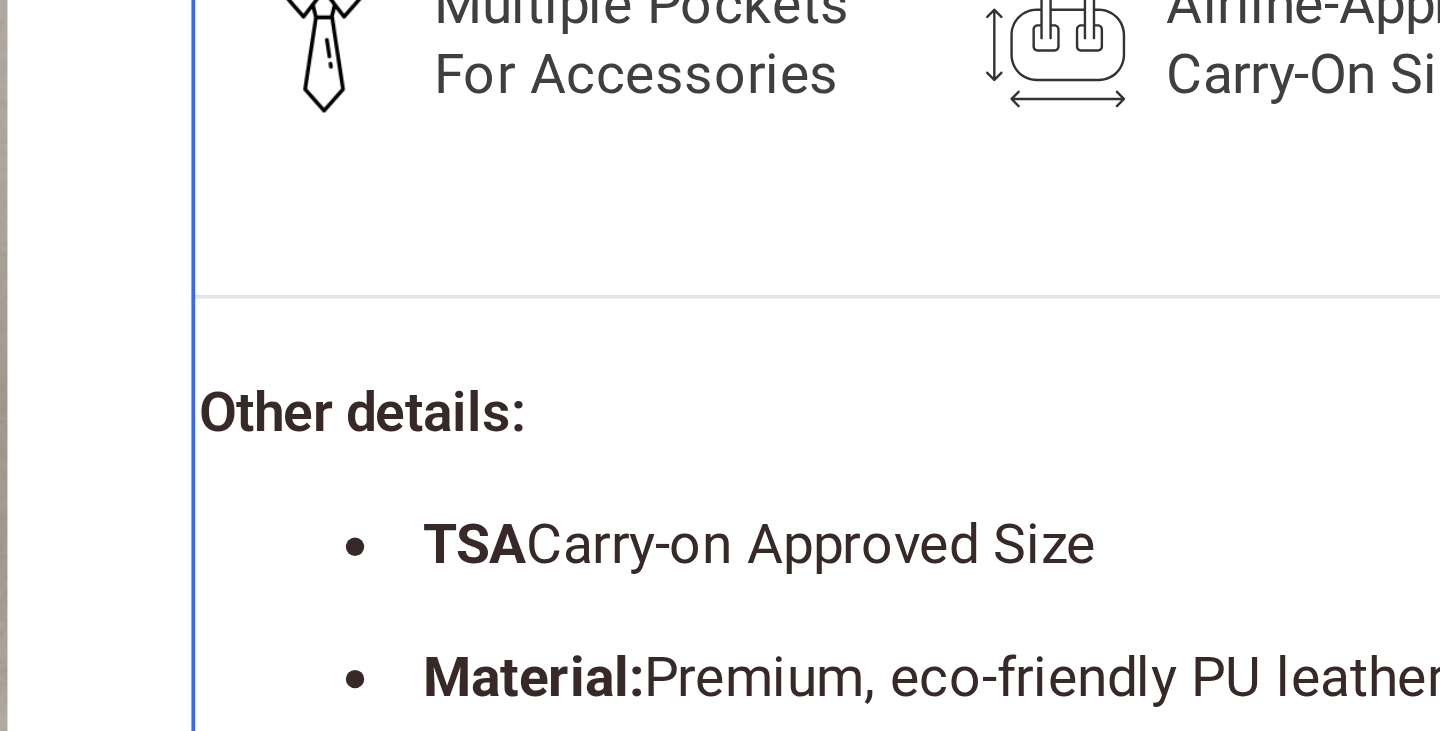 click on "Image Carry-on approved on 100+ Airlines Text Block Row Row free gifts worth $60 Text Block 🏆2025 Top-Rated Men's Travel Bag Text Block Row Icon Icon Icon Icon Icon Icon List 1346 Reviews Text Block Row MUEVE Travel Bag 2.0 Product Title Pack smarter, travel lighter, and skip the luggage fees—all in style Text Block                Title Line   0 WHY MEN SWEAR BY IT: Text Block Image Fits suits, dress shirts, and shoes without wrinkles Text Block Row Image Coverts from shoulder carry to rolling in seconds Text Block Row Image Instantly saves up to $65 in check-in fees every trip Text Block Row Image Built-in hanger section for easy packing Text Block Row Image Extra compartments for formal accessories Text Block Row Row Kaching Bundles Kaching Bundles Image
Publish the page to see the content.
Custom Code Row Image
Order today, ships by:
02 Aug
Delivery Date Row Add to cart Add to Cart Image Image" at bounding box center [-1673, -897] 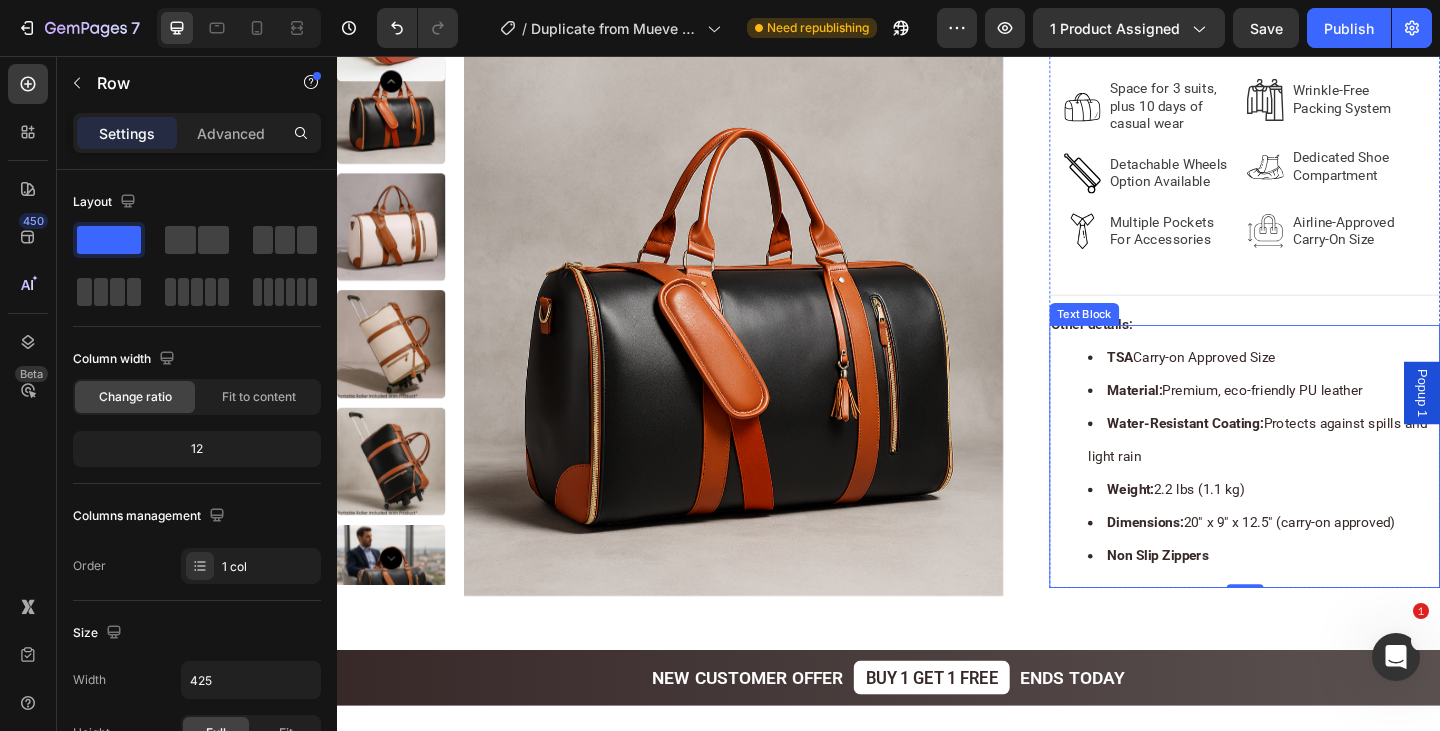 click on "TSA  Carry-on Approved Size  Material:  Premium, eco-friendly PU leather  Water-Resistant Coating:  Protects against spills and light rain  Weight:  2.2 lbs (1.1 kg)  Dimensions:  20" x 9" x 12.5" (carry-on approved)  Non Slip Zippers" at bounding box center (1324, 492) 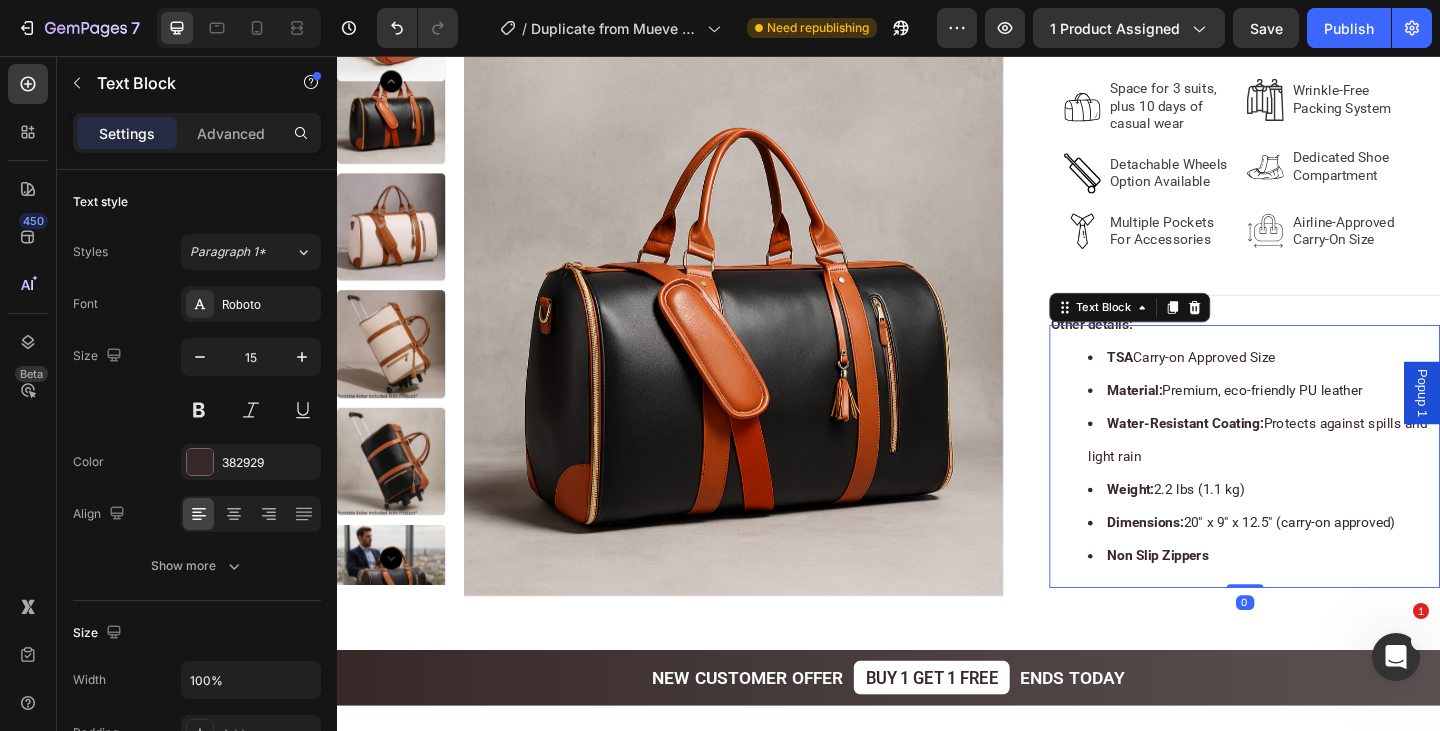 scroll, scrollTop: 1047, scrollLeft: 0, axis: vertical 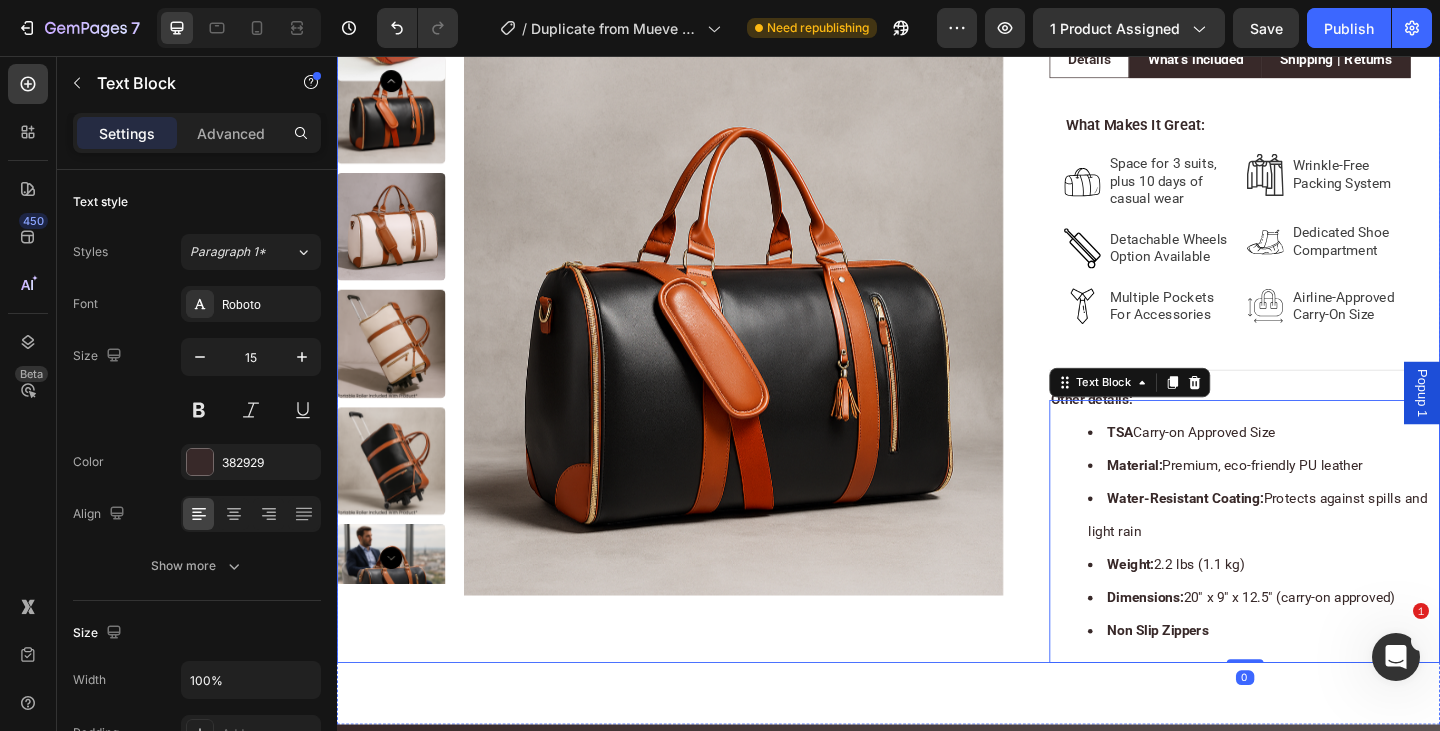 click on "Product Images Row Image Carry-on approved on 100+ Airlines Text Block Row Row free gifts worth $[PRICE] Text Block 🏆2025 Top-Rated Men's Travel Bag Text Block Row Icon Icon Icon Icon Icon Icon List 1346 Reviews Text Block Row MUEVE Travel Bag 2.0 Product Title Pack smarter, travel lighter, and skip the luggage fees—all in style Text Block Title Line WHY MEN SWEAR BY IT: Text Block Image Fits suits, dress shirts, and shoes without wrinkles Text Block Row Image Coverts from shoulder carry to rolling in seconds Text Block Row Image Instantly saves up to $[PRICE] in check-in fees every trip Text Block Row Image Built-in hanger section for easy packing Text Block Row Image Extra compartments for formal accessories Text Block Row Row Kaching Bundles Kaching Bundles Image Publish the page to see the content. Custom Code Row Image Order today, ships by: 02 Aug Delivery Date" at bounding box center (937, -100) 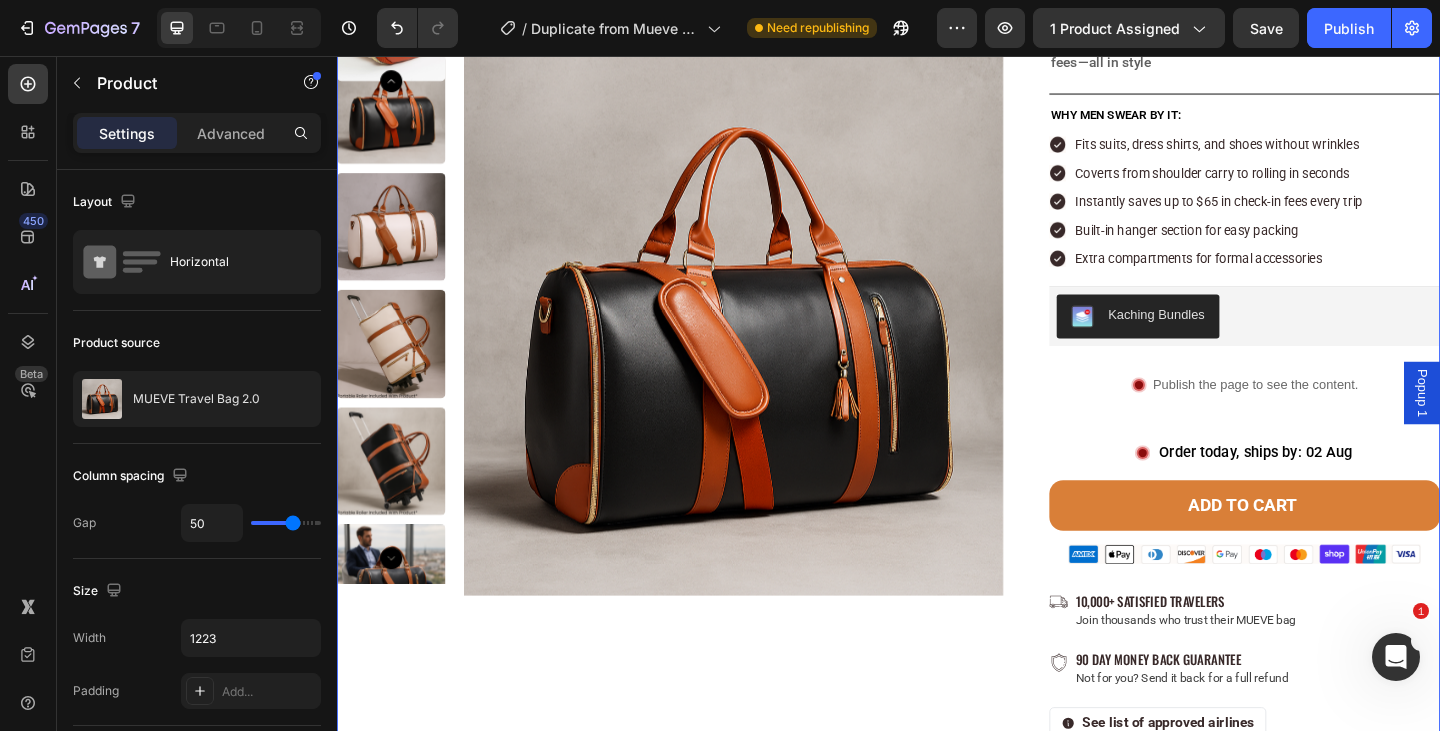 scroll, scrollTop: 119, scrollLeft: 0, axis: vertical 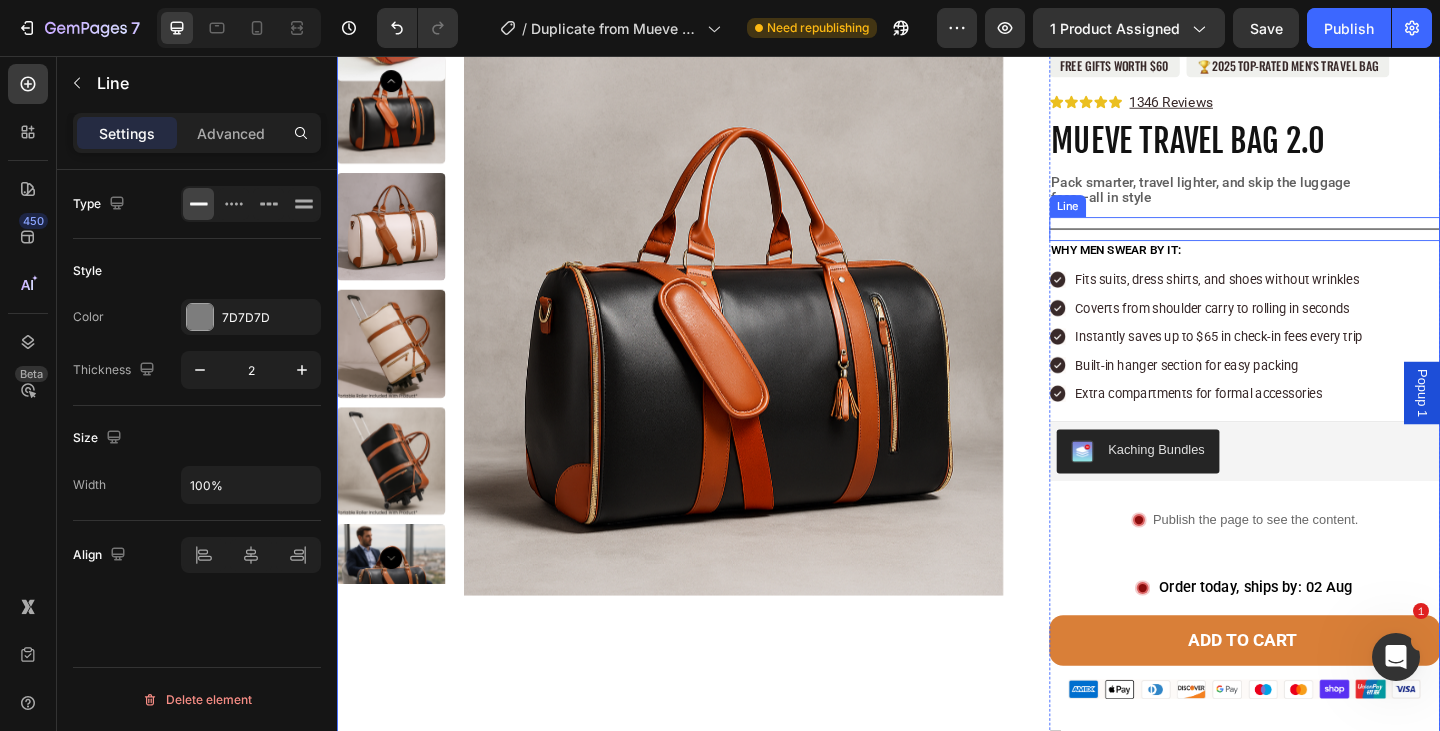 click at bounding box center (1324, 245) 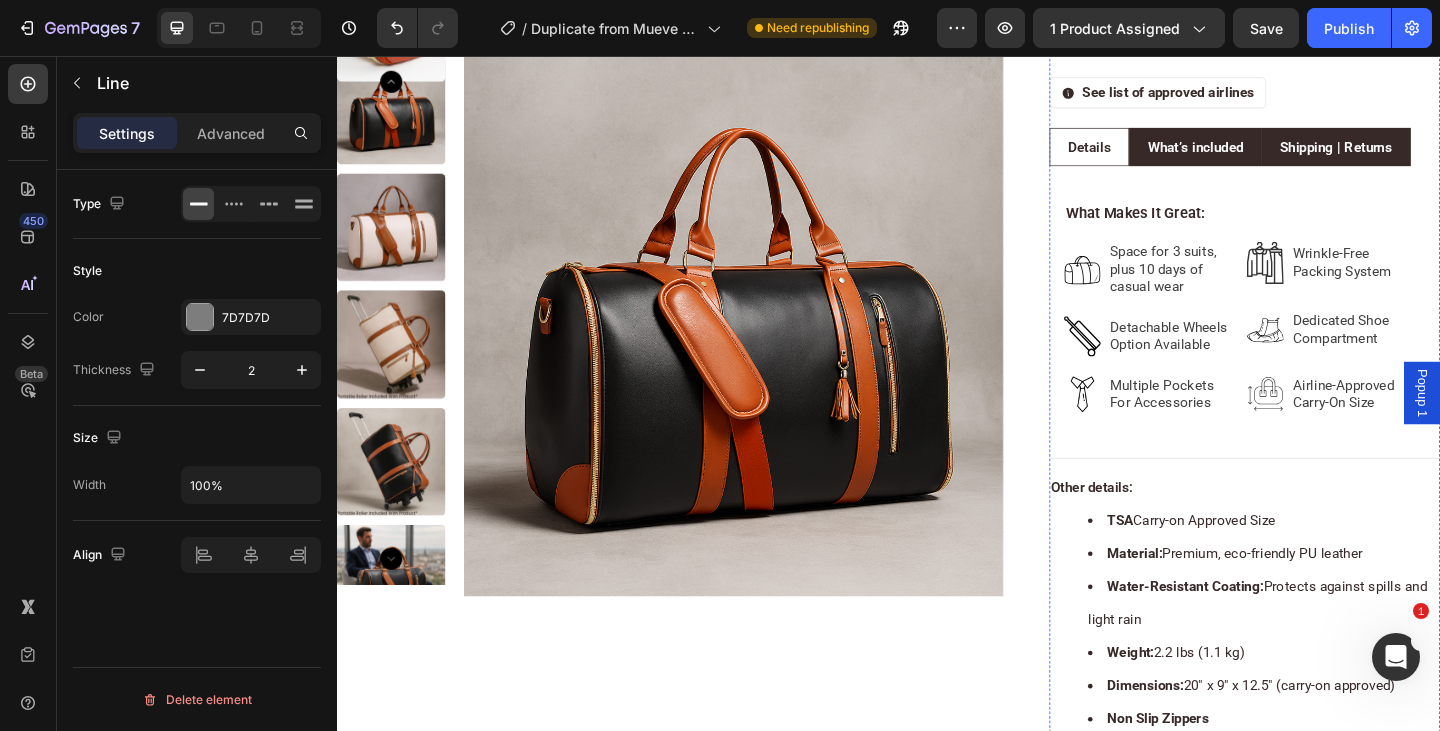 scroll, scrollTop: 955, scrollLeft: 0, axis: vertical 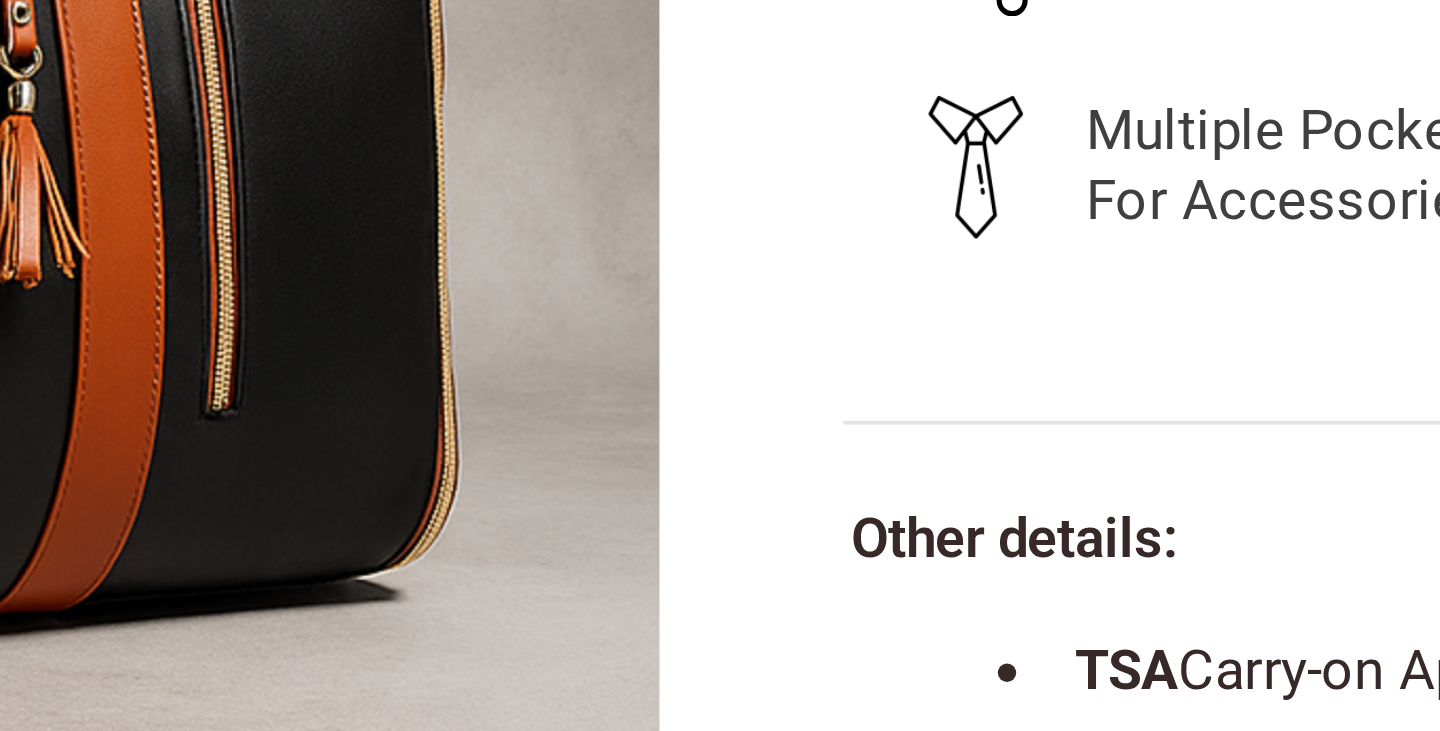 click on "Image Multiple Pockets For Accessories Text Block Row" at bounding box center [-1120, -798] 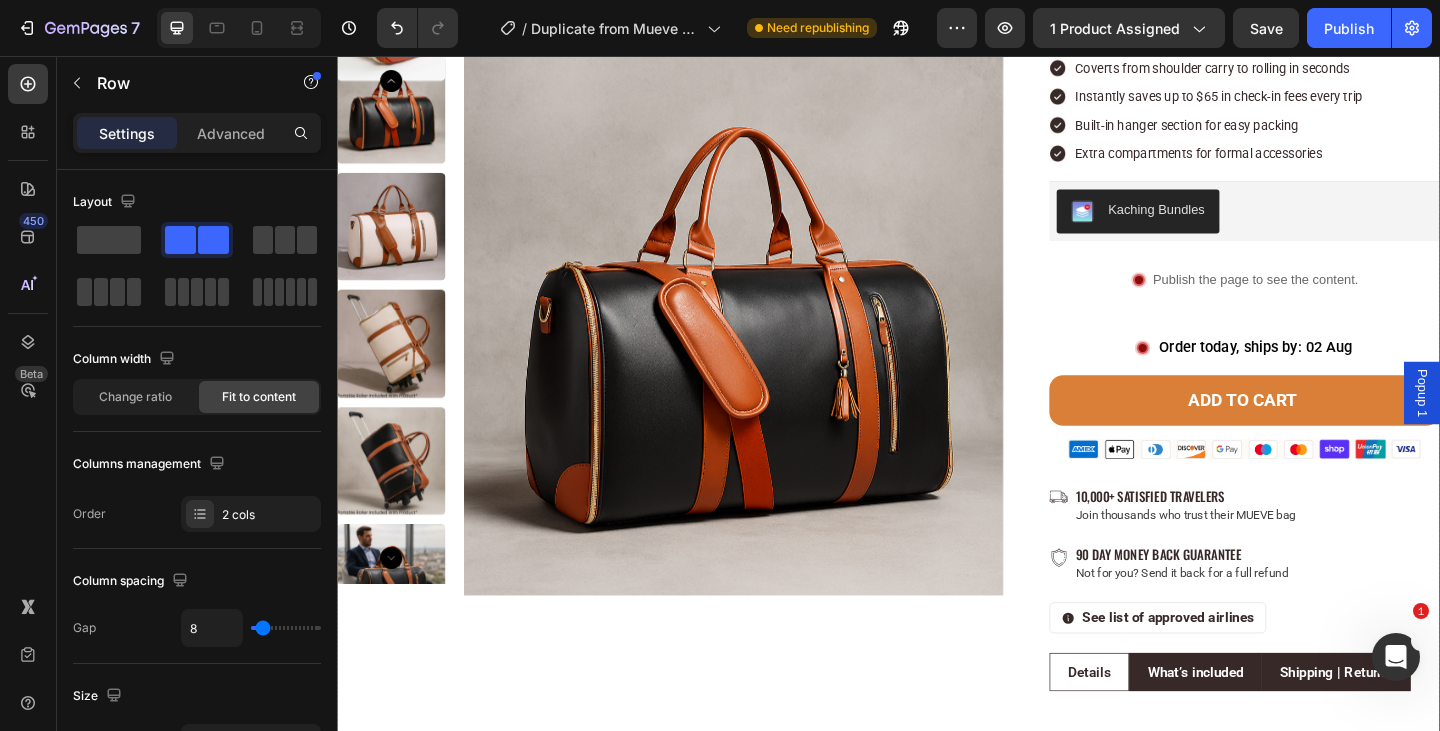 scroll, scrollTop: 253, scrollLeft: 0, axis: vertical 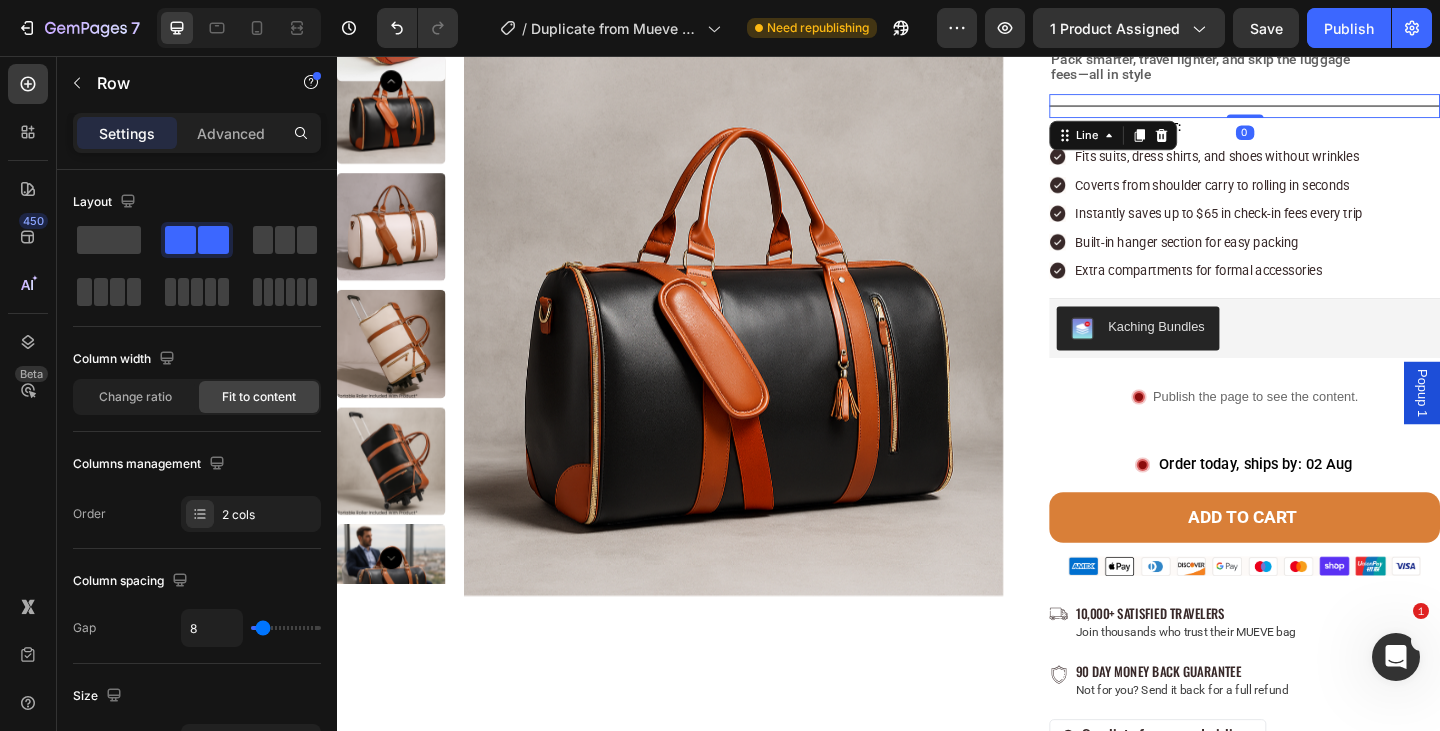click on "Title Line   0" at bounding box center [1324, 111] 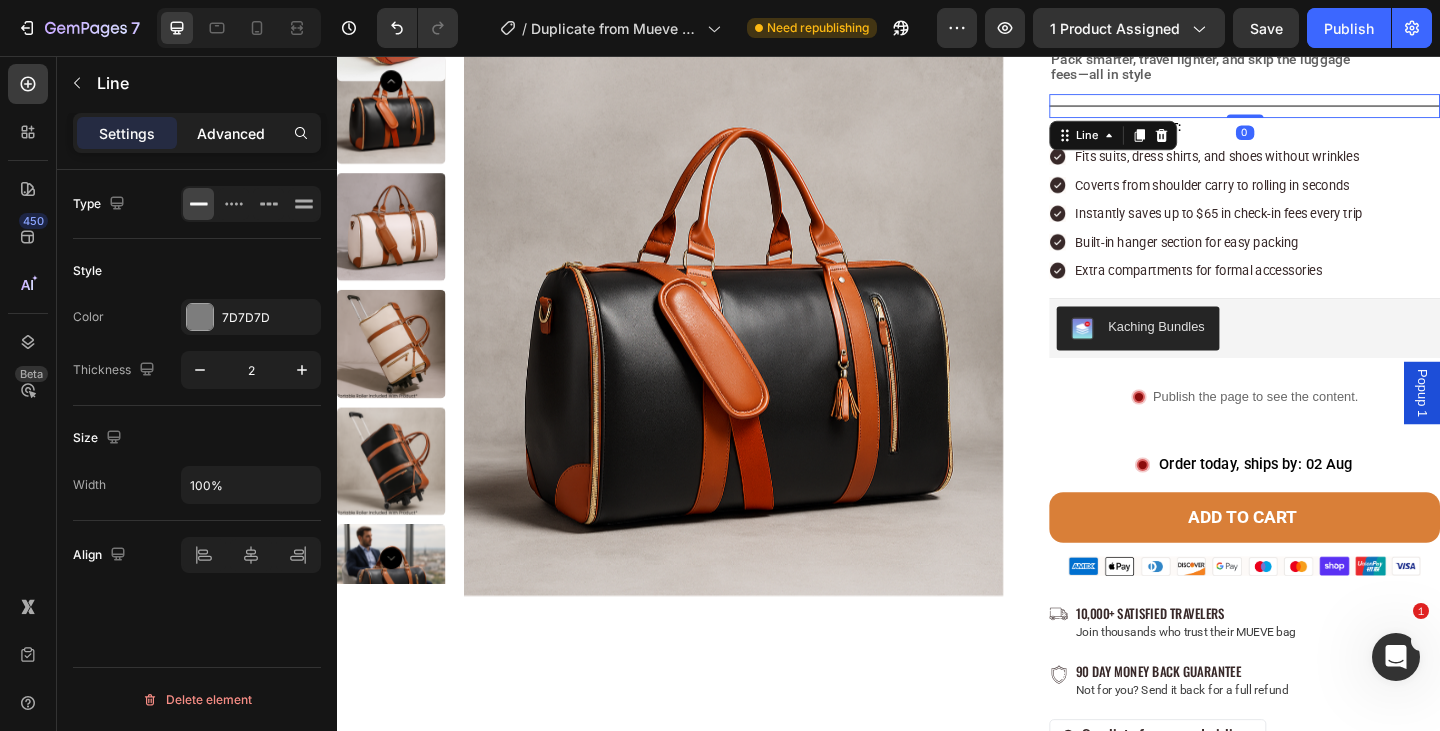 click on "Advanced" 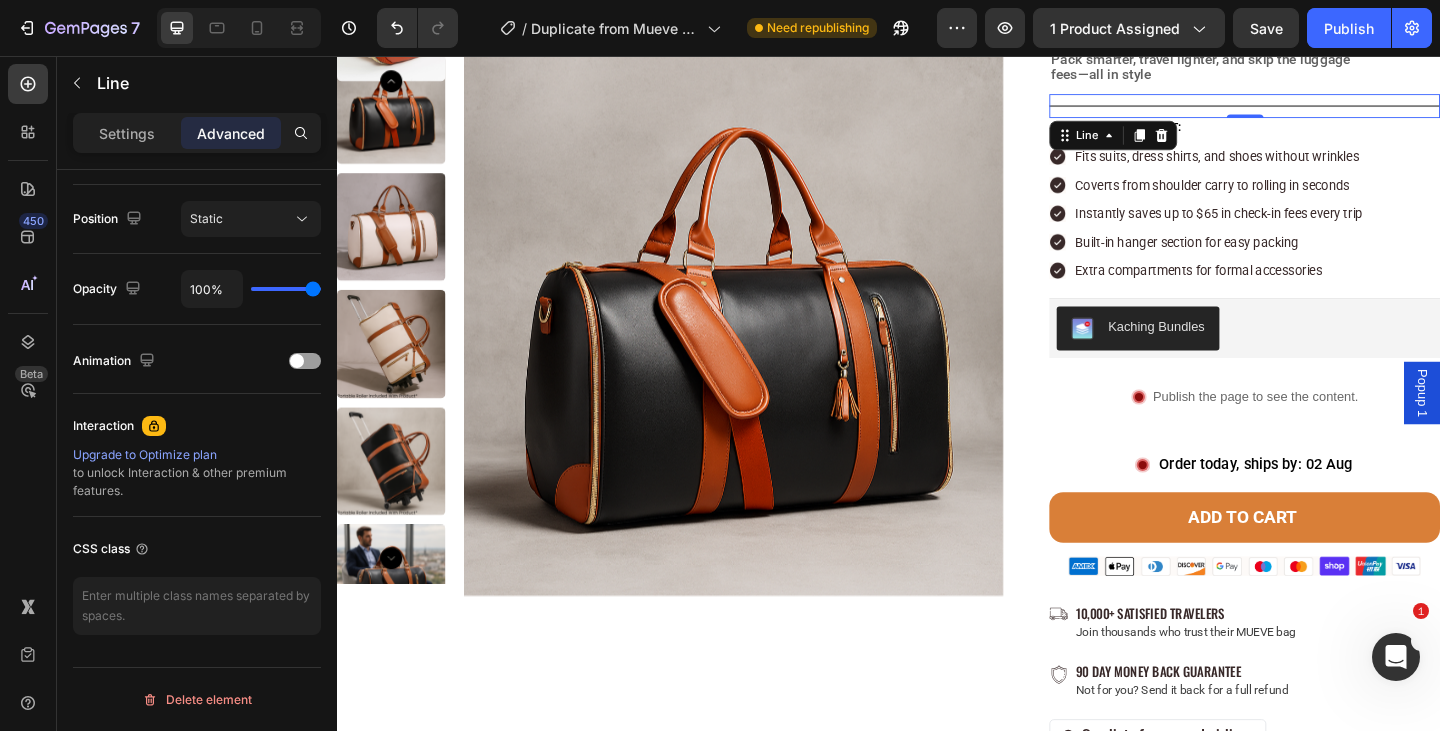 scroll, scrollTop: 0, scrollLeft: 0, axis: both 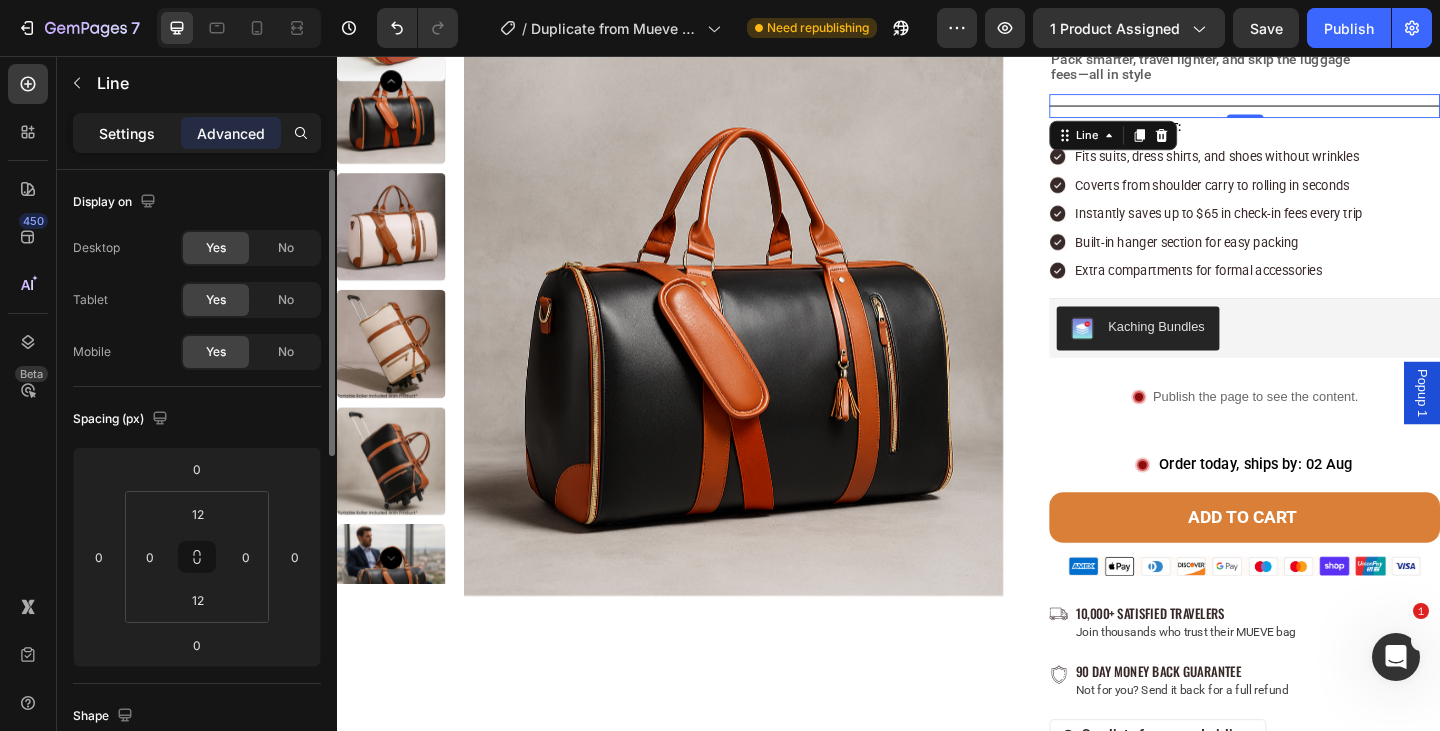 click on "Settings" at bounding box center [127, 133] 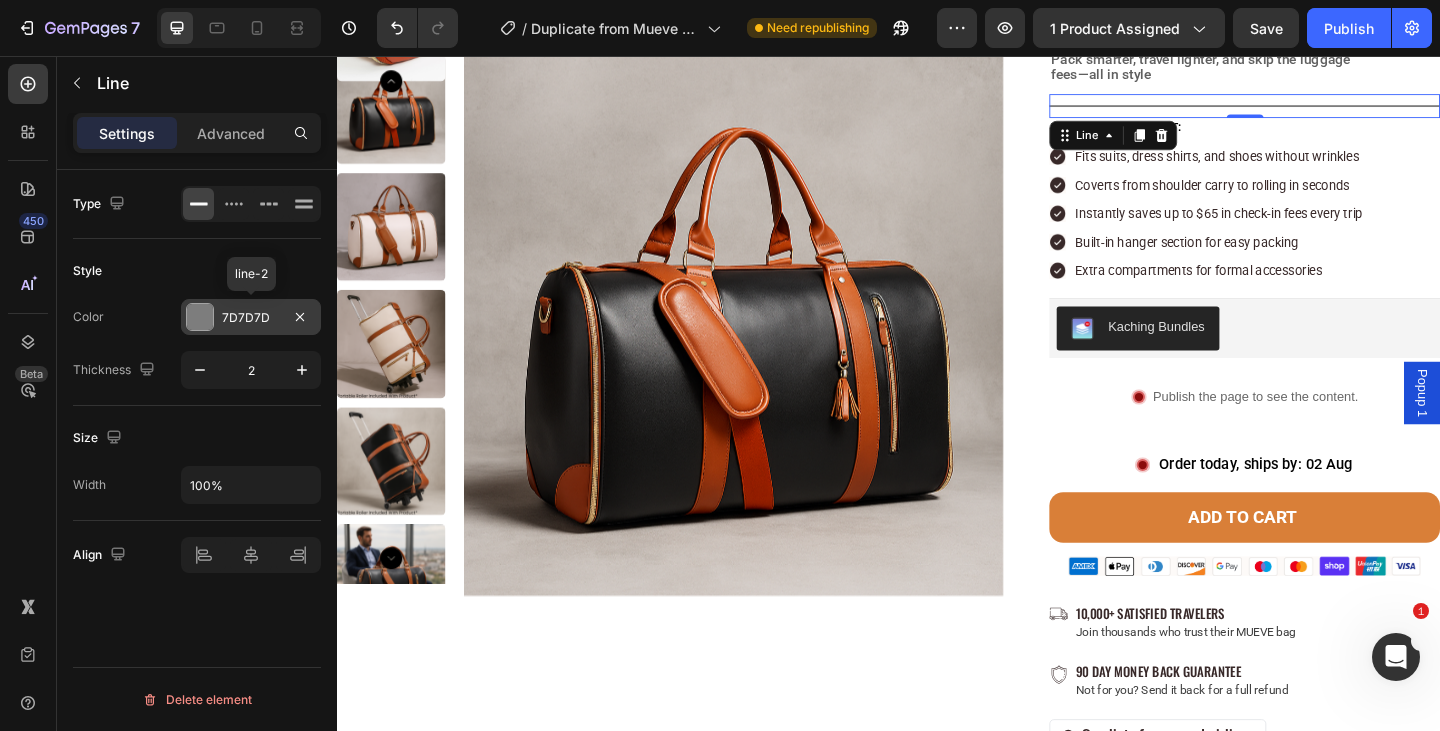 click on "7D7D7D" at bounding box center [251, 318] 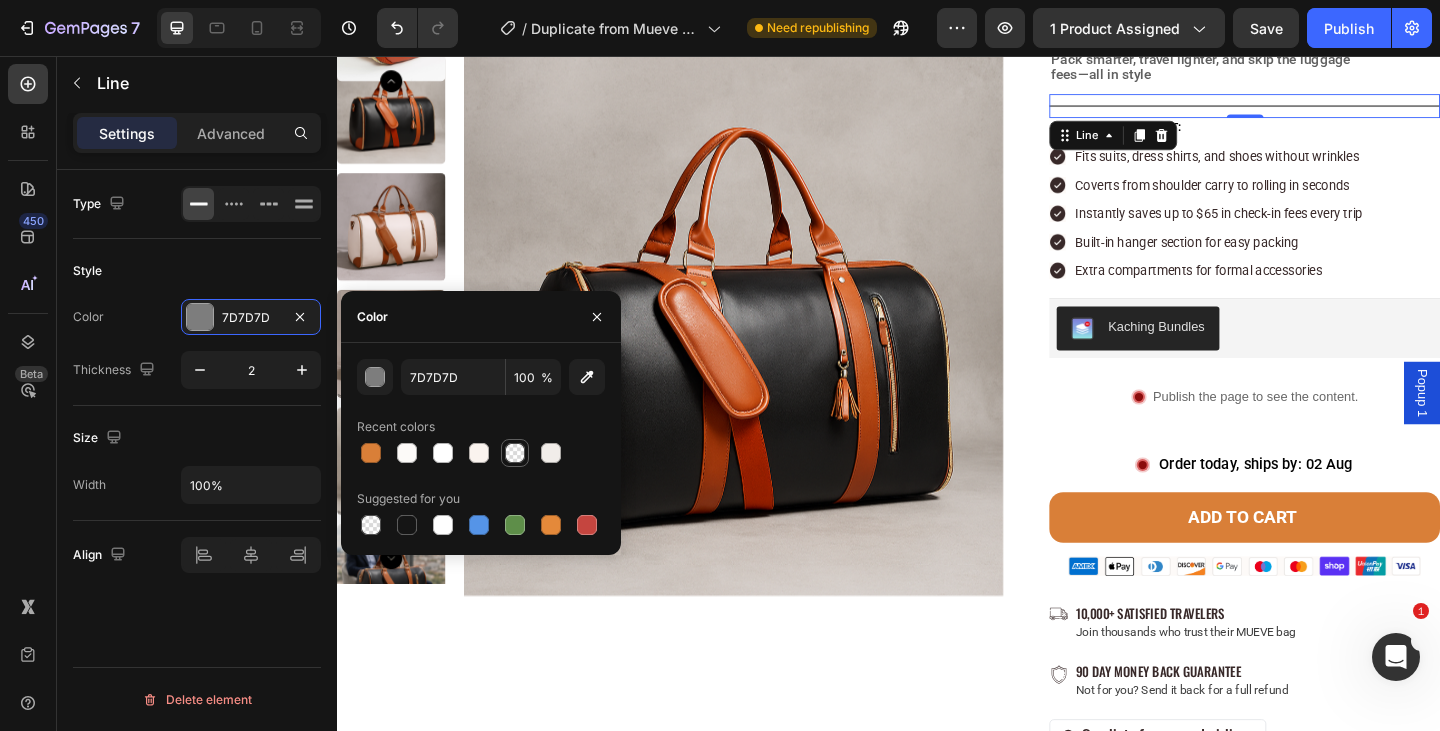 click at bounding box center (515, 453) 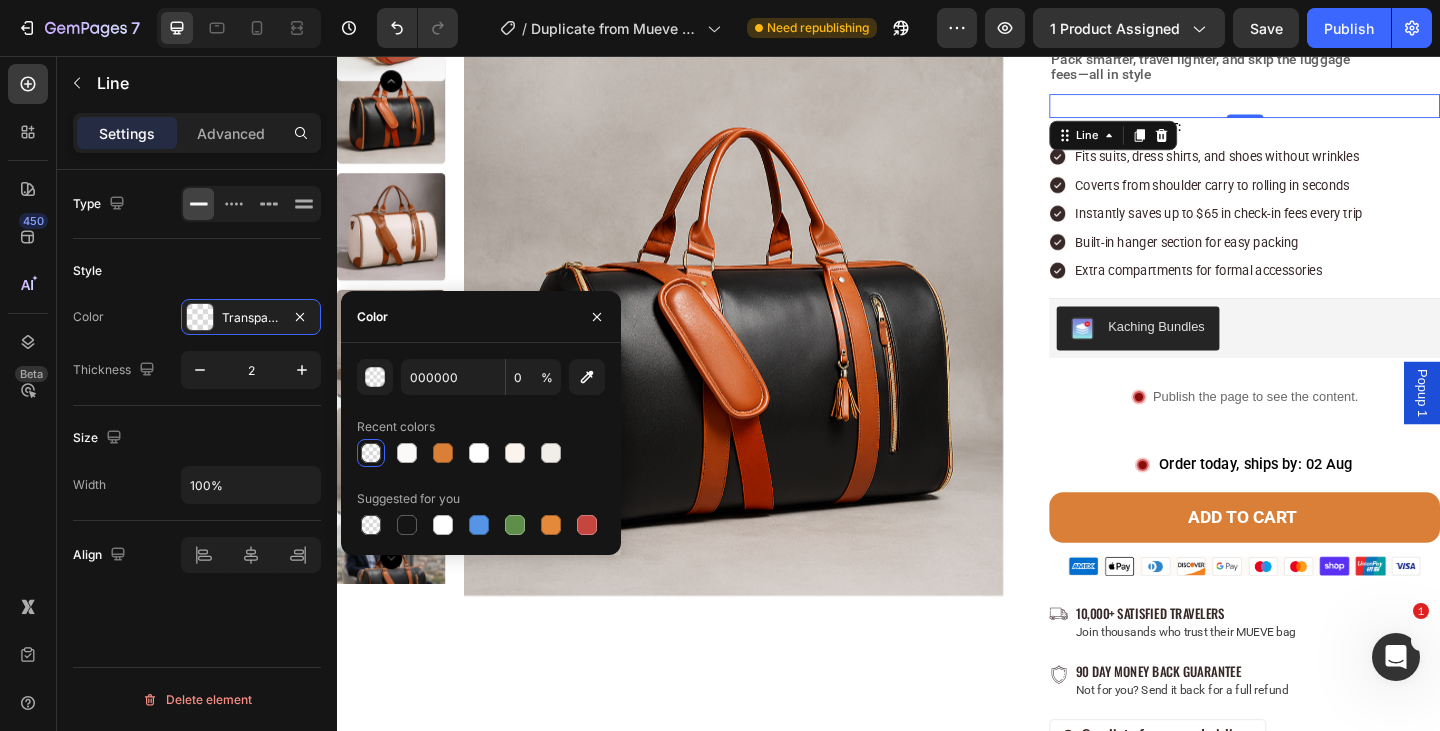 click at bounding box center [371, 453] 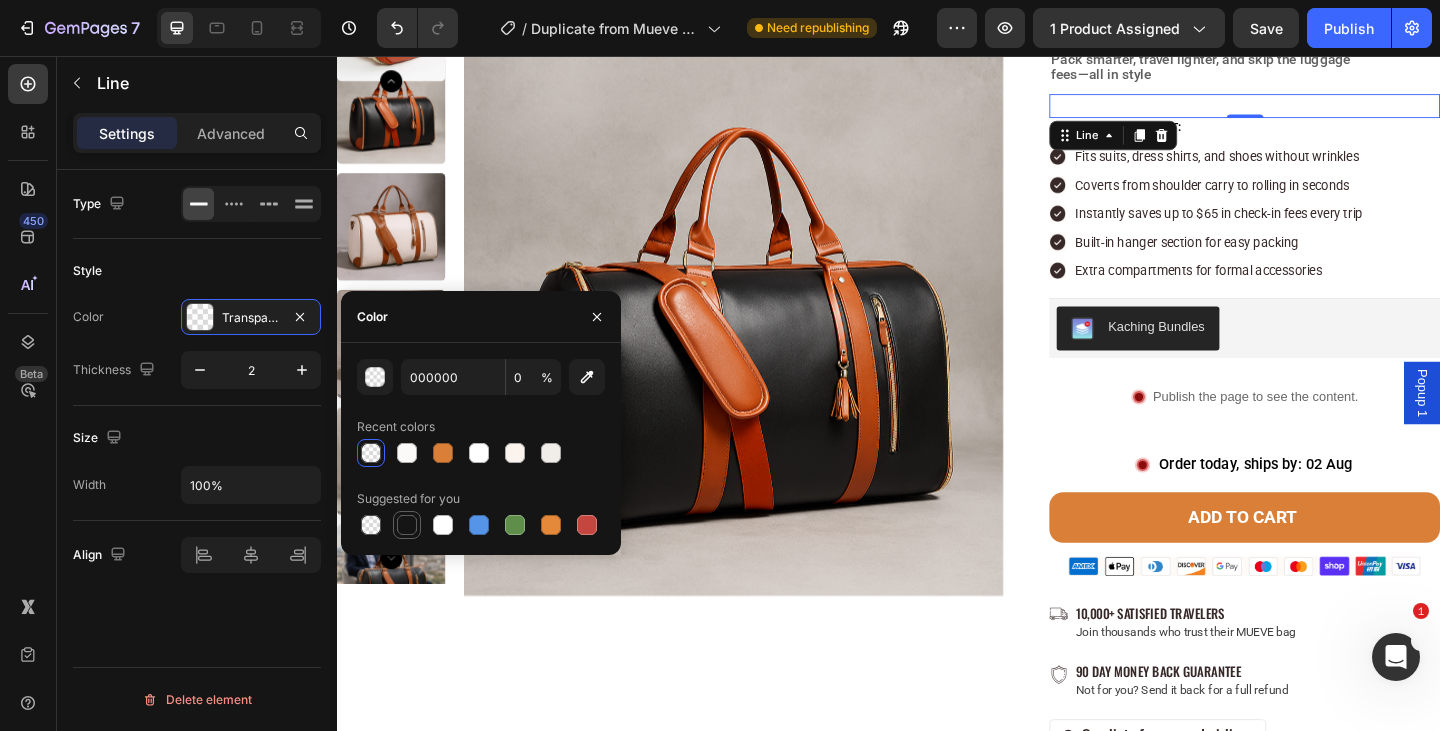 click at bounding box center (407, 525) 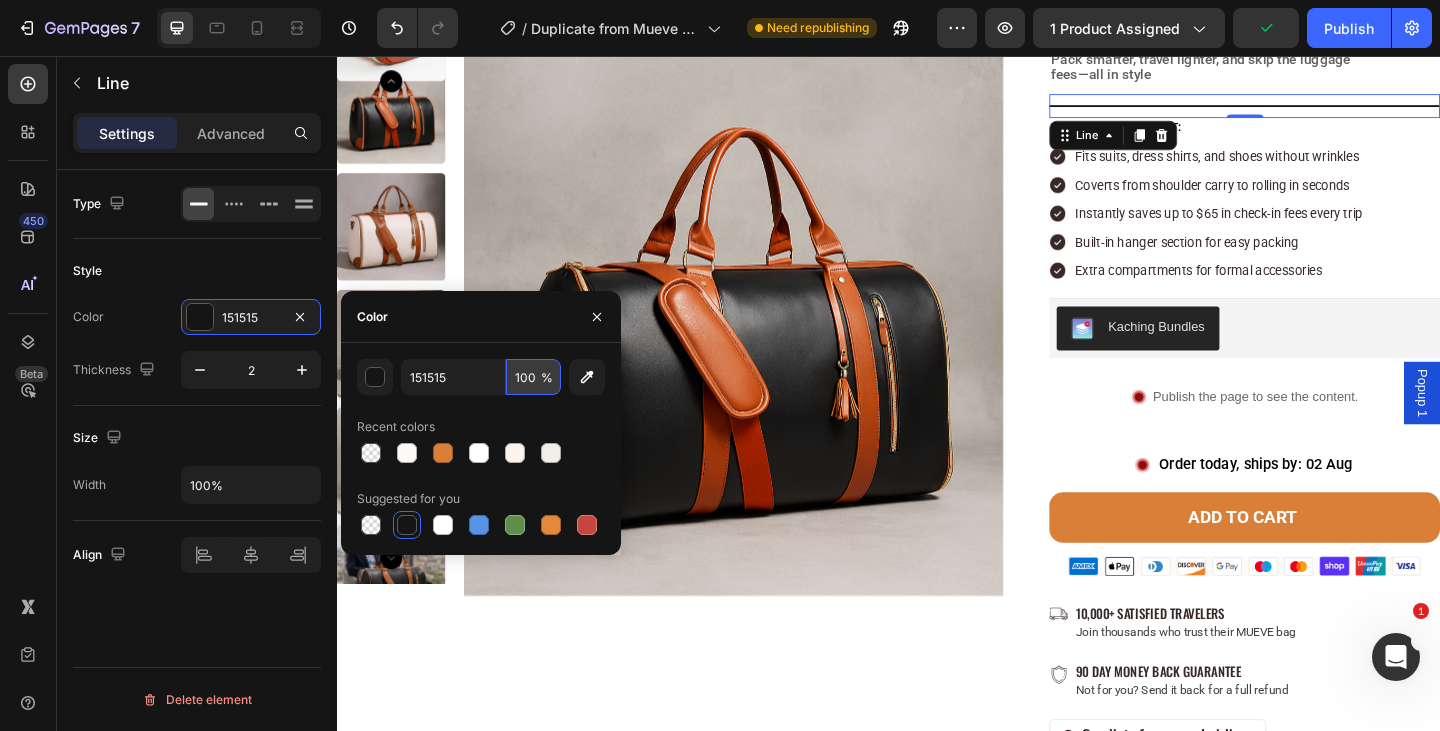 click on "100" at bounding box center (533, 377) 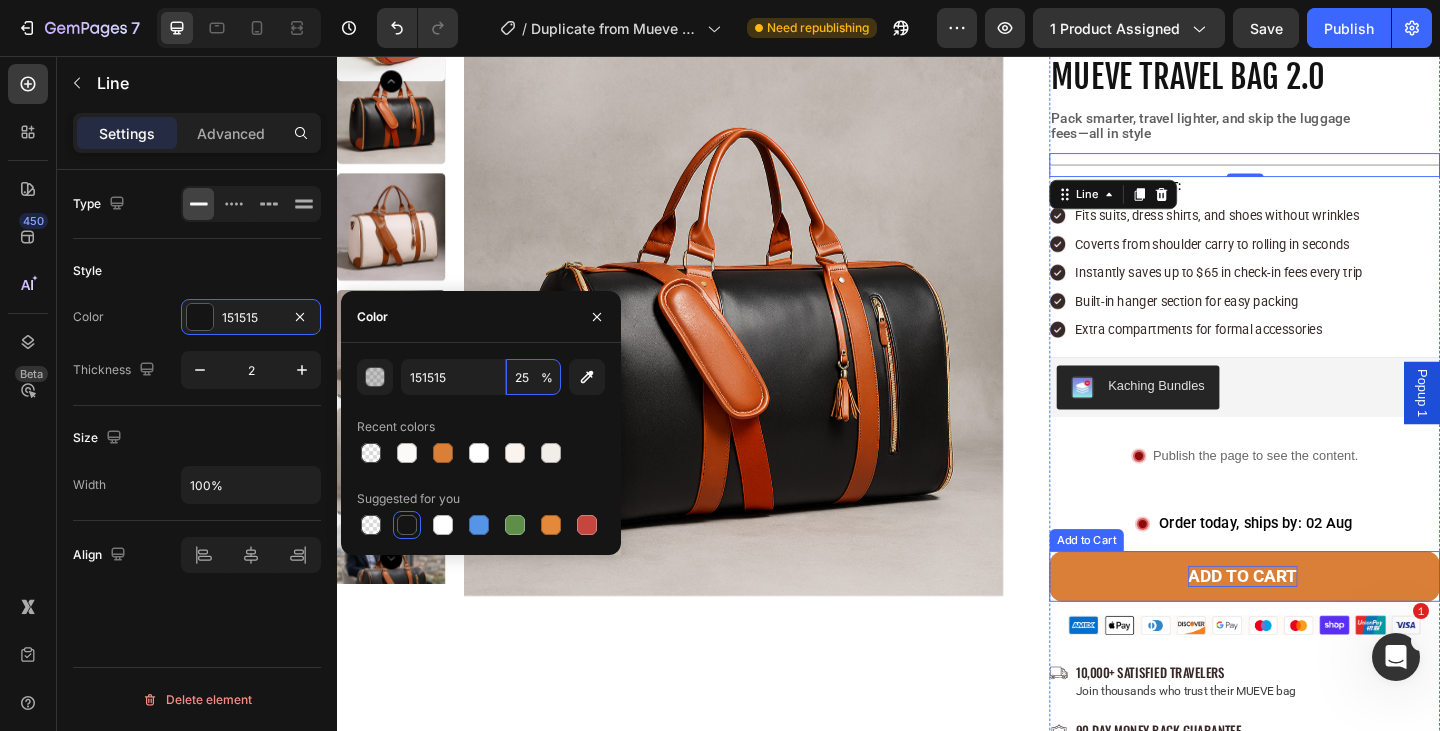 scroll, scrollTop: 0, scrollLeft: 0, axis: both 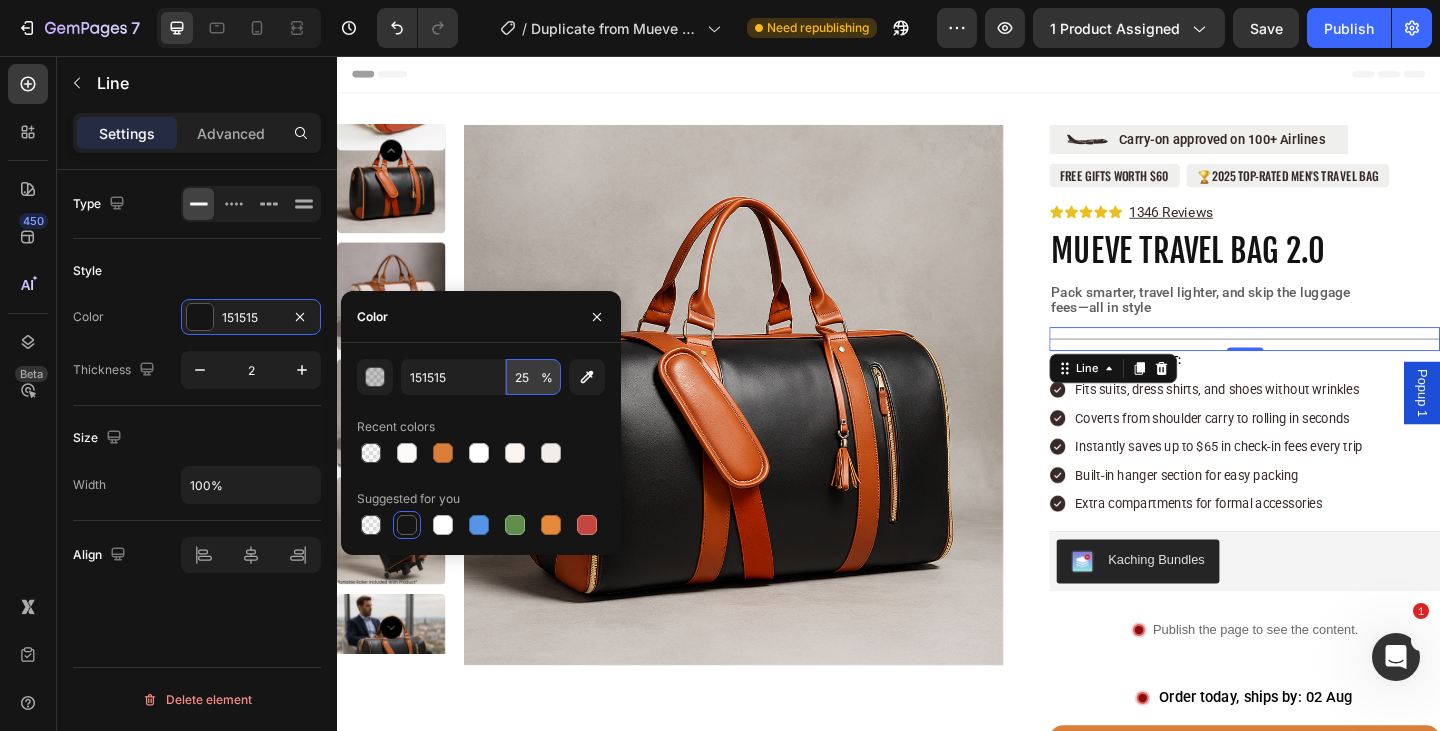 click on "25" at bounding box center [533, 377] 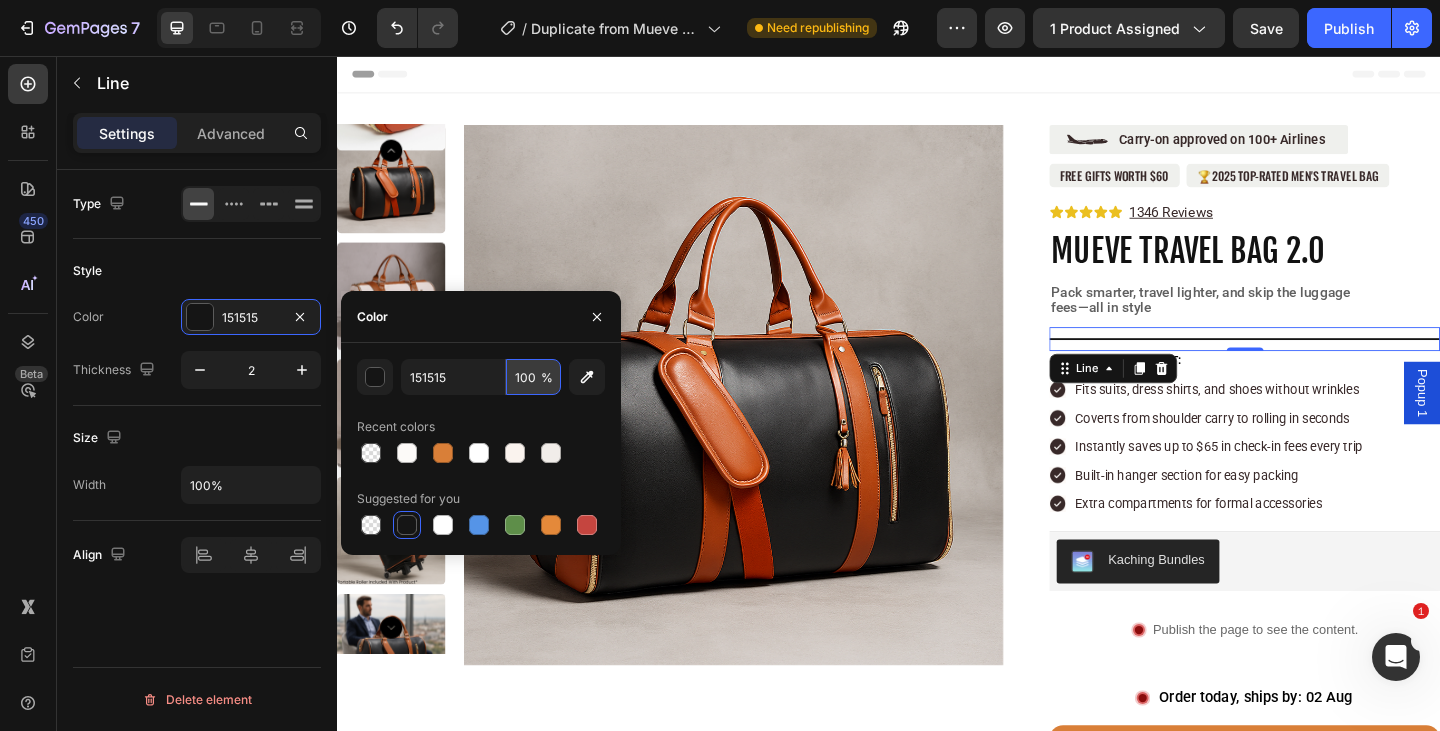 click on "100" at bounding box center (533, 377) 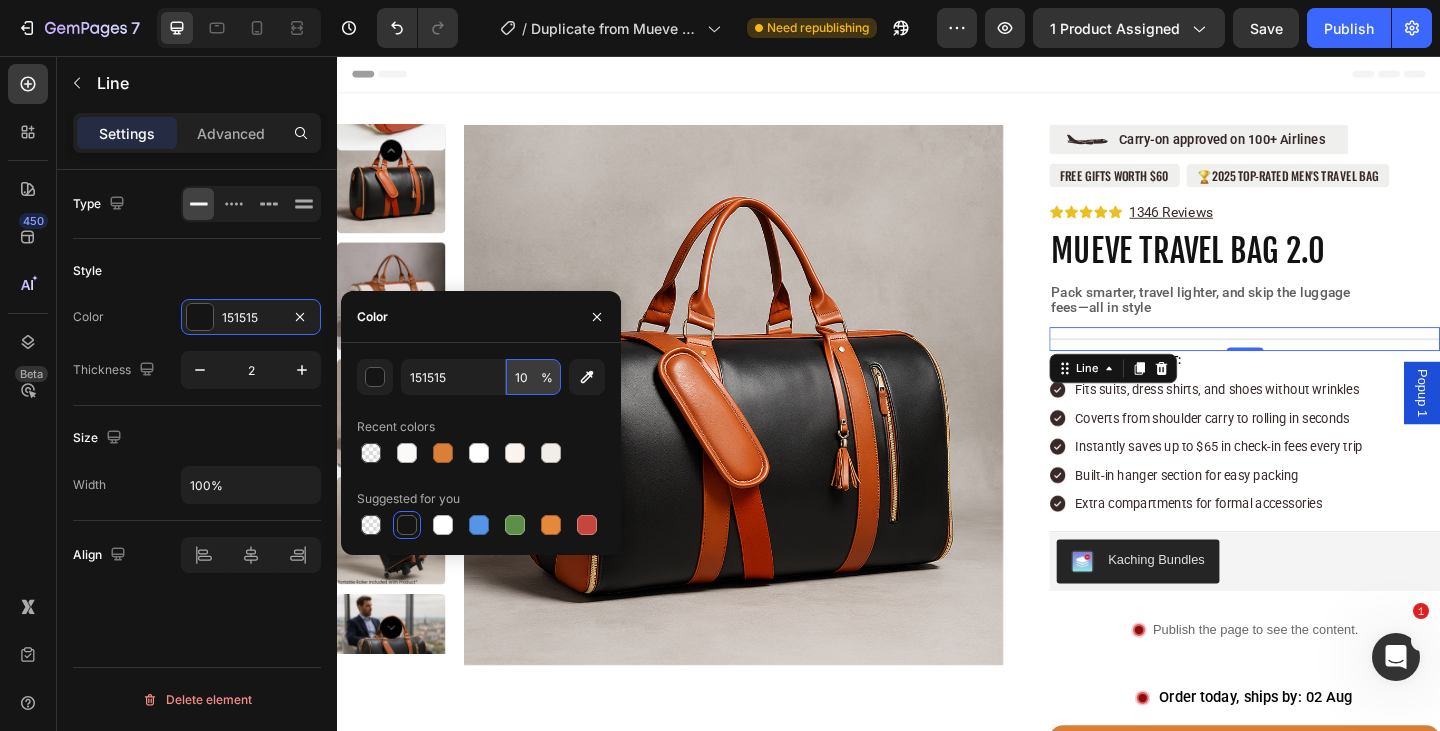 type on "1" 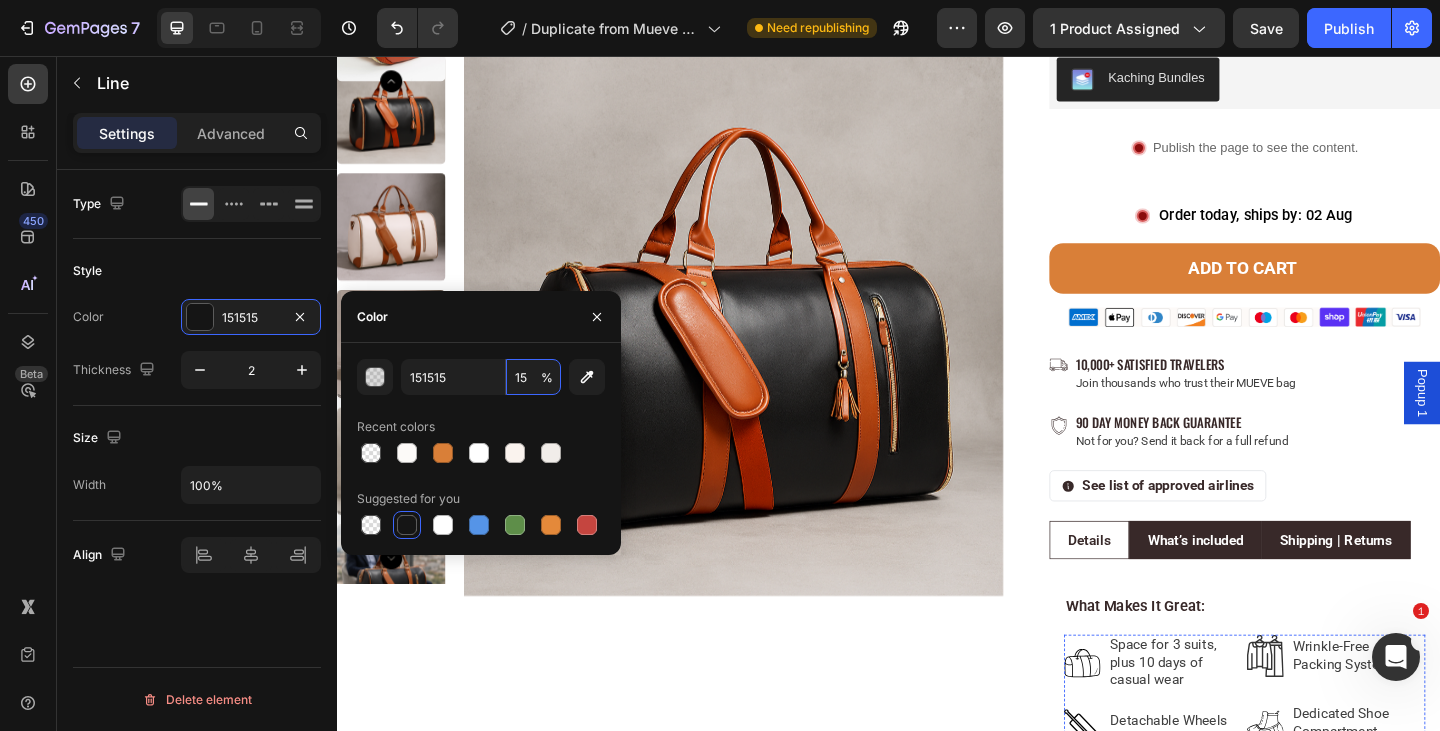 scroll, scrollTop: 662, scrollLeft: 0, axis: vertical 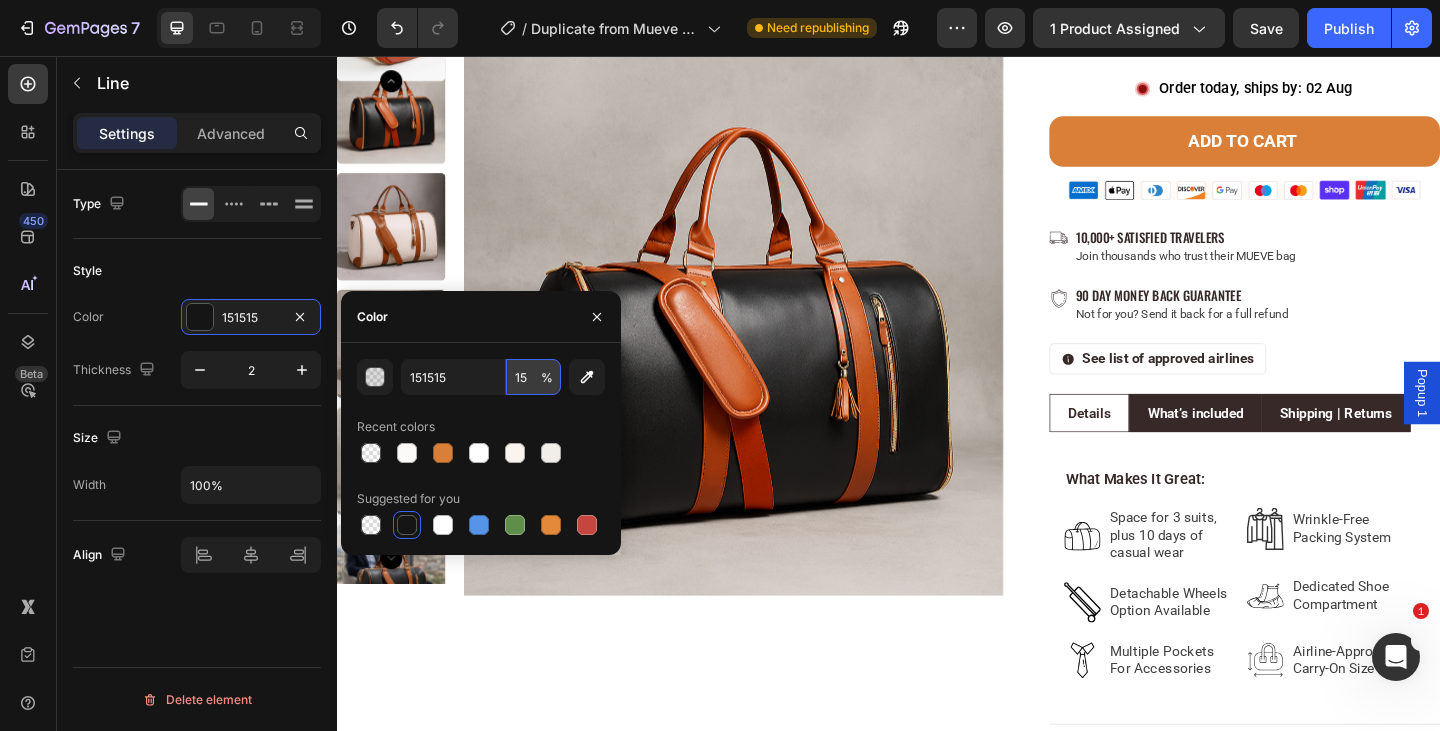 click on "15" at bounding box center [533, 377] 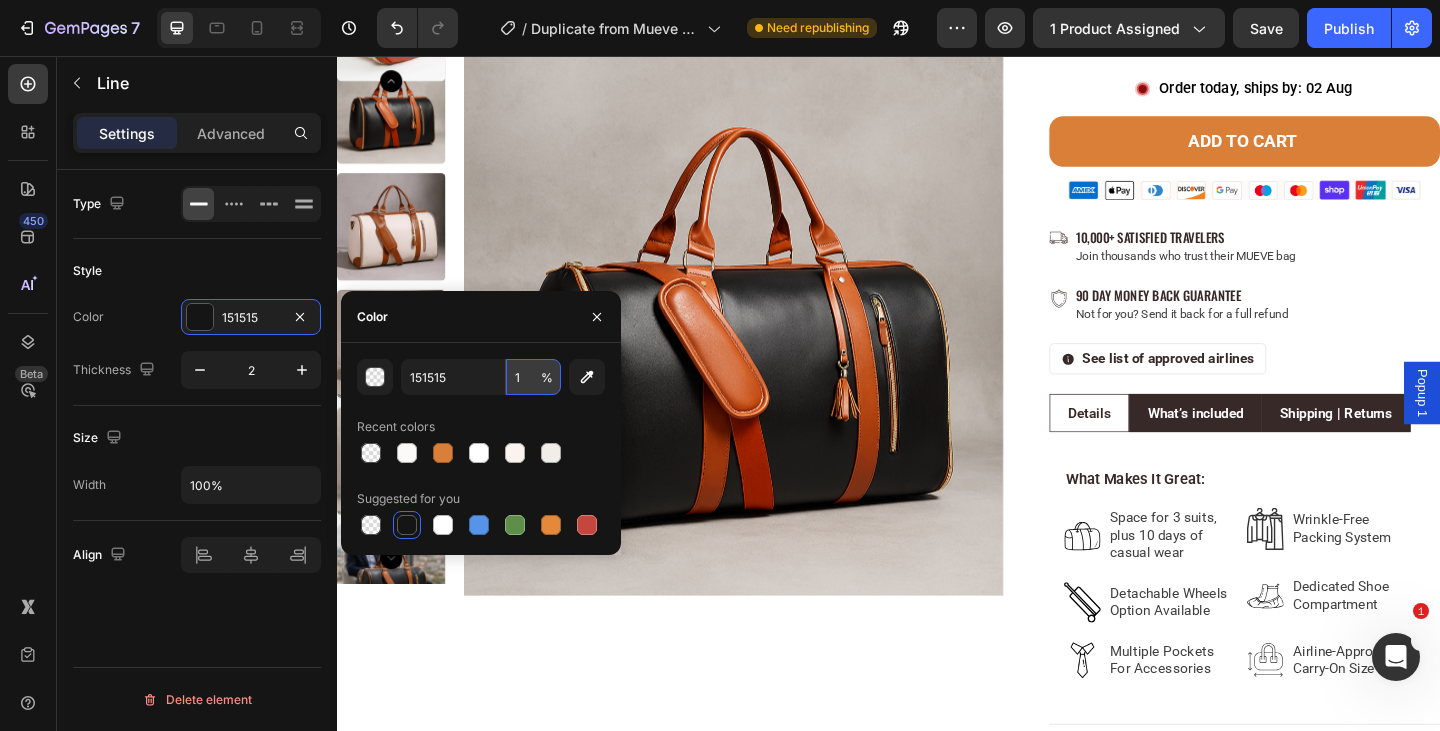 type on "12" 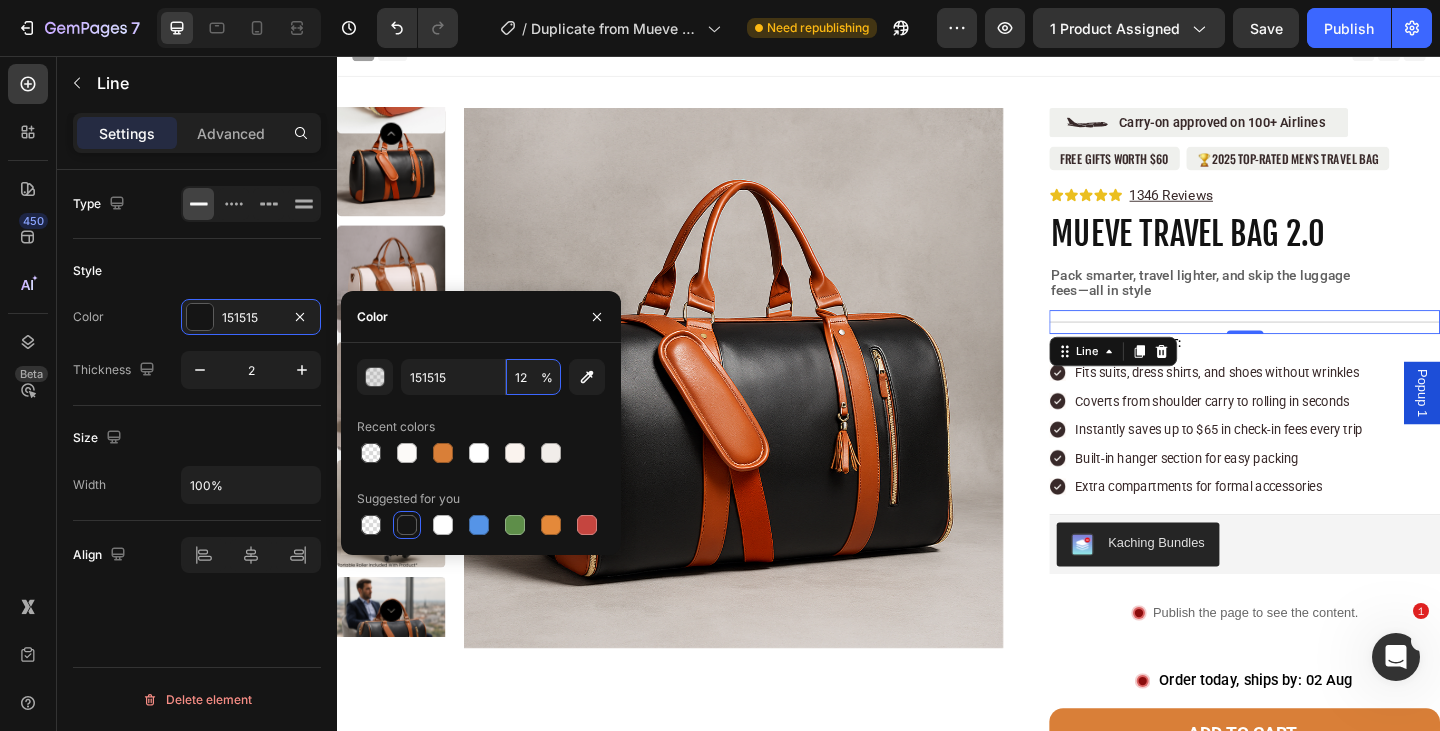 scroll, scrollTop: 0, scrollLeft: 0, axis: both 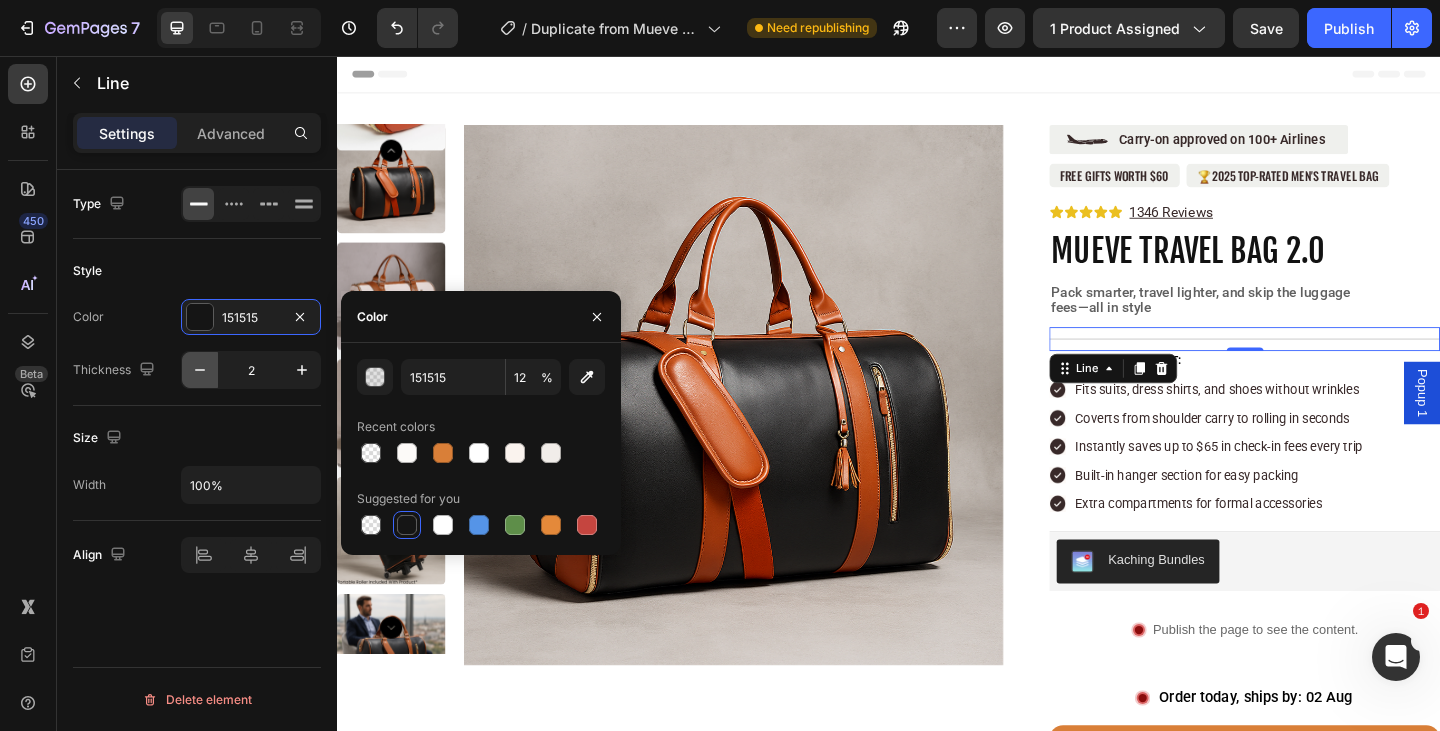 click 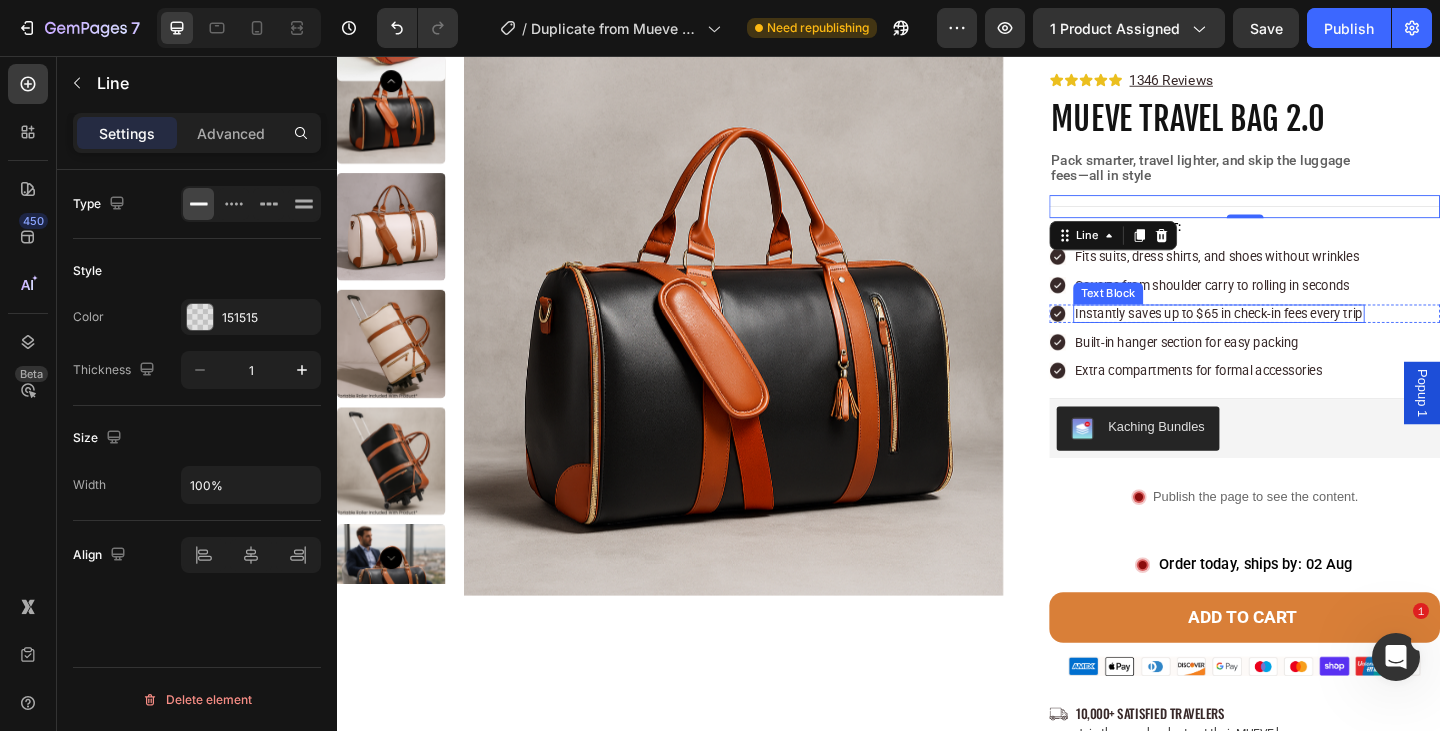 scroll, scrollTop: 142, scrollLeft: 0, axis: vertical 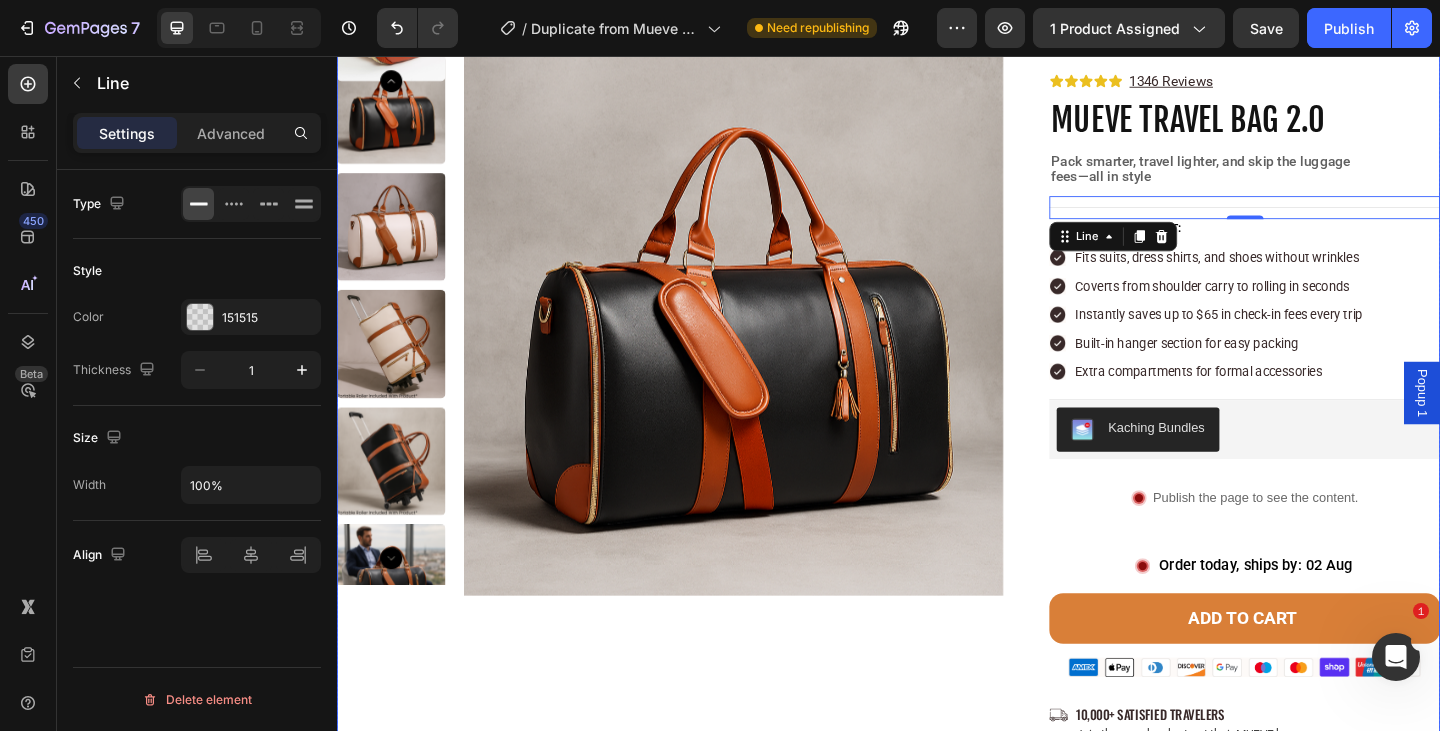 click on "Product Images Row" at bounding box center (699, 805) 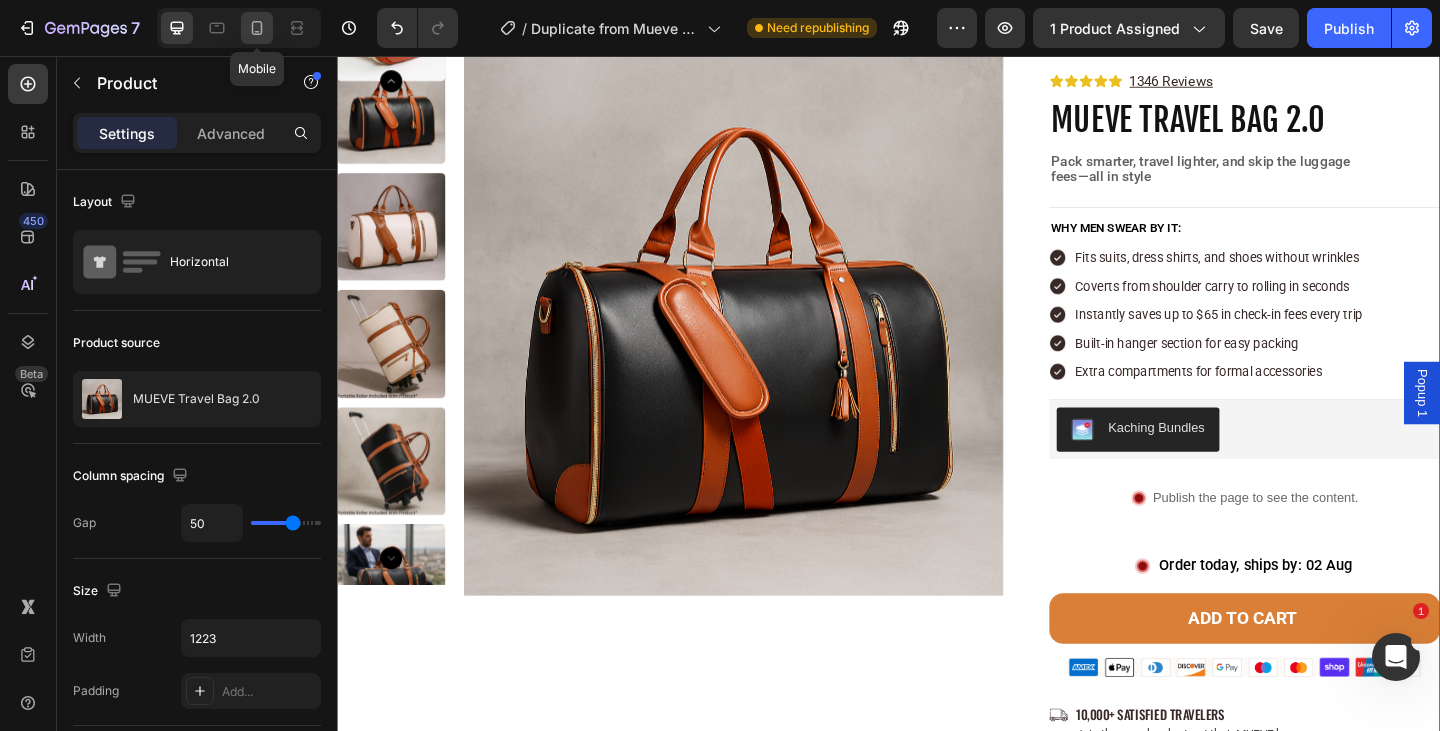 click 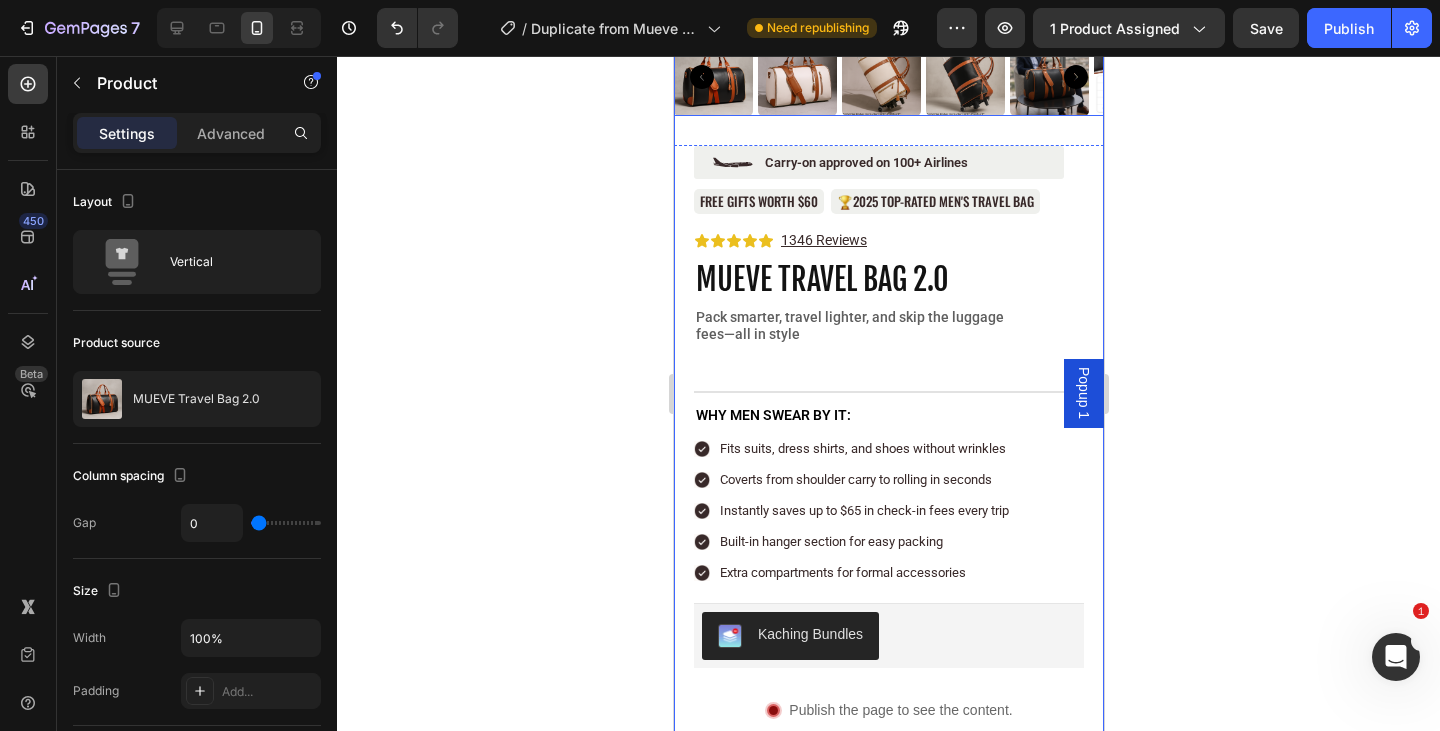 scroll, scrollTop: 494, scrollLeft: 0, axis: vertical 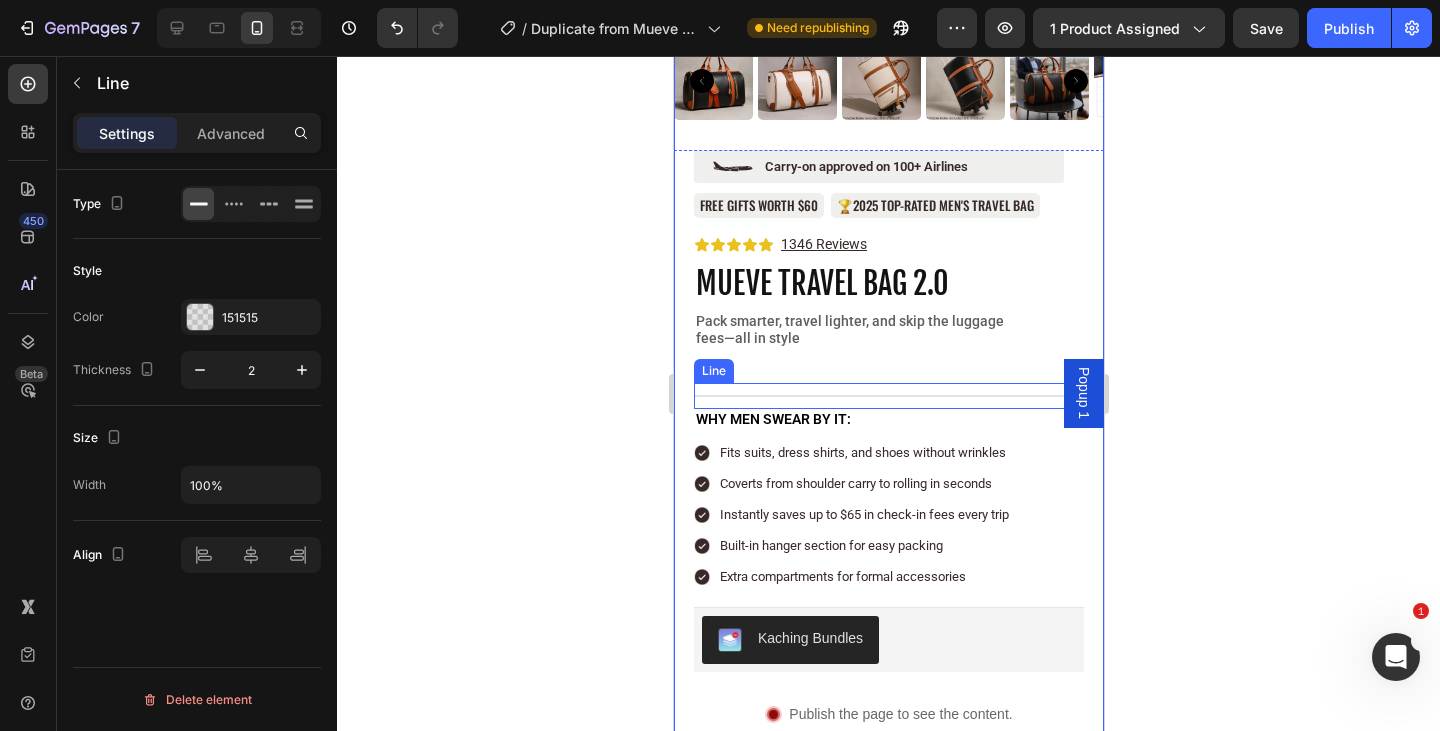 click on "Title Line" at bounding box center (888, 396) 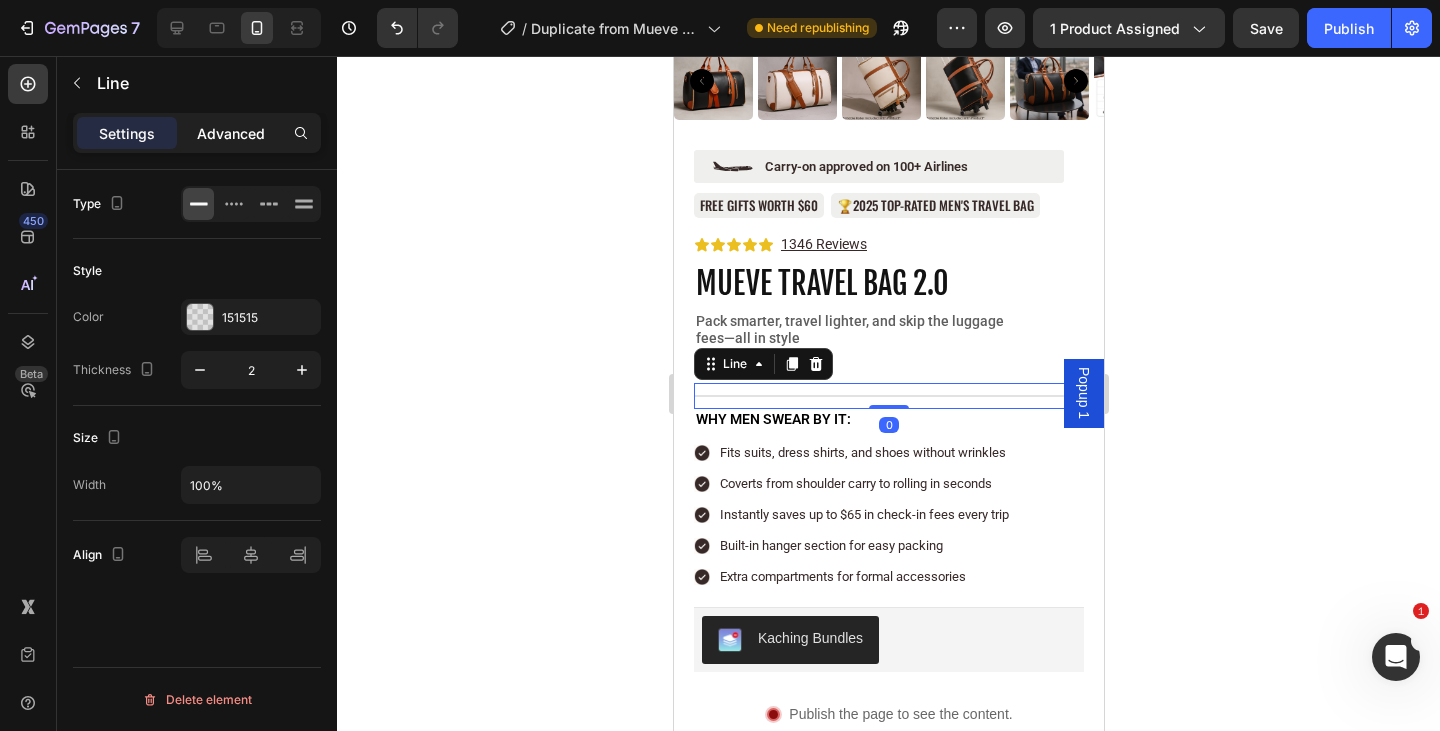 click on "Advanced" at bounding box center (231, 133) 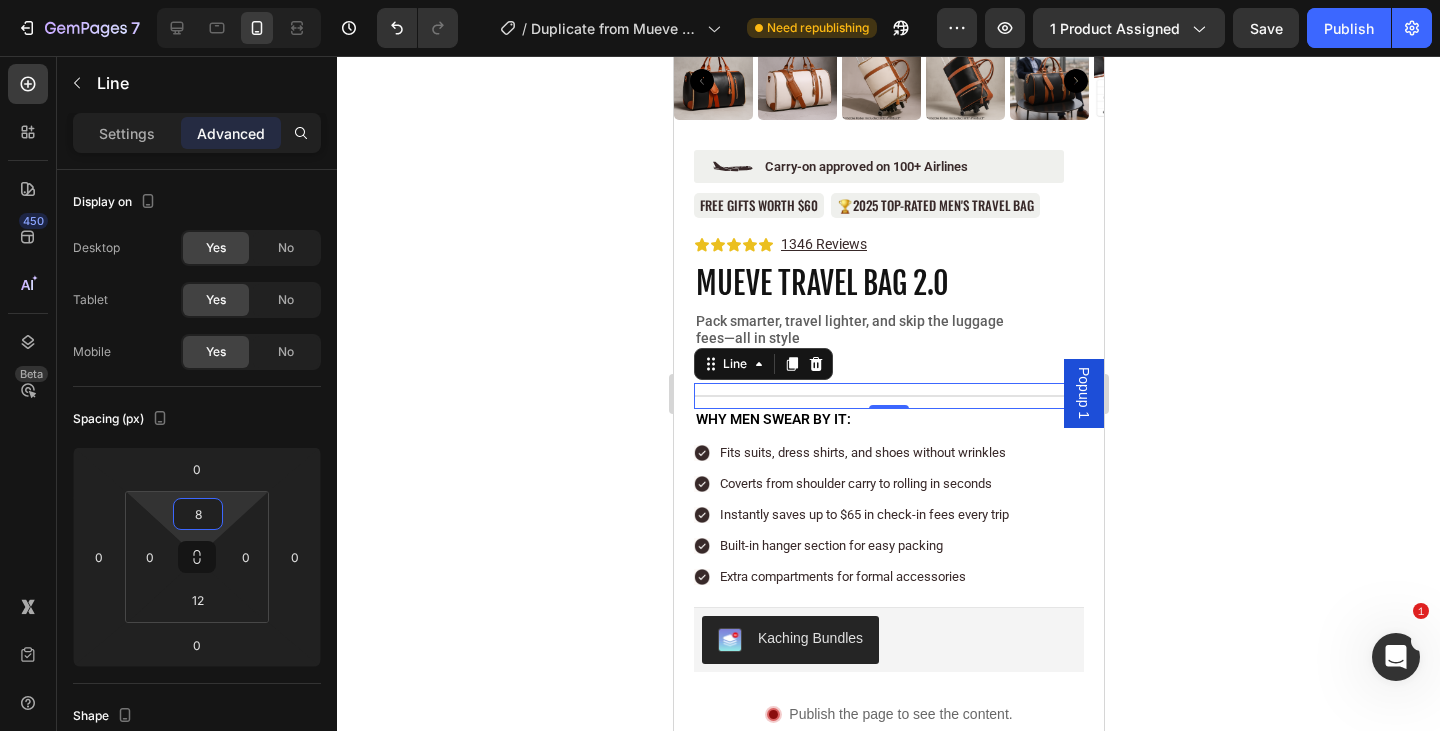 type on "0" 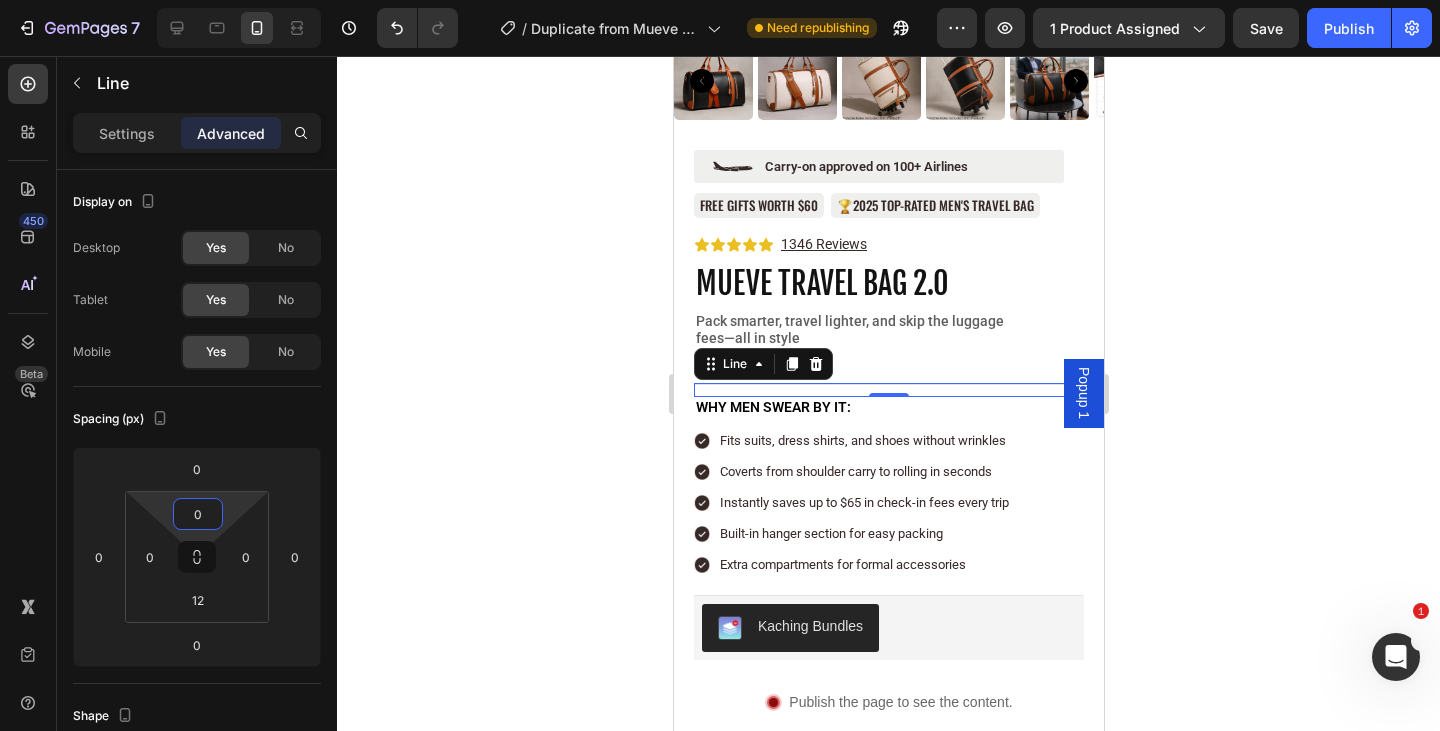 drag, startPoint x: 229, startPoint y: 507, endPoint x: 229, endPoint y: 545, distance: 38 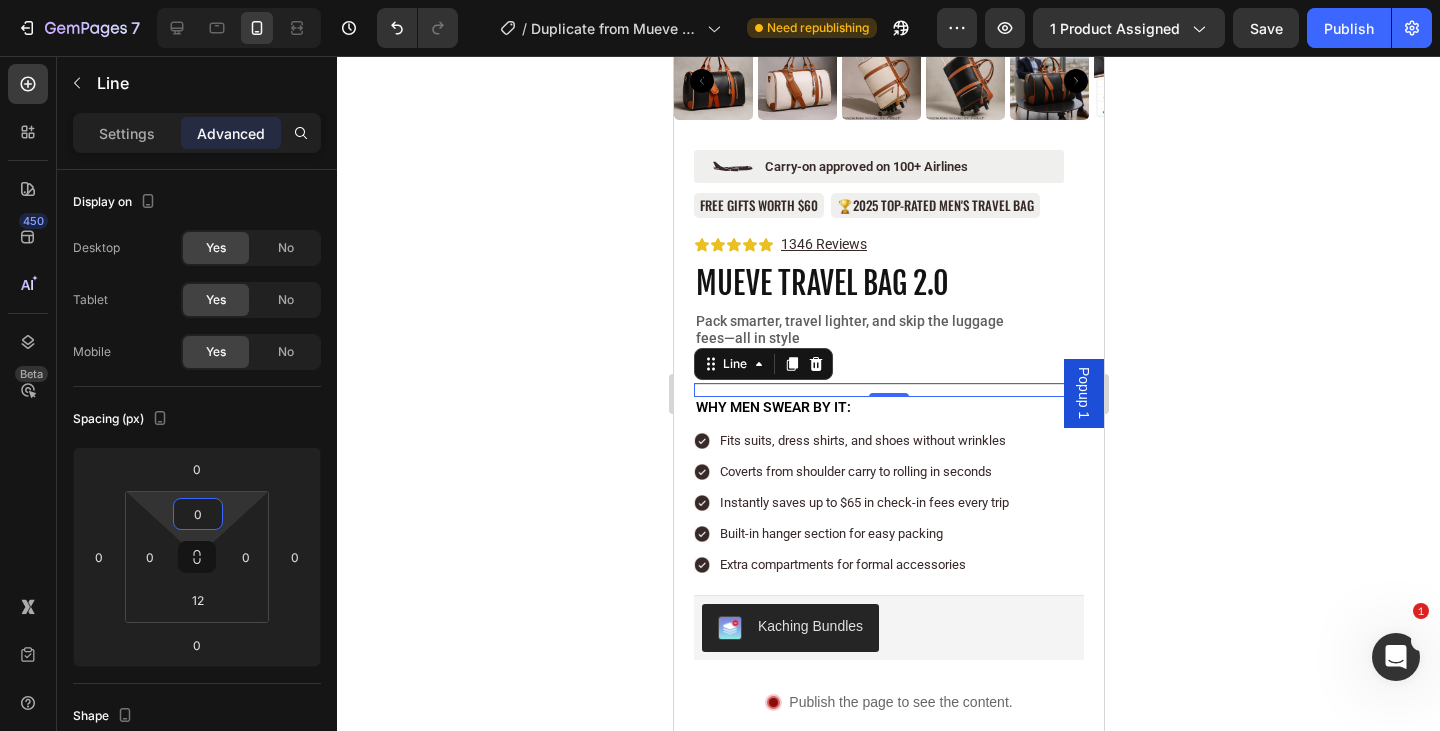 click on "7  Version history  /  Duplicate from Mueve Travel Bag 2.0 Need republishing Preview 1 product assigned  Save   Publish  450 Beta Sections(18) Elements(84) Section Element Hero Section Product Detail Brands Trusted Badges Guarantee Product Breakdown How to use Testimonials Compare Bundle FAQs Social Proof Brand Story Product List Collection Blog List Contact Sticky Add to Cart Custom Footer Browse Library 450 Layout
Row
Row
Row
Row Text
Heading
Text Block Button
Button
Button Media
Image" at bounding box center (720, 0) 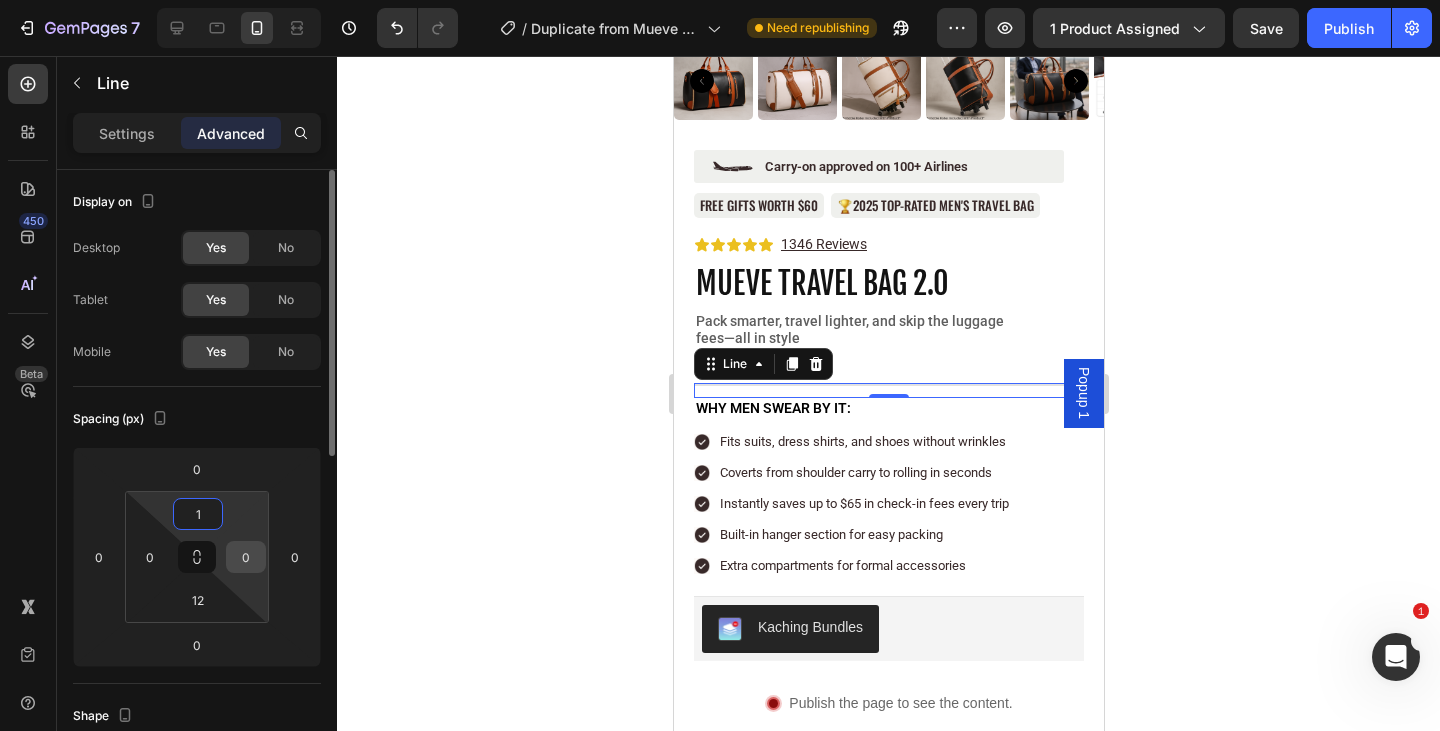 type on "12" 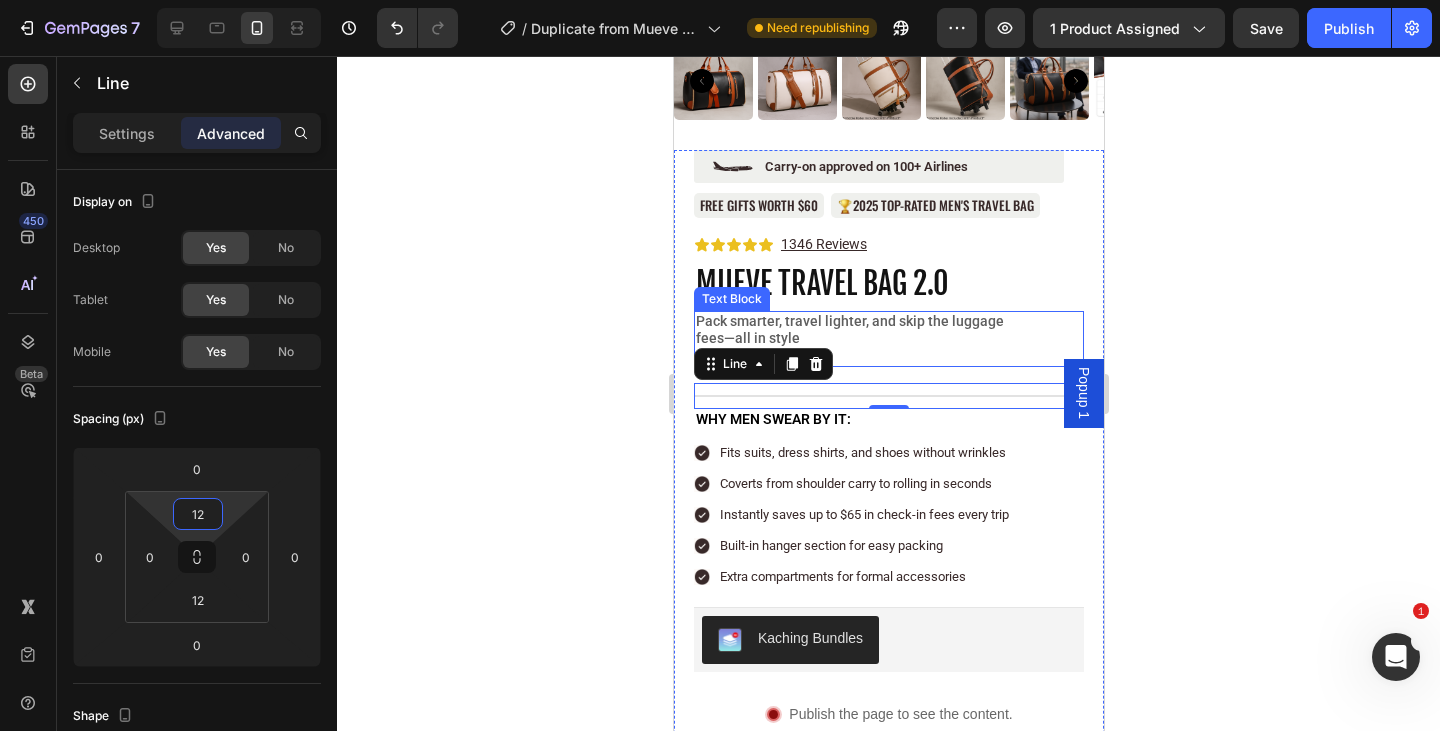 click on "Pack smarter, travel lighter, and skip the luggage fees—all in style Text Block" at bounding box center (888, 339) 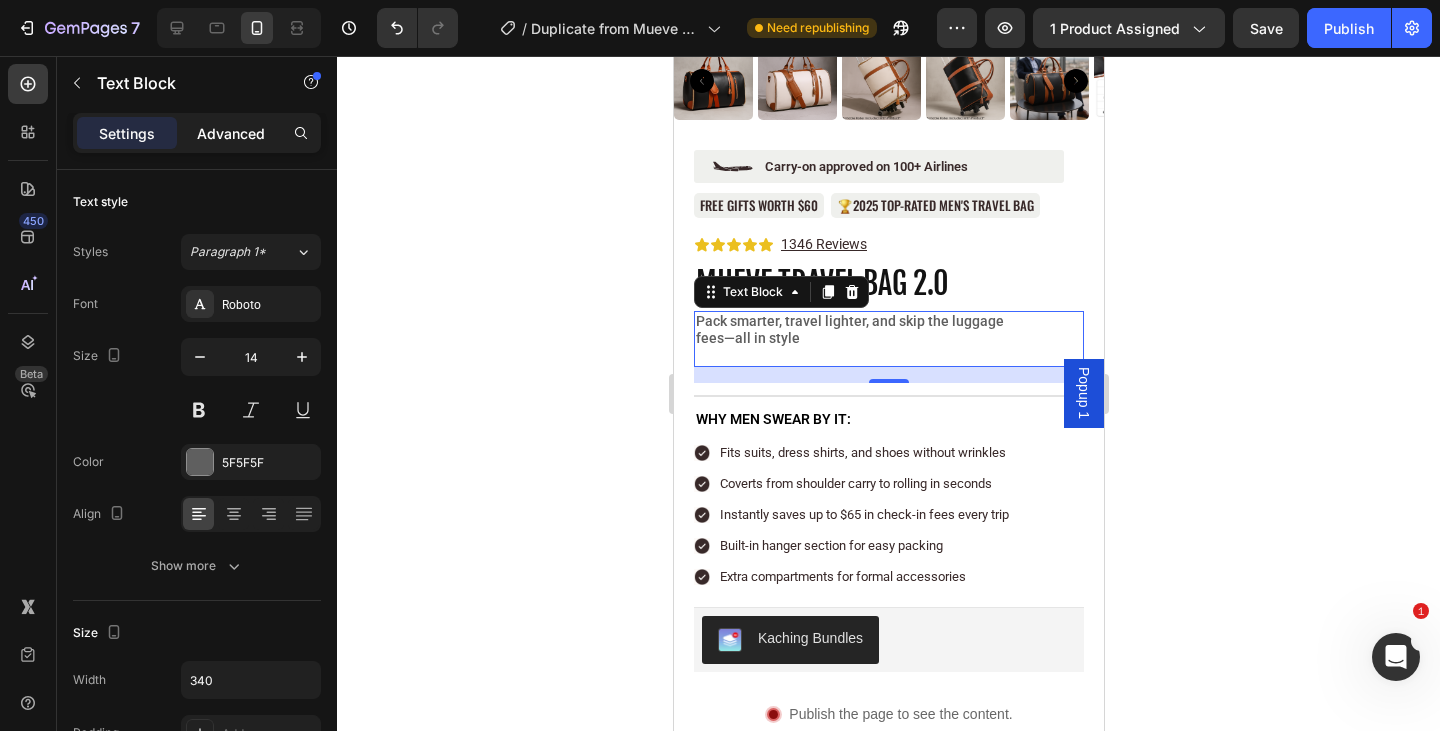 click on "Advanced" at bounding box center [231, 133] 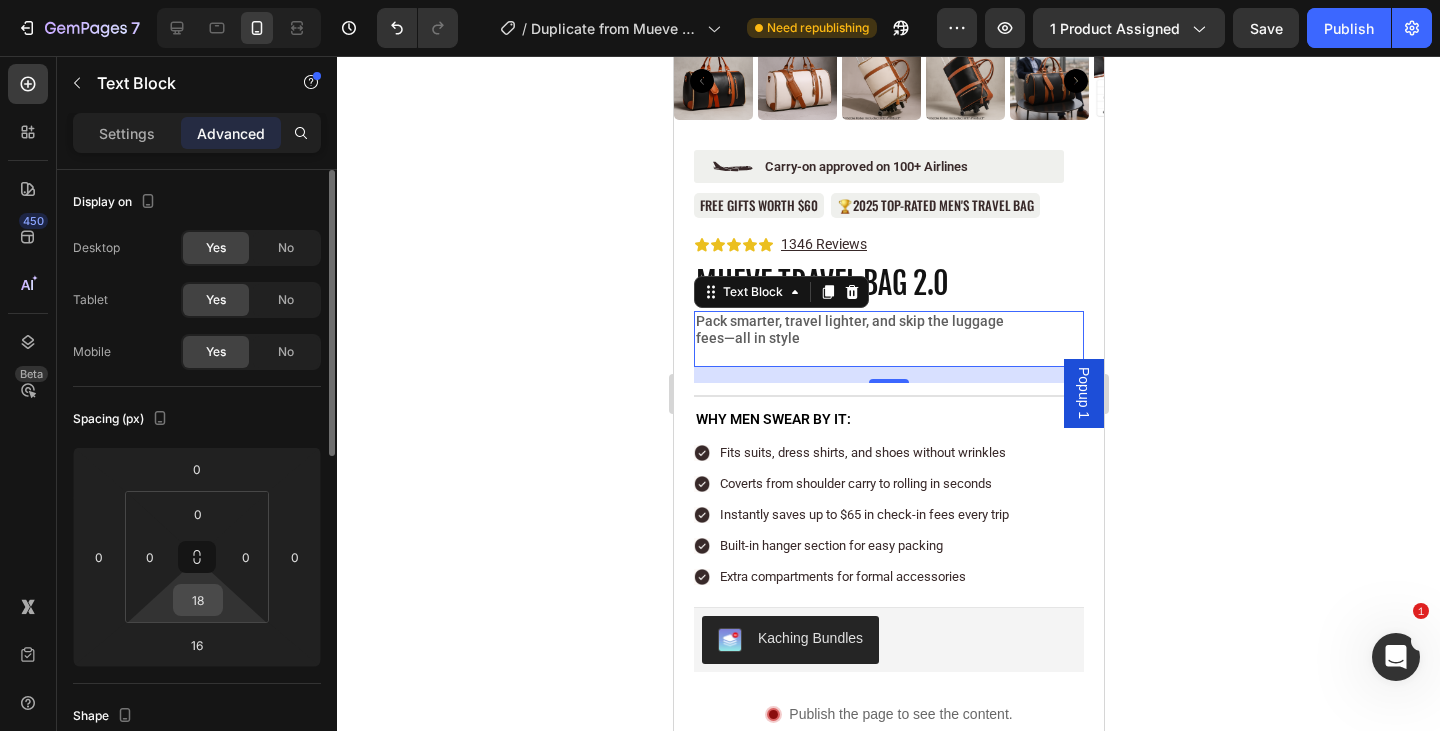 click on "18" at bounding box center [198, 600] 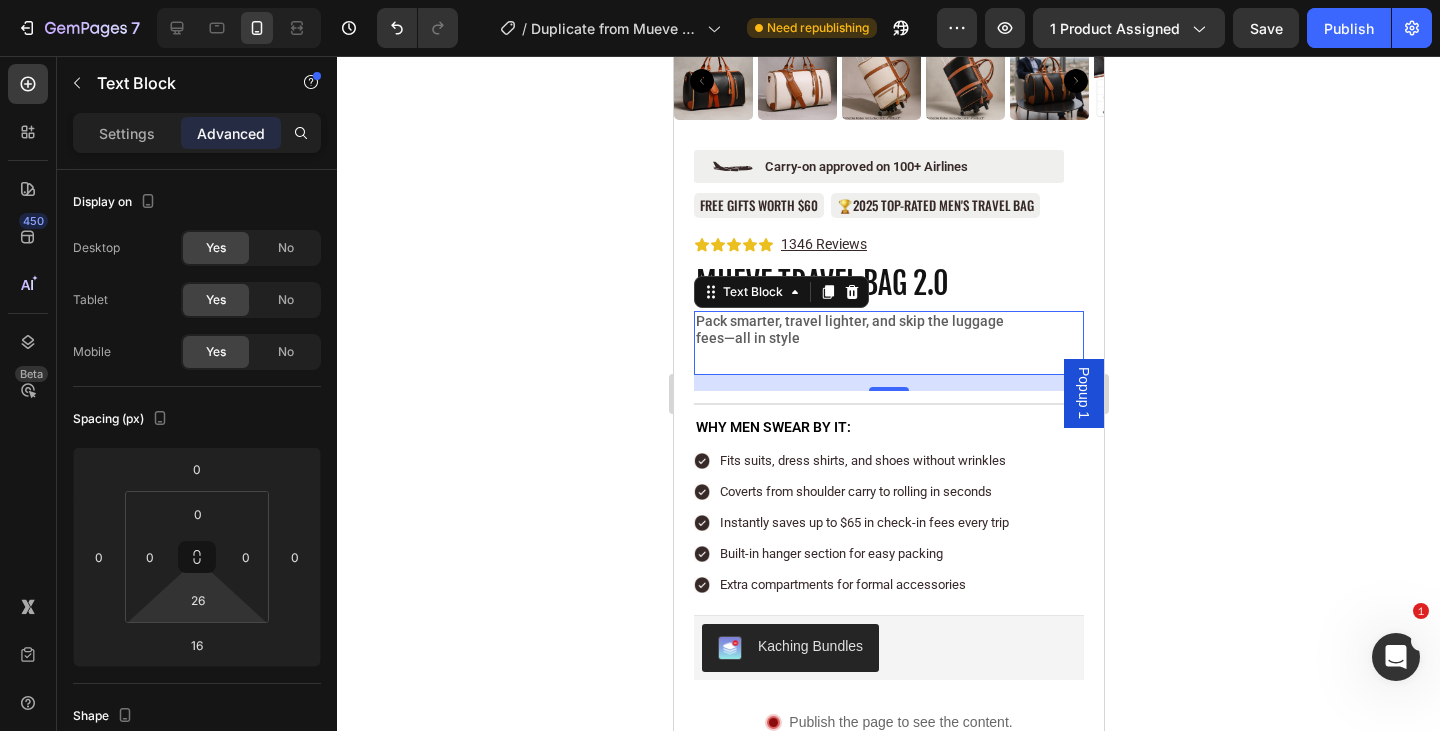 type on "0" 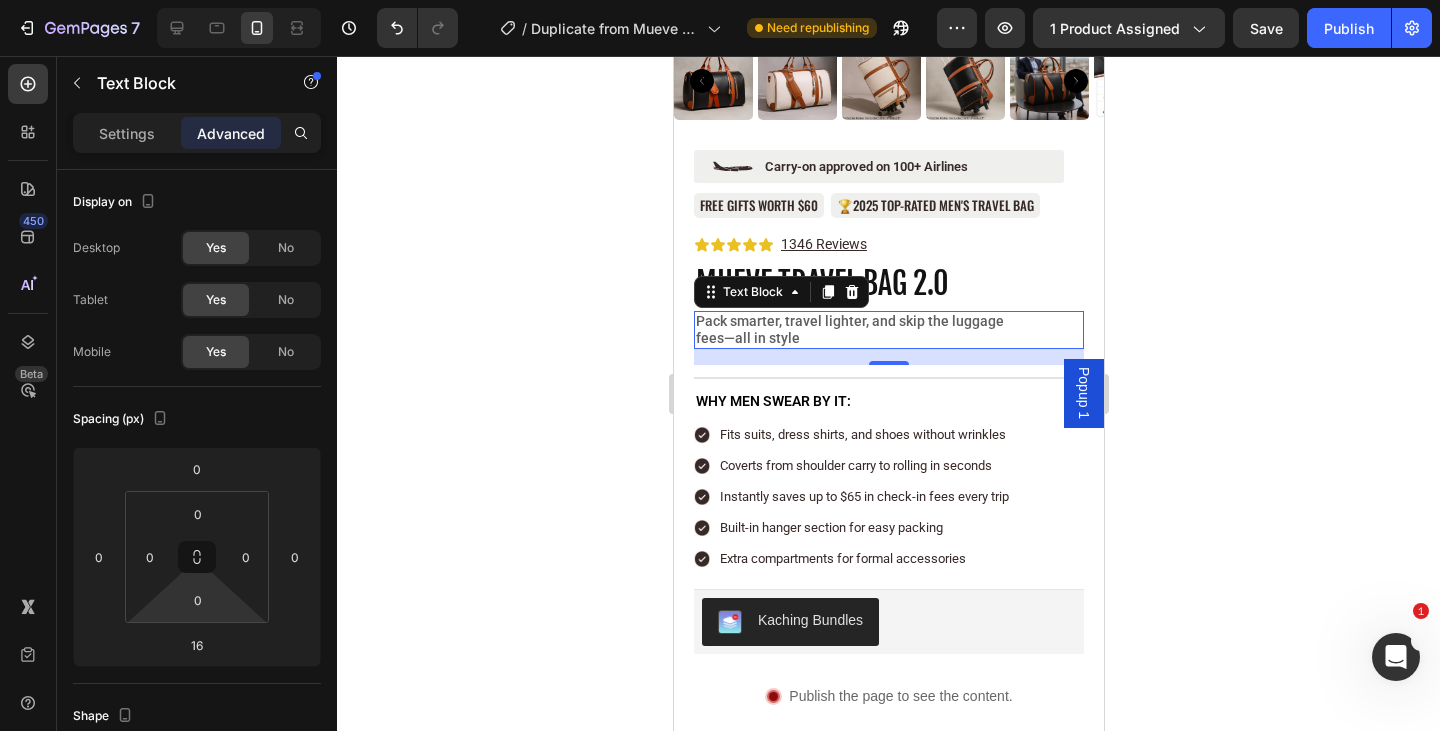 drag, startPoint x: 230, startPoint y: 604, endPoint x: 234, endPoint y: 617, distance: 13.601471 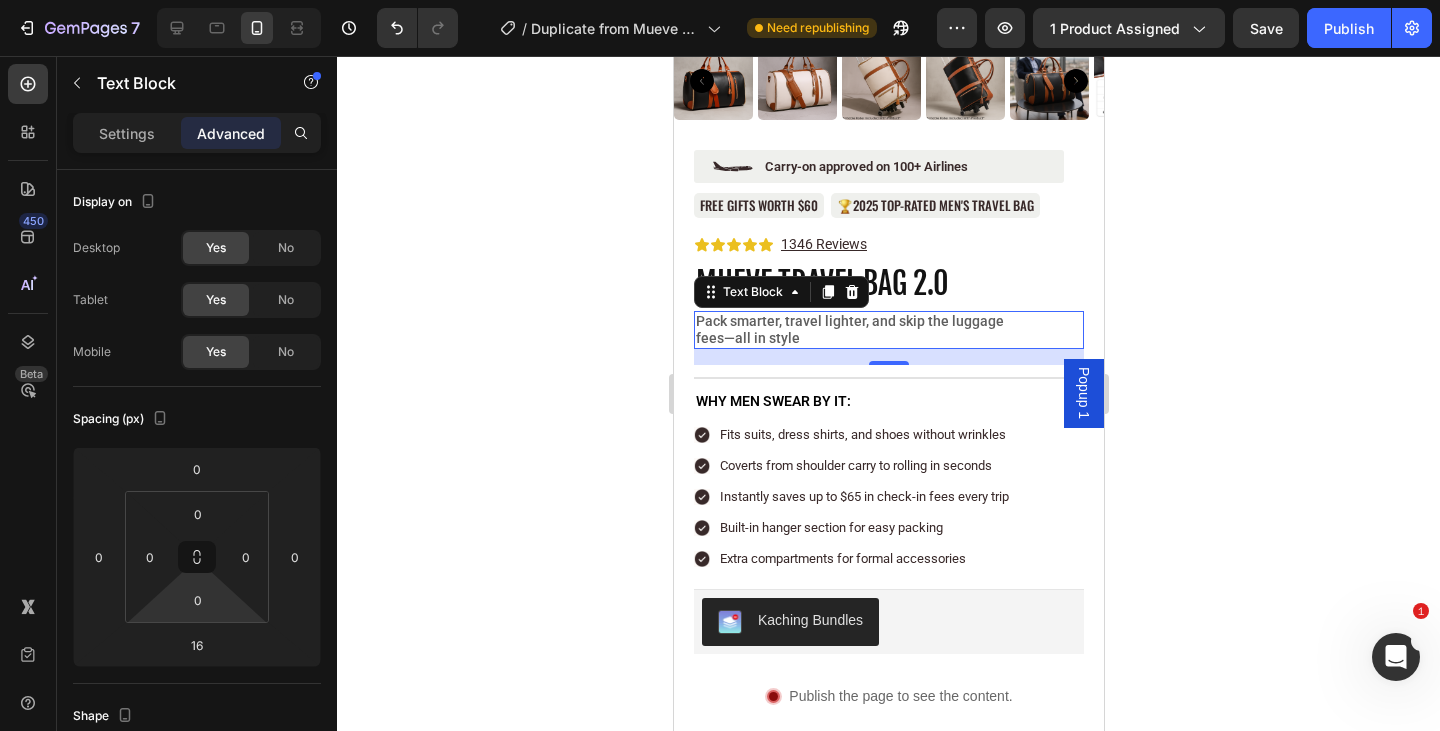 click on "7  Version history  /  Duplicate from Mueve Travel Bag 2.0 Need republishing Preview 1 product assigned  Save   Publish  450 Beta Sections(18) Elements(84) Section Element Hero Section Product Detail Brands Trusted Badges Guarantee Product Breakdown How to use Testimonials Compare Bundle FAQs Social Proof Brand Story Product List Collection Blog List Contact Sticky Add to Cart Custom Footer Browse Library 450 Layout
Row
Row
Row
Row Text
Heading
Text Block Button
Button
Button Media
Image" at bounding box center [720, 0] 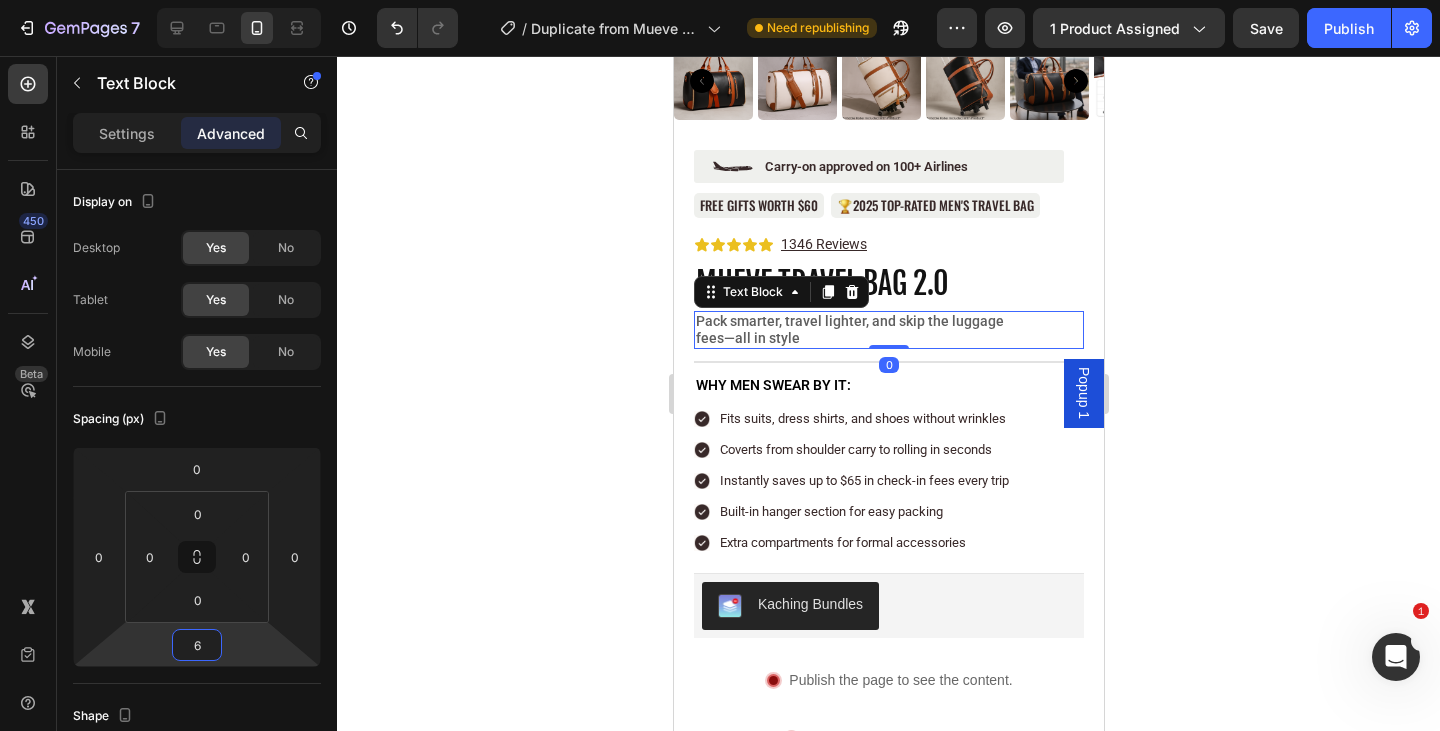 type on "8" 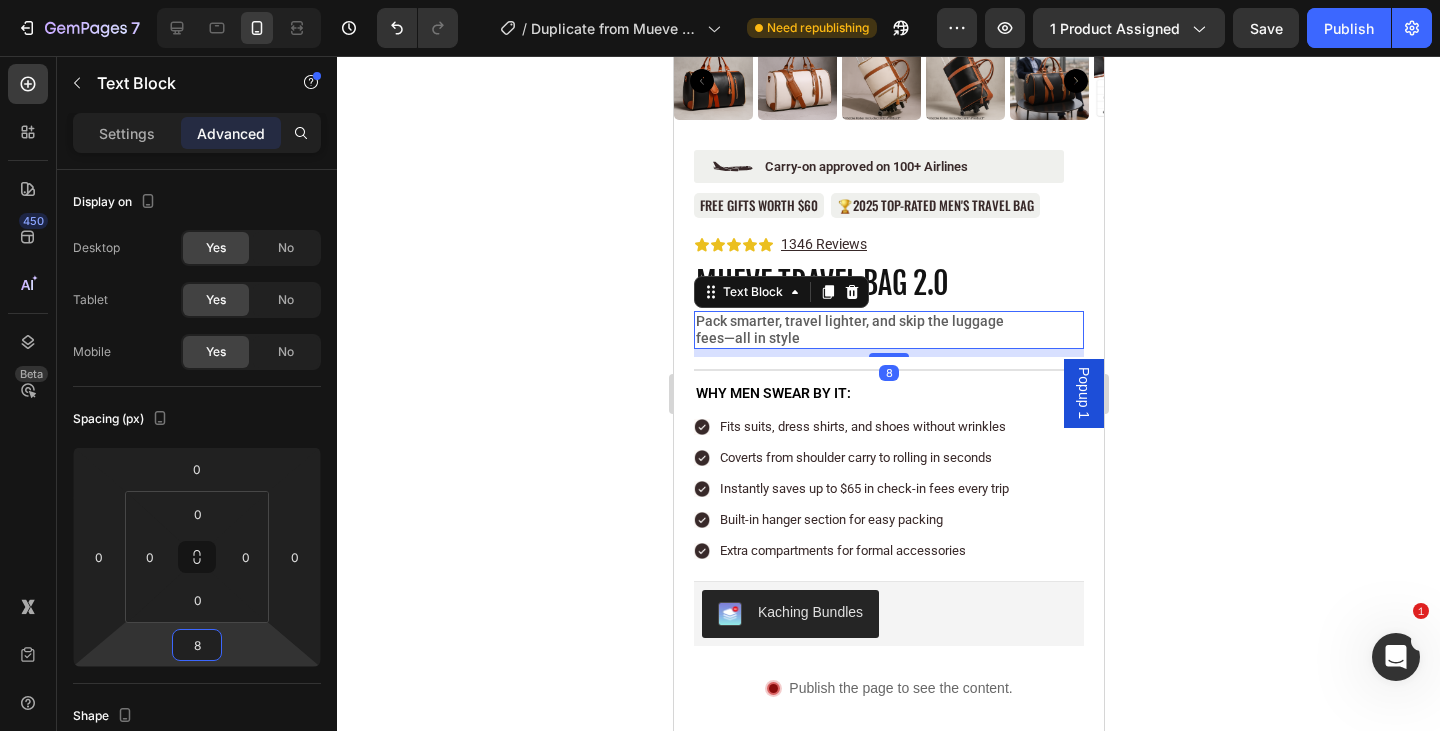 click on "7  Version history  /  Duplicate from Mueve Travel Bag 2.0 Need republishing Preview 1 product assigned  Save   Publish  450 Beta Sections(18) Elements(84) Section Element Hero Section Product Detail Brands Trusted Badges Guarantee Product Breakdown How to use Testimonials Compare Bundle FAQs Social Proof Brand Story Product List Collection Blog List Contact Sticky Add to Cart Custom Footer Browse Library 450 Layout
Row
Row
Row
Row Text
Heading
Text Block Button
Button
Button Media
Image" at bounding box center (720, 0) 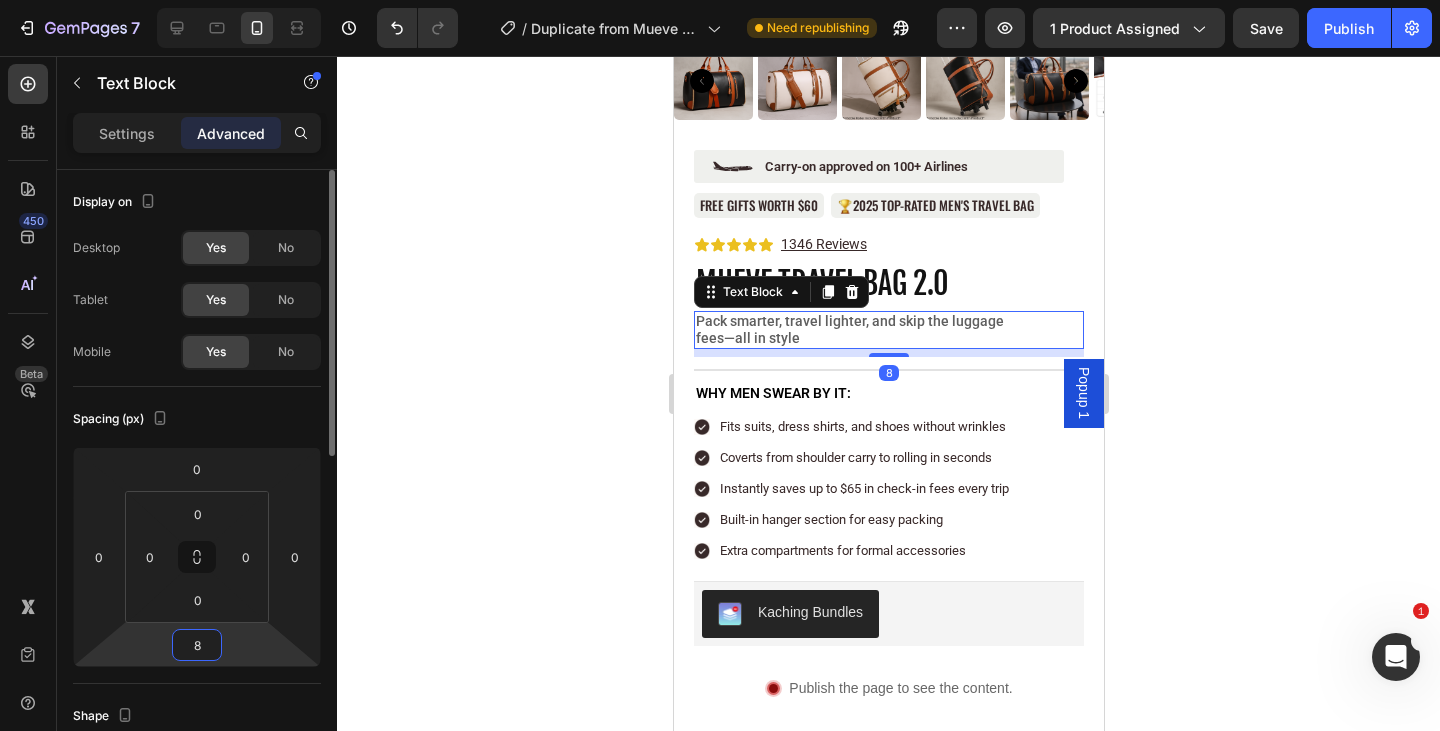 click on "8" at bounding box center [197, 645] 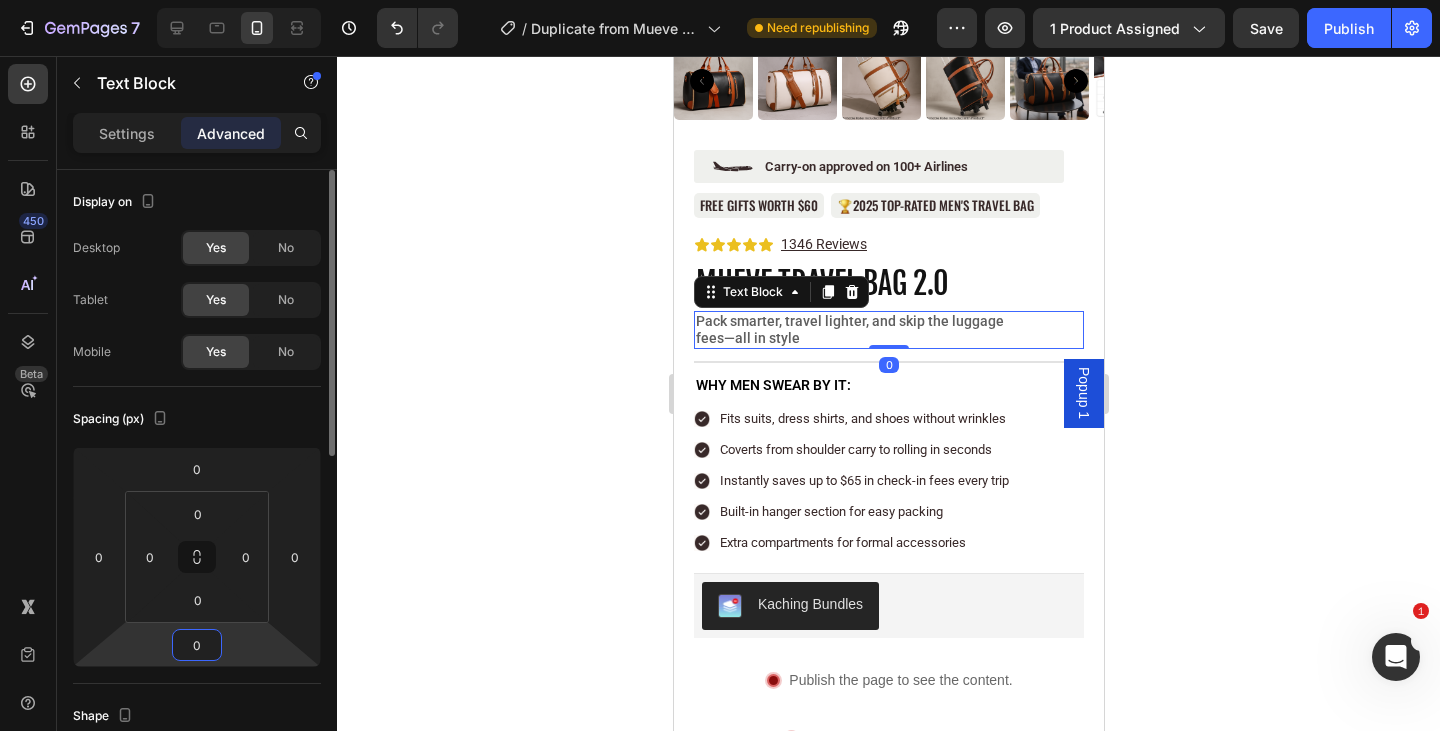 type on "0" 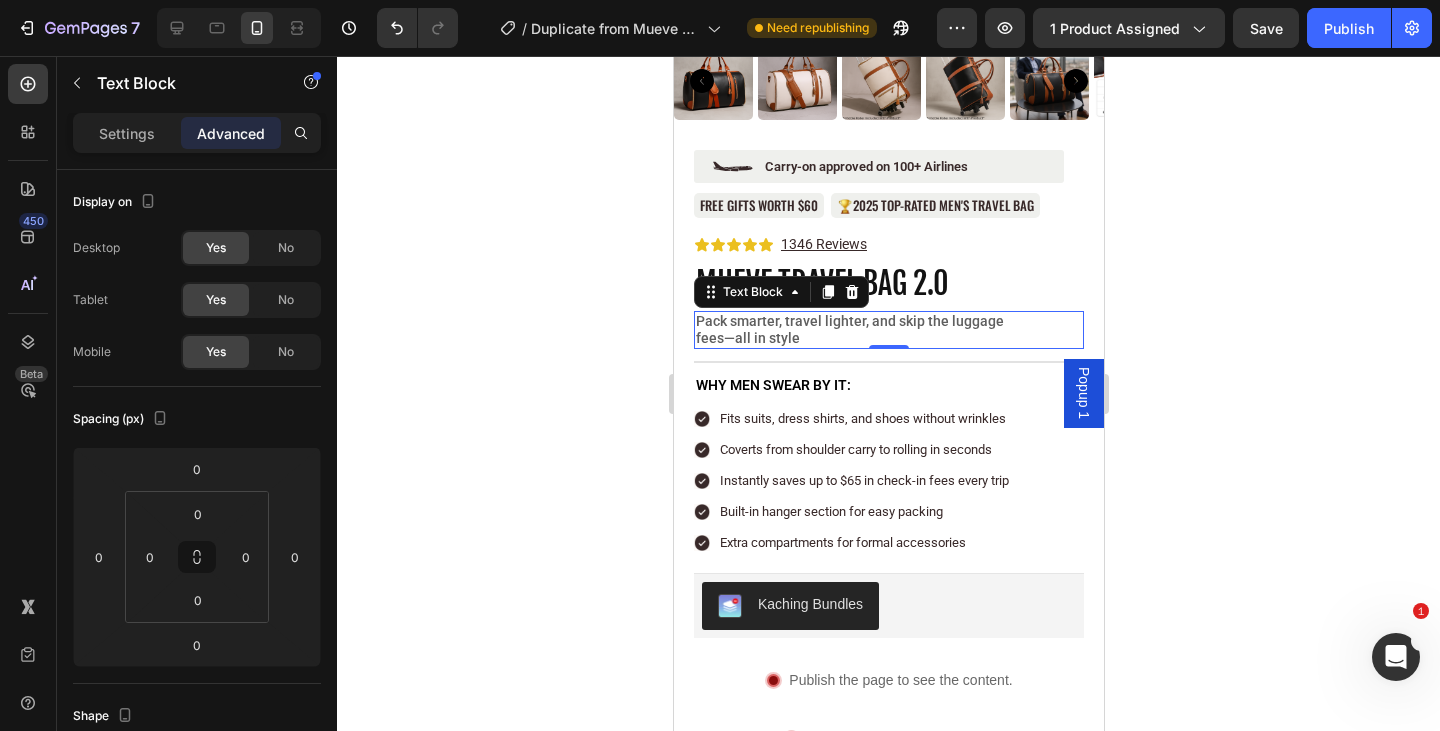 click 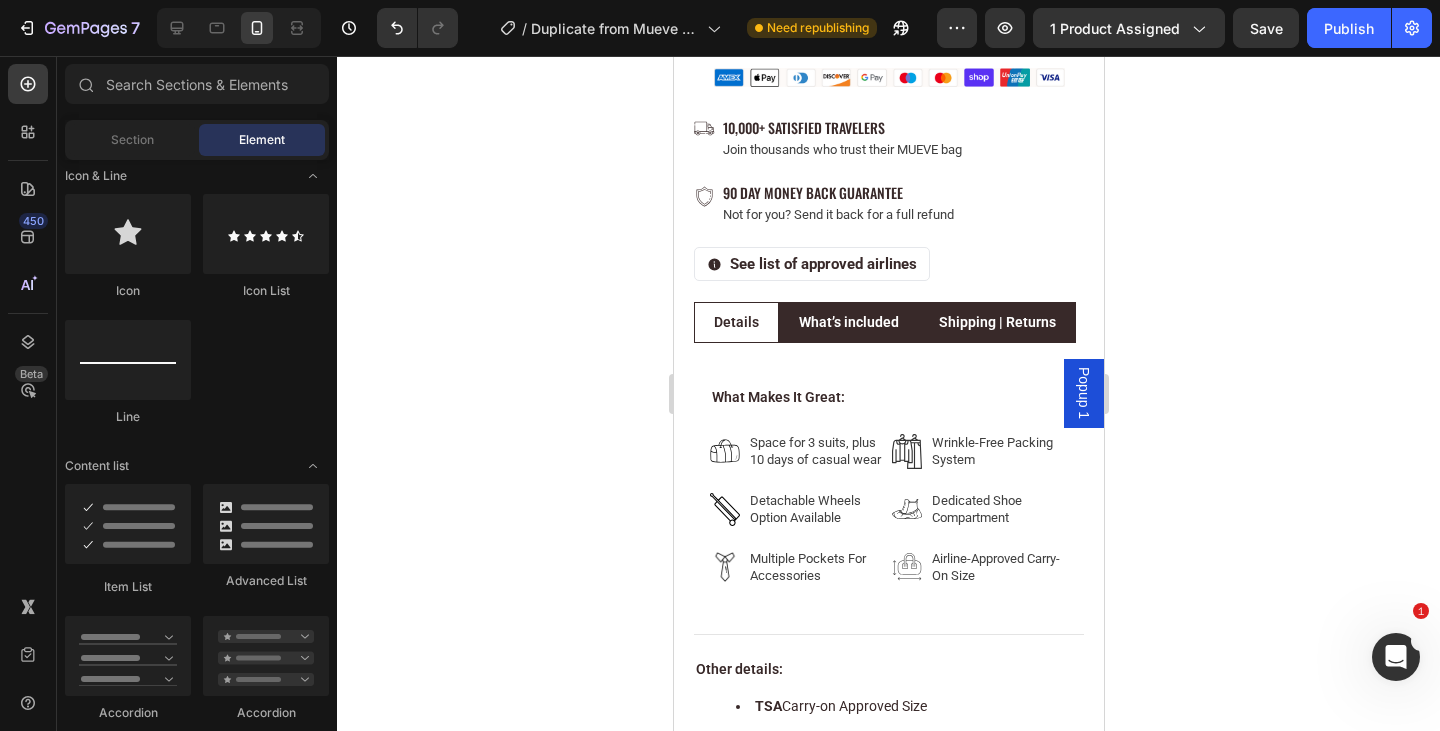 scroll, scrollTop: 1262, scrollLeft: 0, axis: vertical 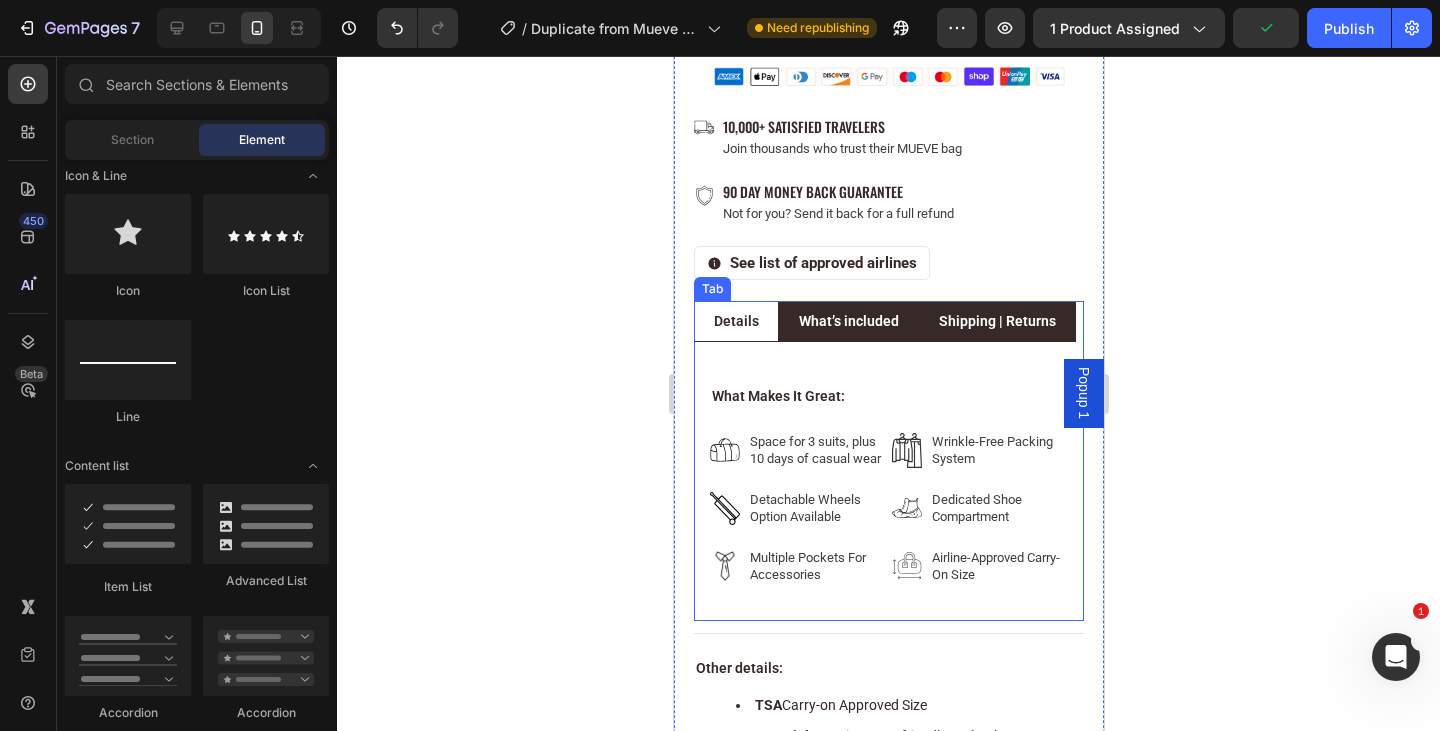click on "What’s included" at bounding box center (848, 321) 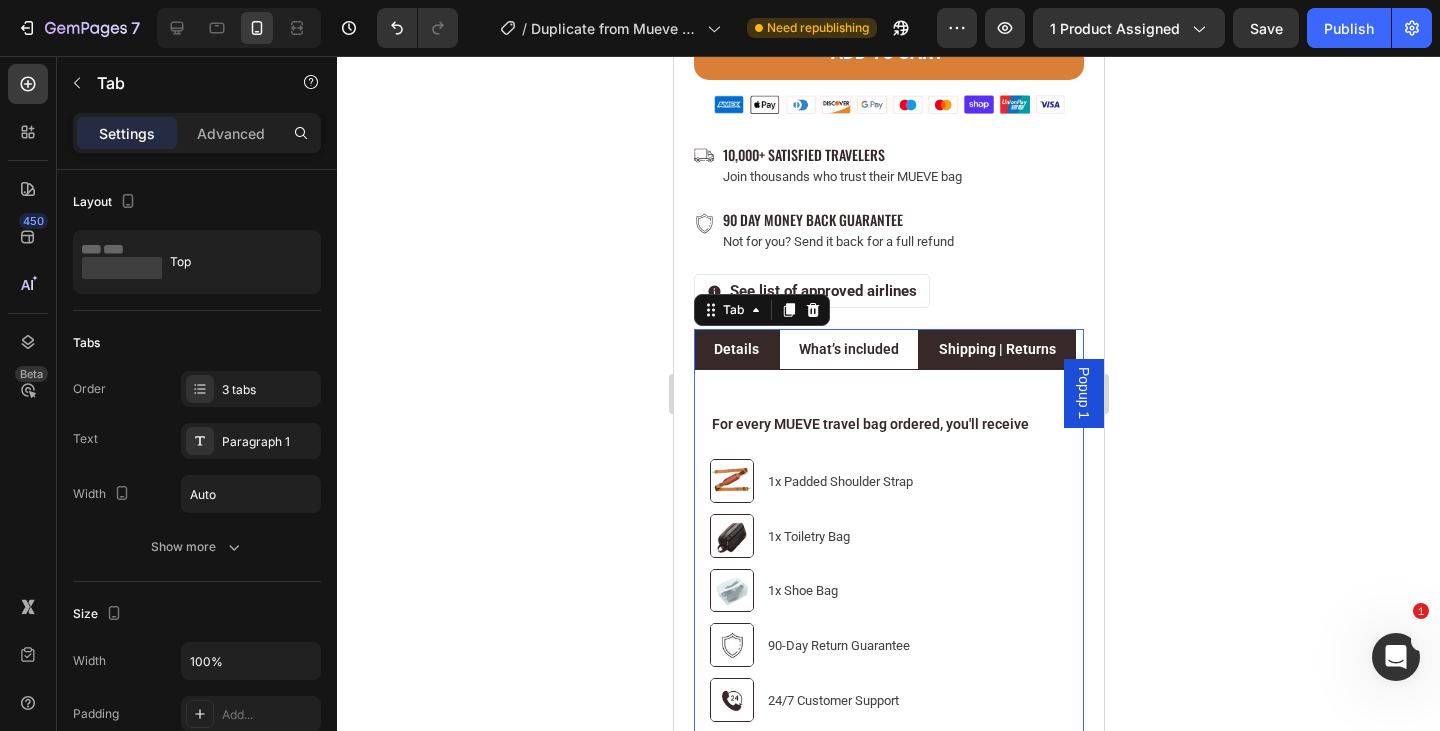 scroll, scrollTop: 1219, scrollLeft: 0, axis: vertical 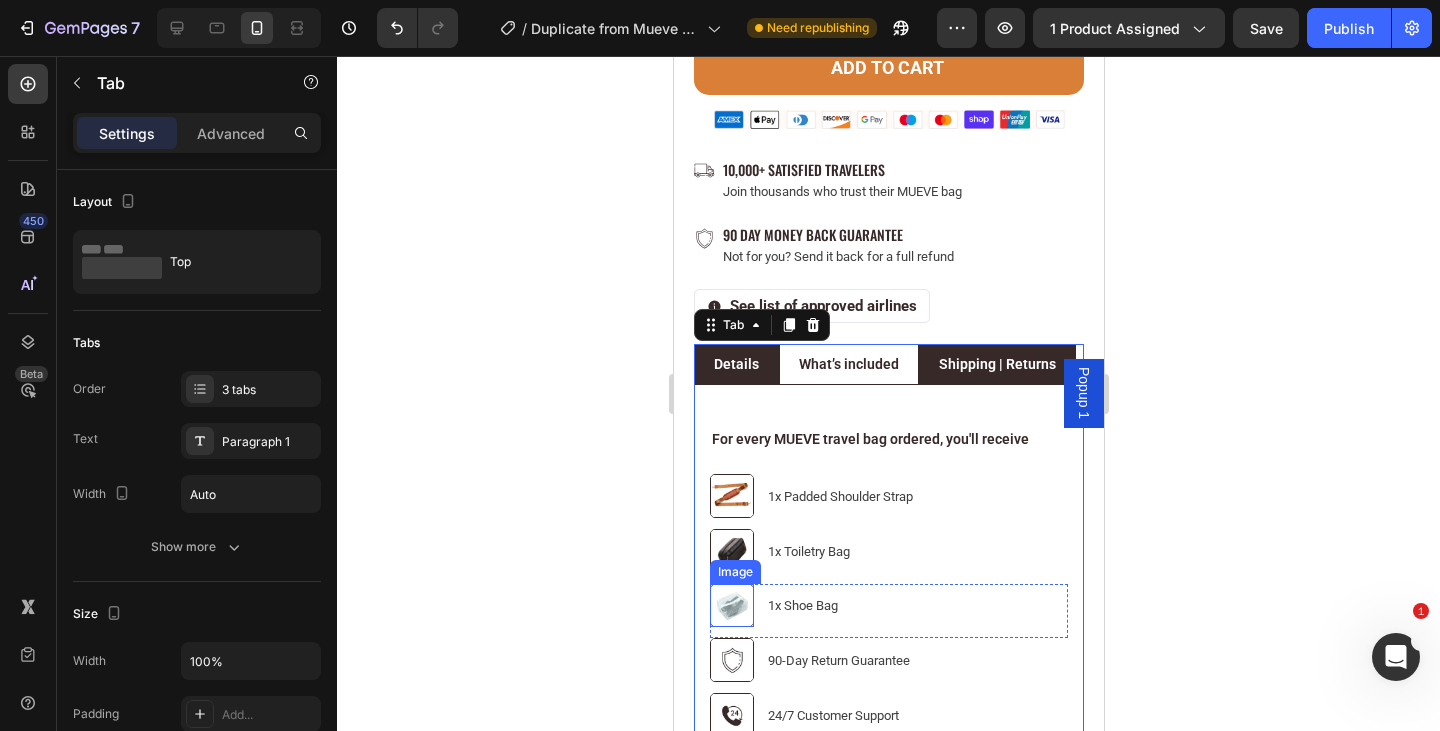 click at bounding box center (731, 605) 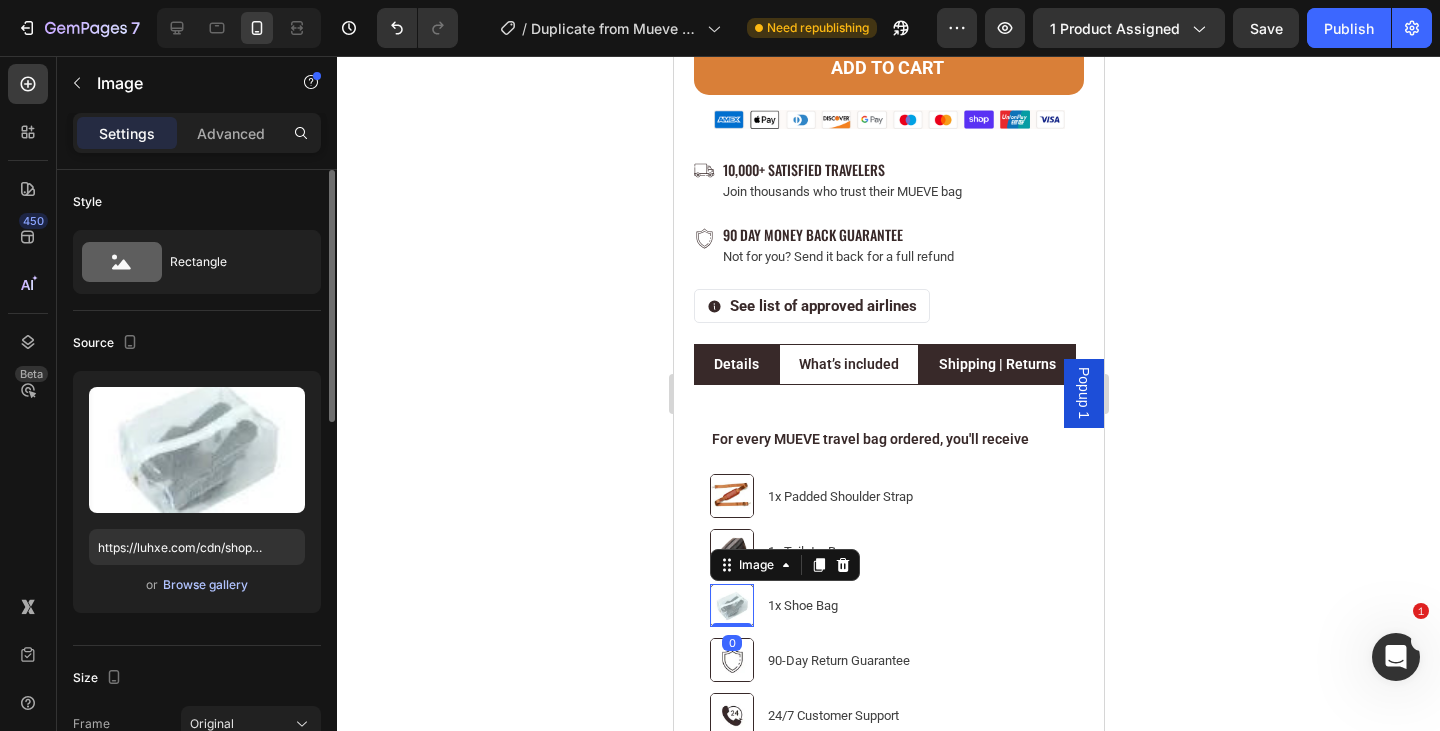 click on "Browse gallery" at bounding box center (205, 585) 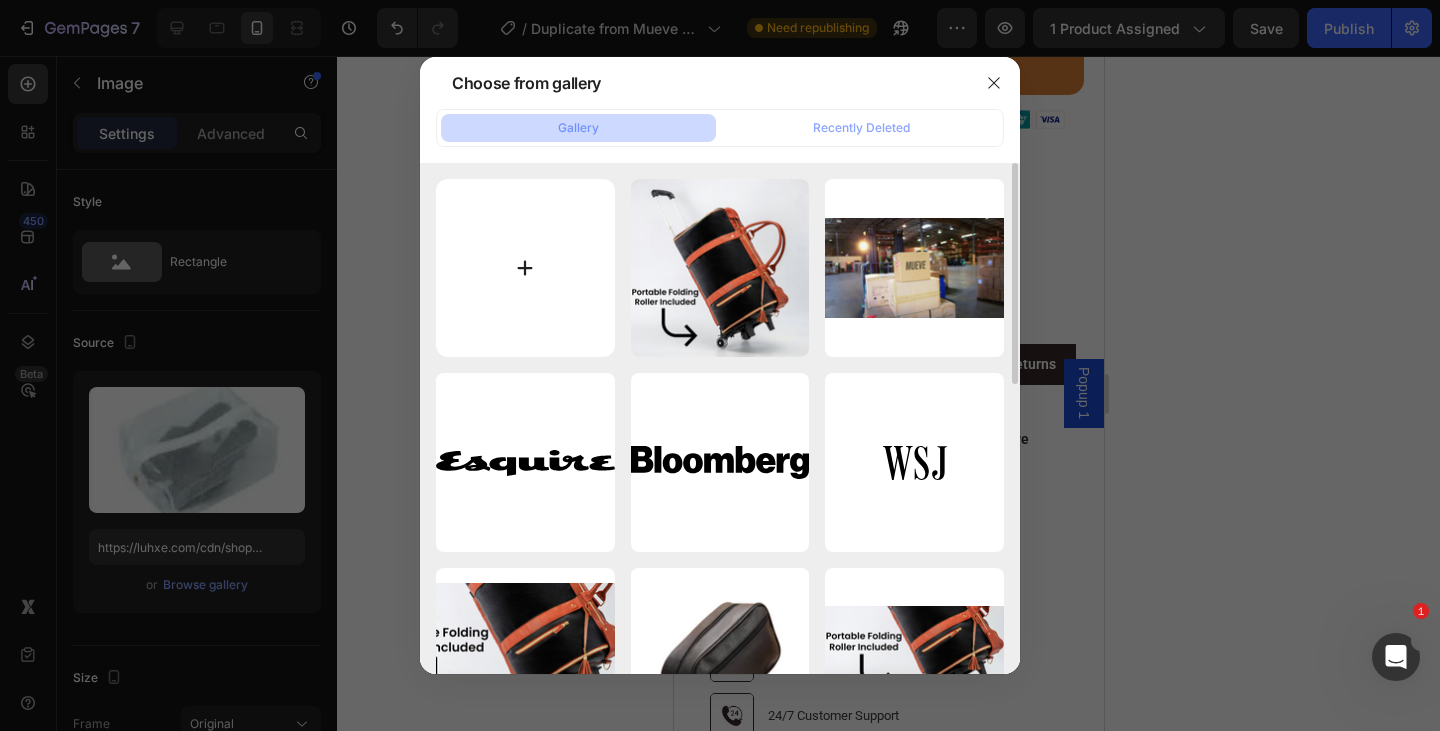 click at bounding box center [525, 268] 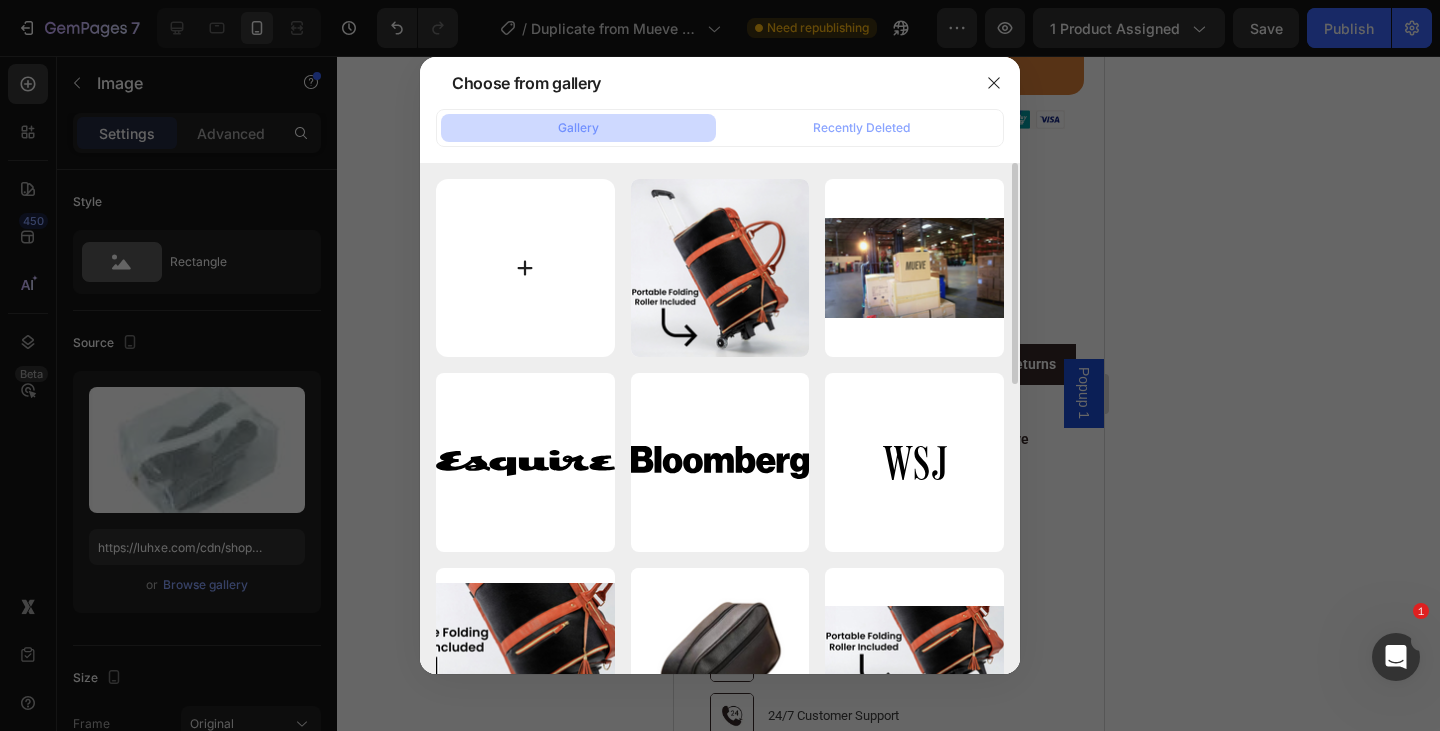 click at bounding box center (525, 268) 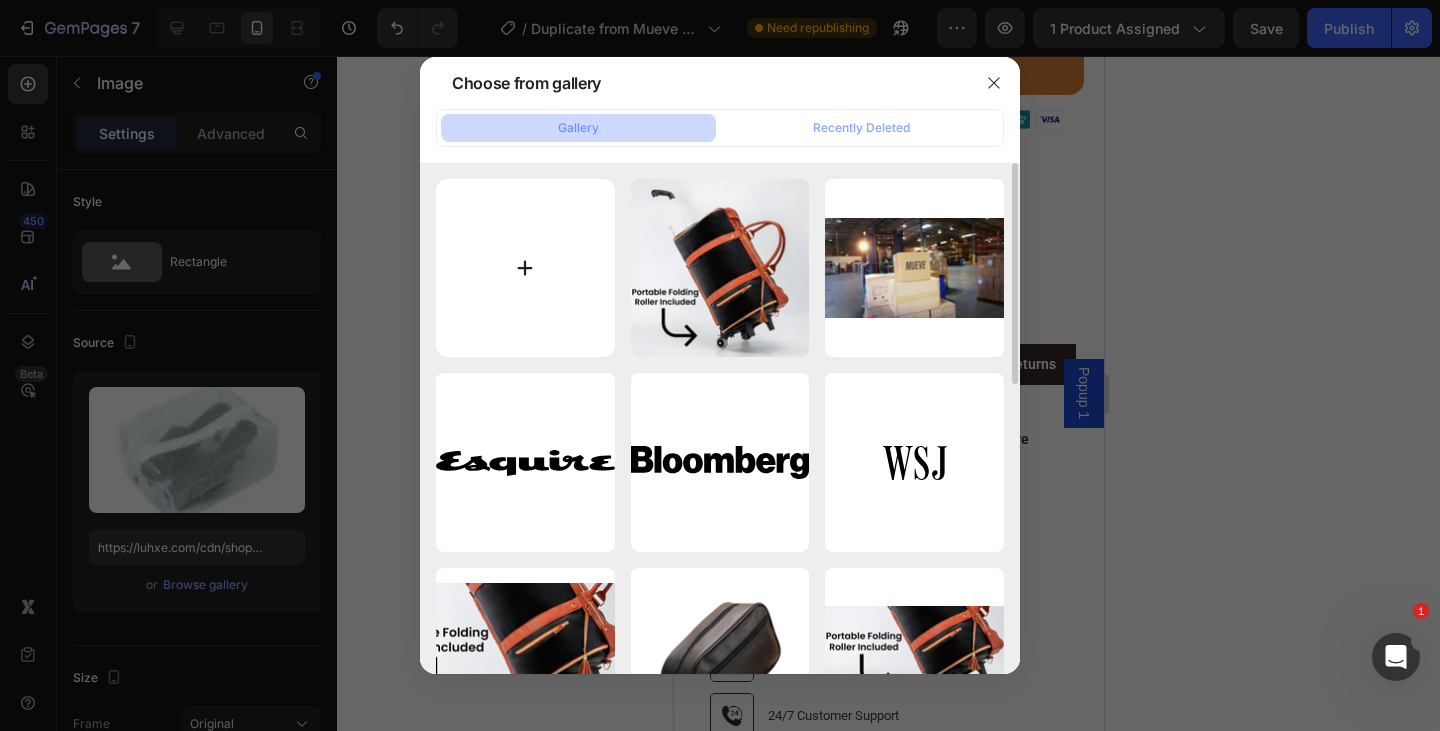 type on "C:\fakepath\Untitled design.png" 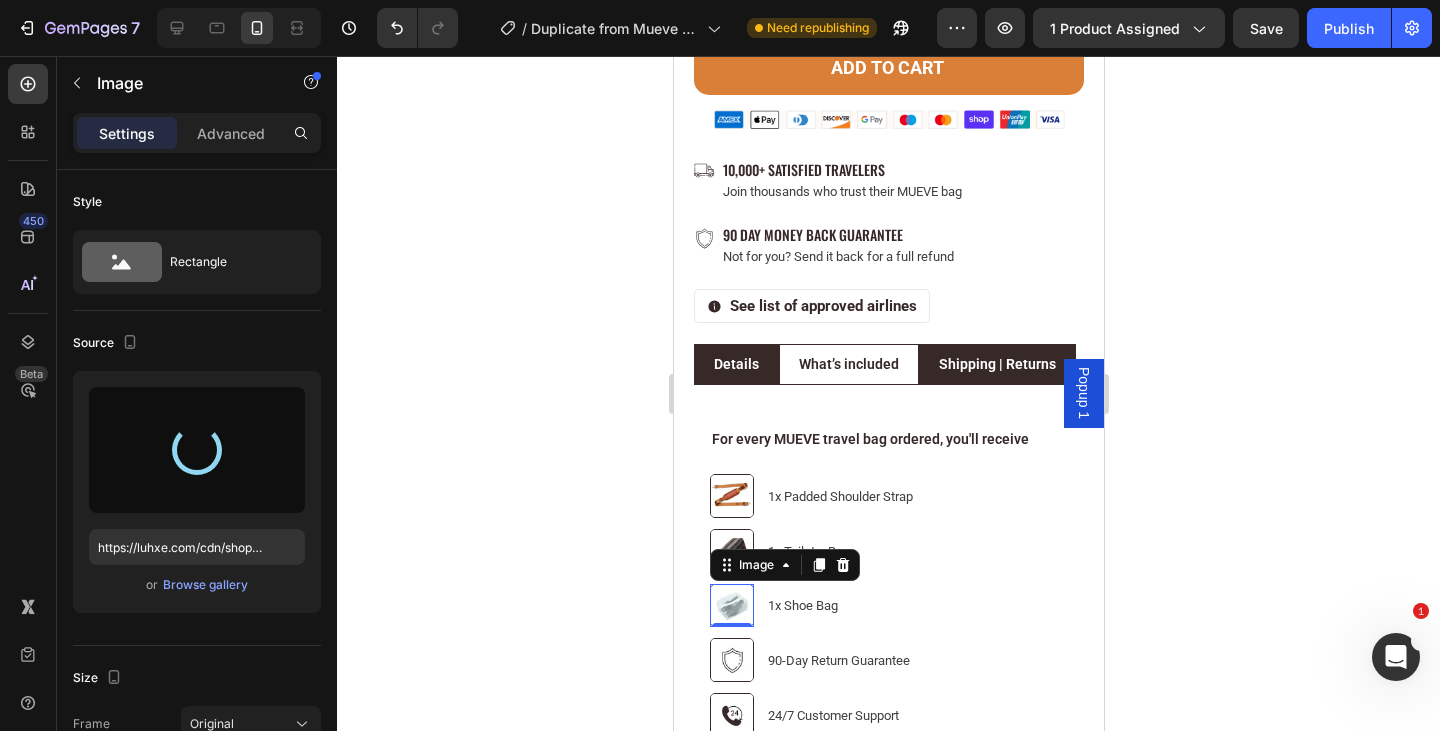 type on "https://cdn.shopify.com/s/files/1/0630/4330/5556/files/gempages_568112391972193321-fd814a17-3650-48c1-95a0-24429a16008f.png" 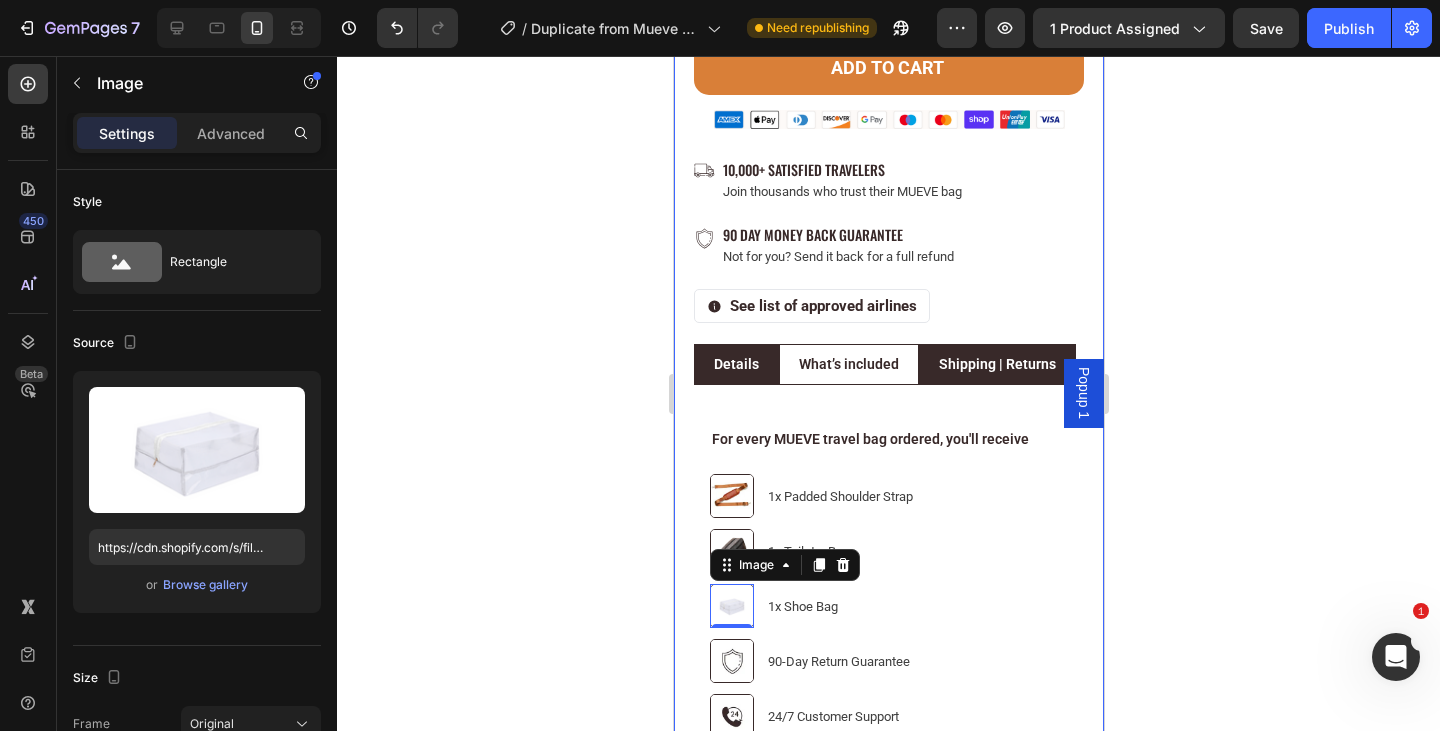 click on "Image Carry-on approved on 100+ Airlines Text Block Row Row free gifts worth $60 Text Block 🏆2025 Top-Rated Men's Travel Bag Text Block Row Icon Icon Icon Icon Icon Icon List 1346 Reviews Text Block Row MUEVE Travel Bag 2.0 Product Title Pack smarter, travel lighter, and skip the luggage fees—all in style Text Block                Title Line WHY MEN SWEAR BY IT: Text Block Image Fits suits, dress shirts, and shoes without wrinkles Text Block Row Image Coverts from shoulder carry to rolling in seconds Text Block Row Image Instantly saves up to $65 in check-in fees every trip Text Block Row Image Built-in hanger section for easy packing Text Block Row Image Extra compartments for formal accessories Text Block Row Row Kaching Bundles Kaching Bundles Image
Publish the page to see the content.
Custom Code Row Image
Order today, ships by:
02 Aug
Delivery Date Row Add to cart Add to Cart Image Image" at bounding box center (888, 285) 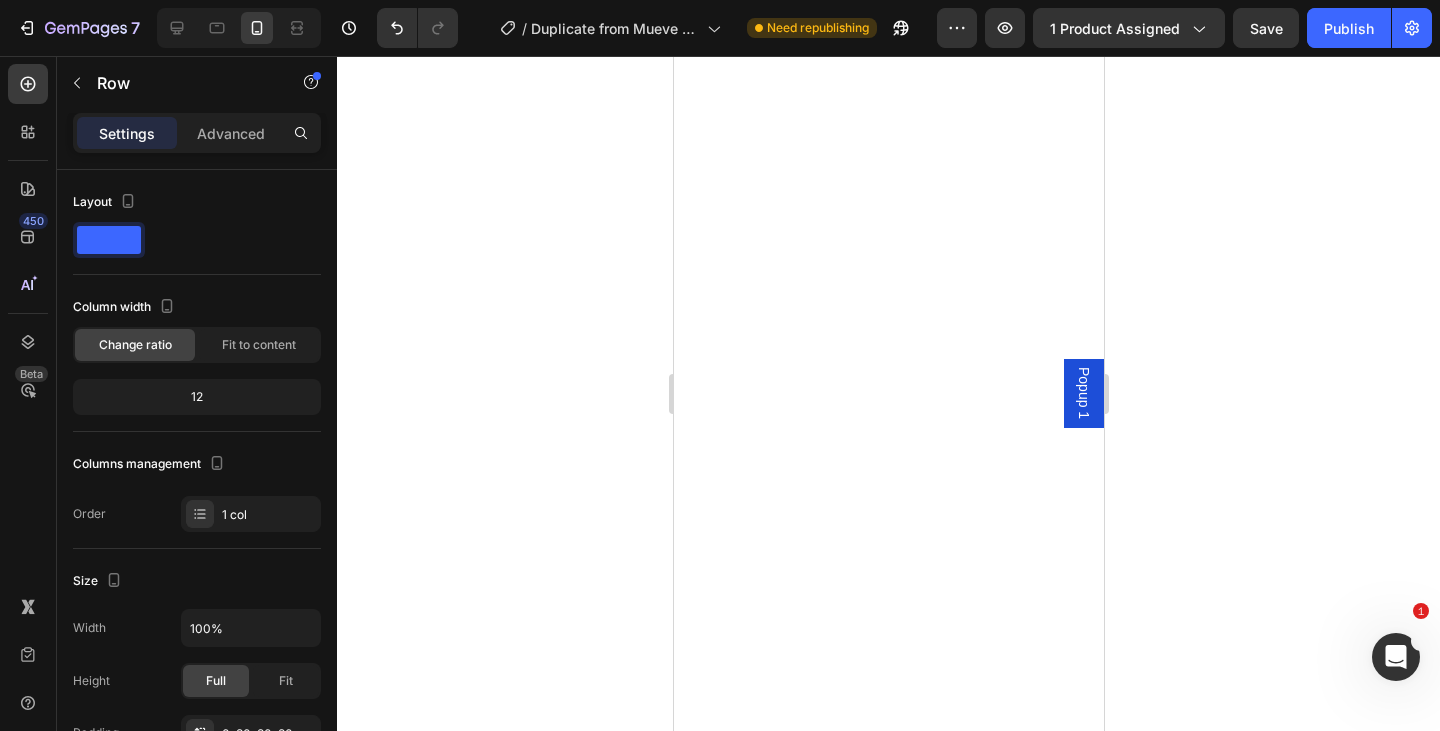 scroll, scrollTop: 0, scrollLeft: 0, axis: both 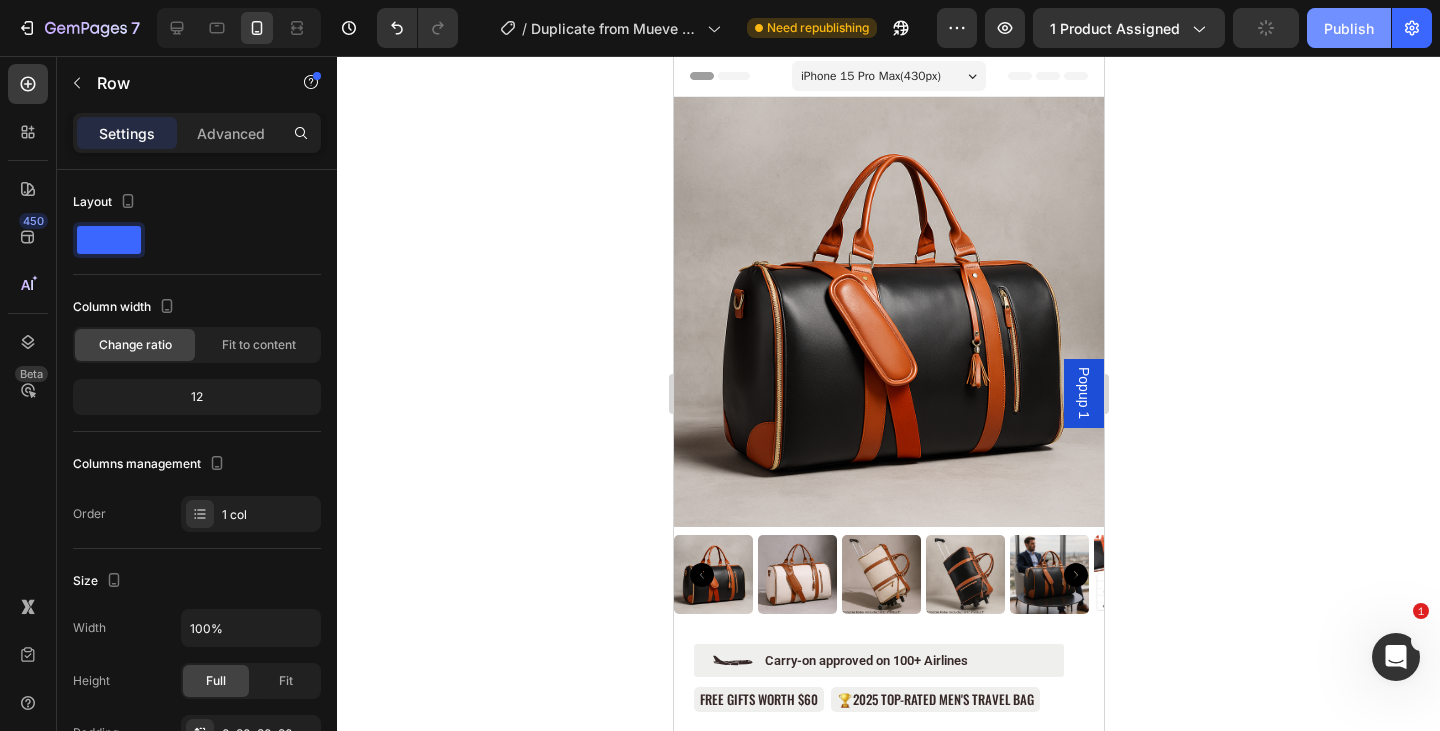 click on "Publish" at bounding box center (1349, 28) 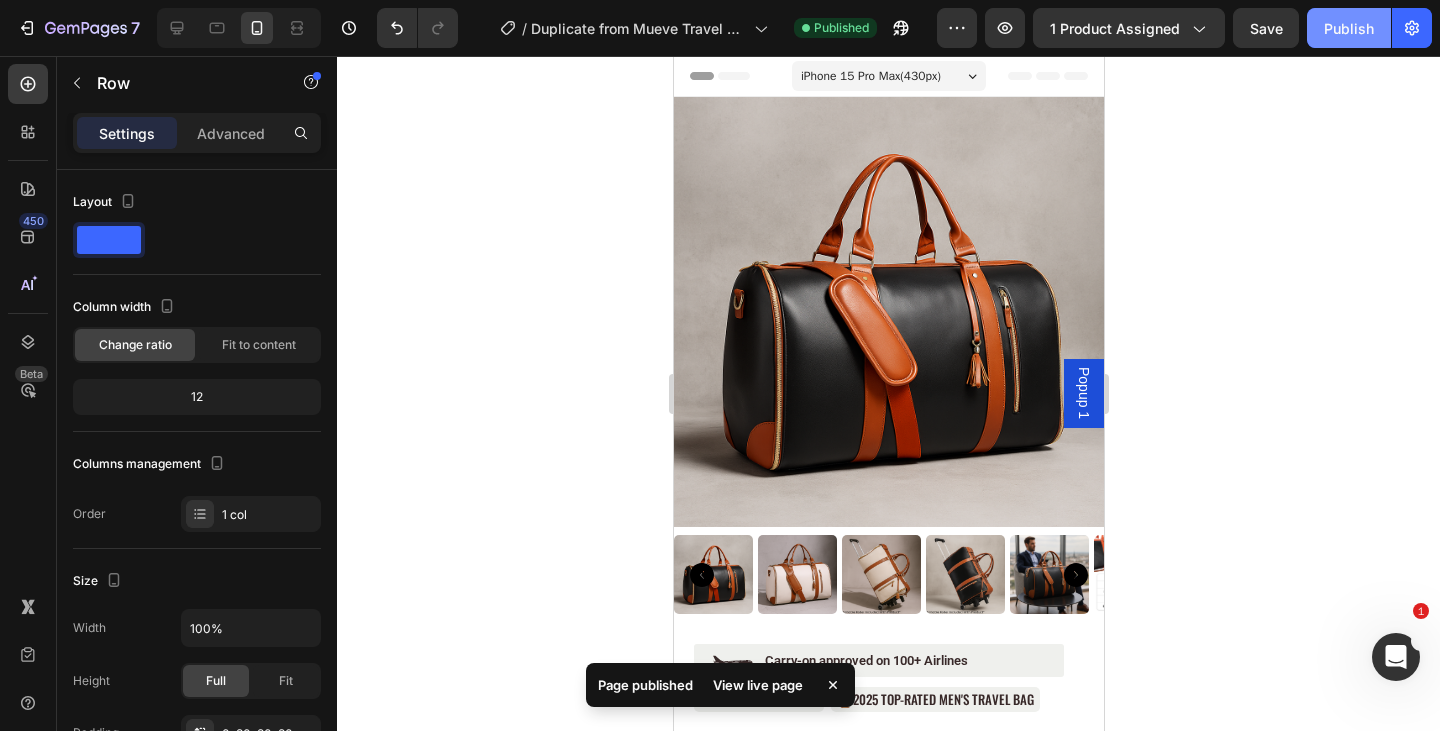 click on "Publish" at bounding box center (1349, 28) 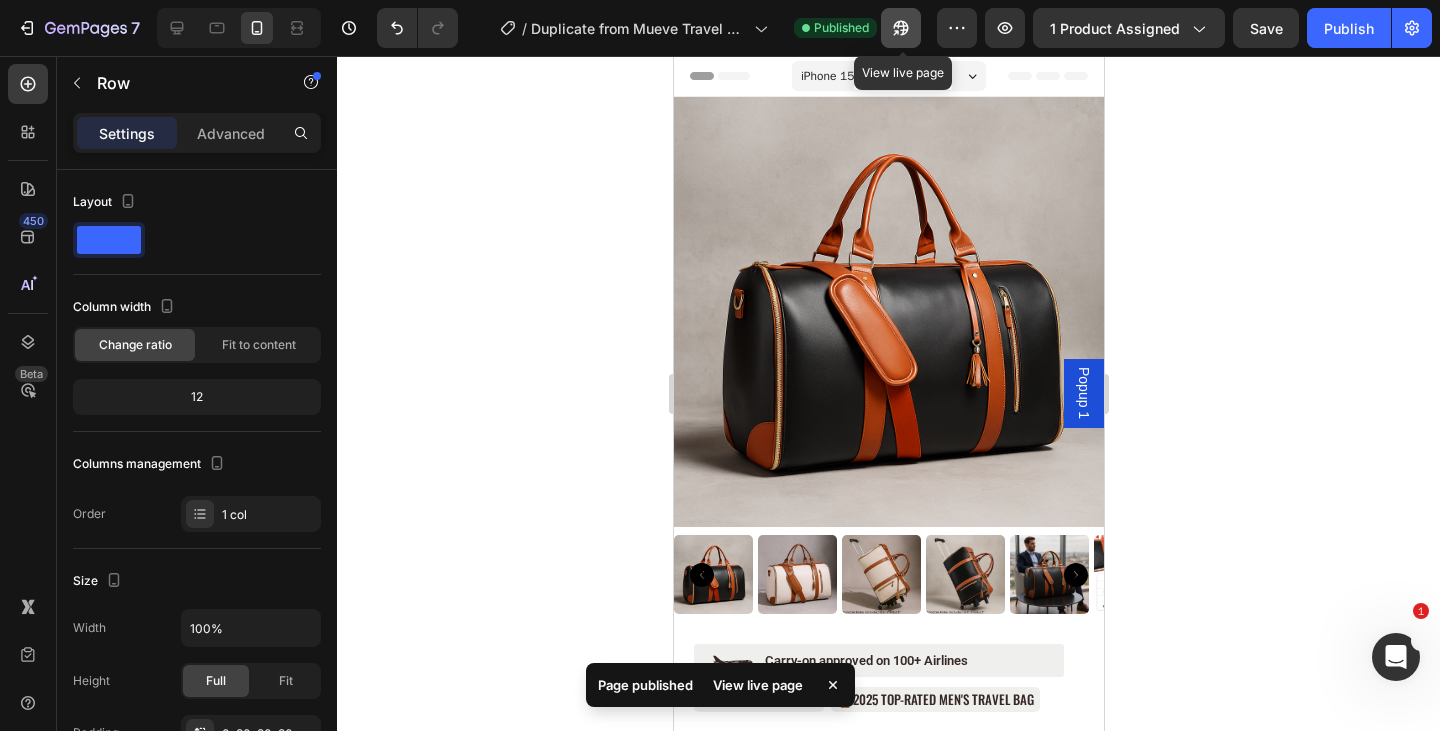 click 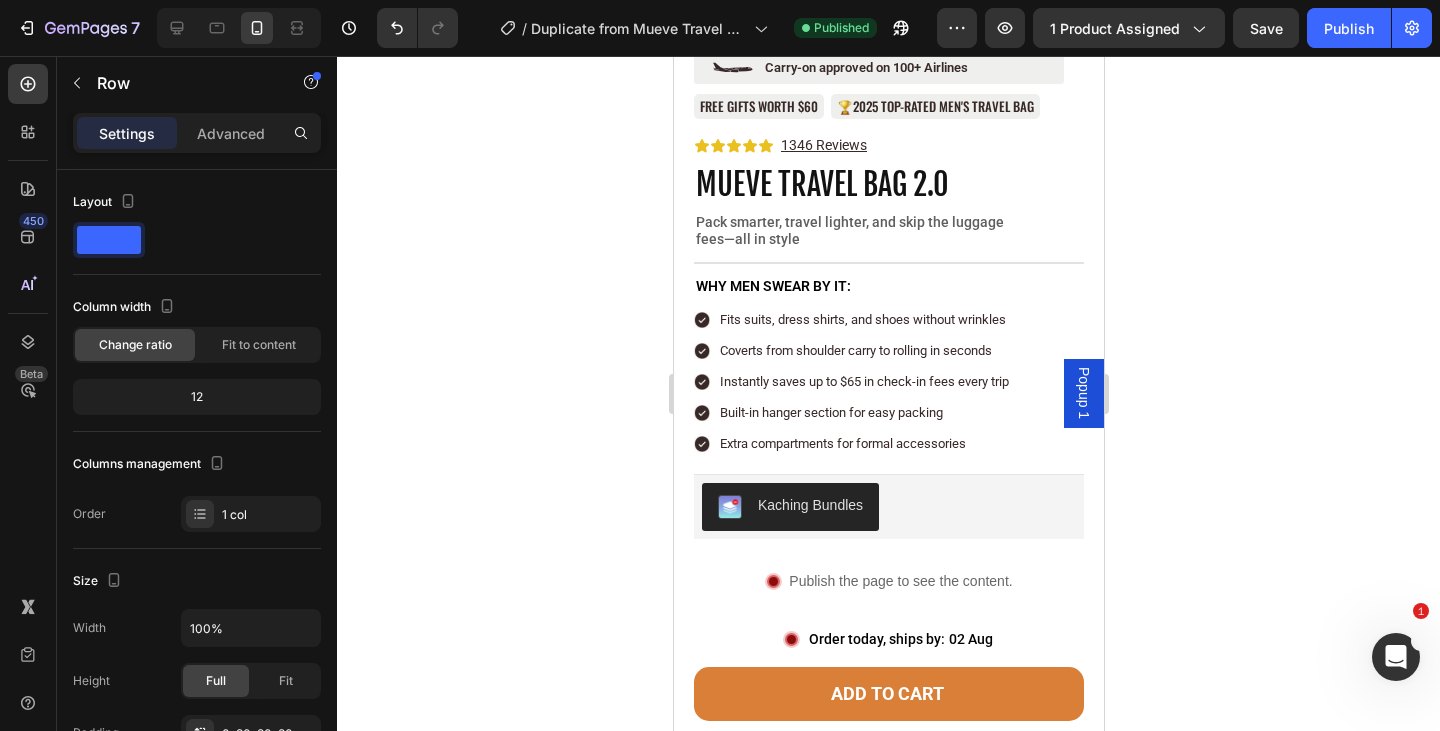 scroll, scrollTop: 594, scrollLeft: 0, axis: vertical 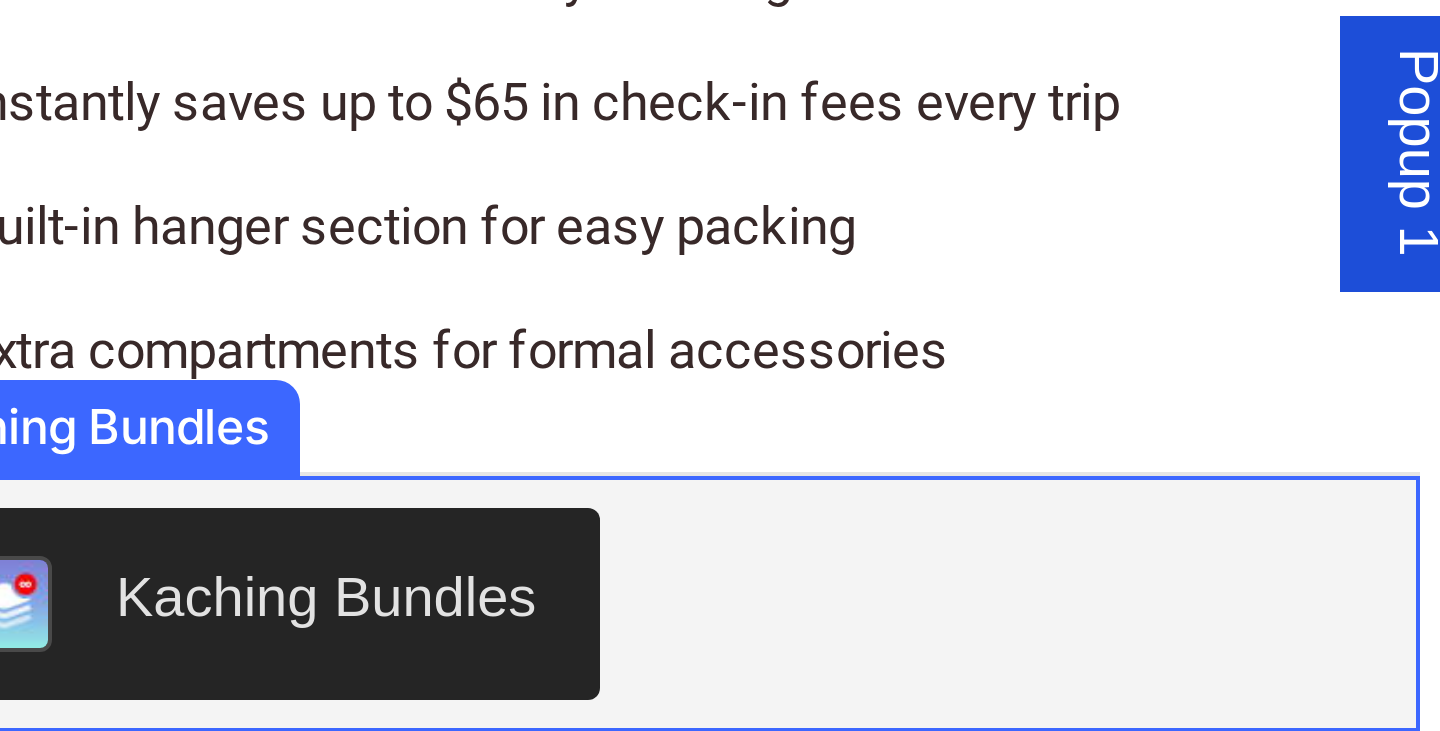 click on "Kaching Bundles" at bounding box center [-7, -746] 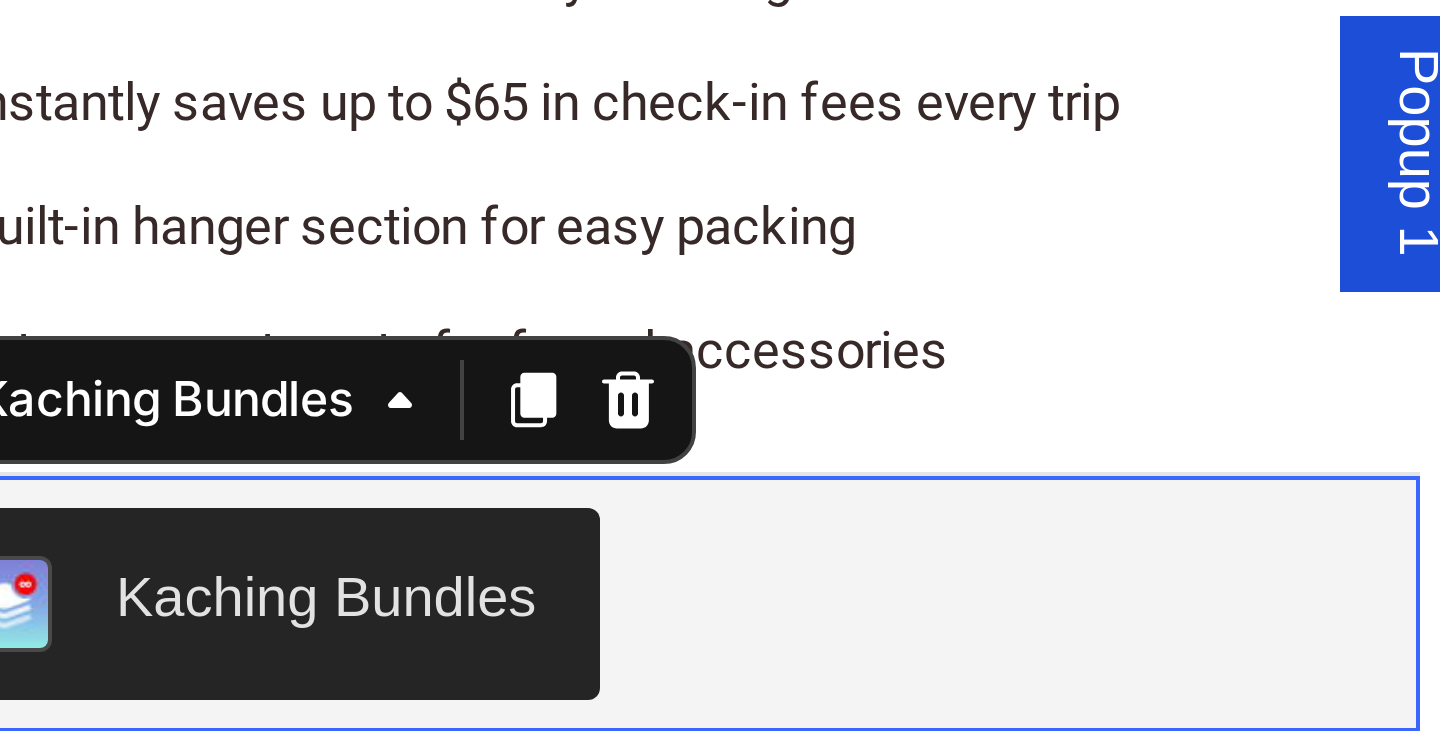 click on "Image Carry-on approved on 100+ Airlines Text Block Row Row free gifts worth $60 Text Block 🏆2025 Top-Rated Men's Travel Bag Text Block Row Icon Icon Icon Icon Icon Icon List 1346 Reviews Text Block Row MUEVE Travel Bag 2.0 Product Title Pack smarter, travel lighter, and skip the luggage fees—all in style Text Block                Title Line WHY MEN SWEAR BY IT: Text Block Image Fits suits, dress shirts, and shoes without wrinkles Text Block Row Image Coverts from shoulder carry to rolling in seconds Text Block Row Image Instantly saves up to $65 in check-in fees every trip Text Block Row Image Built-in hanger section for easy packing Text Block Row Image Extra compartments for formal accessories Text Block Row Row Kaching Bundles Kaching Bundles   16 Image
Publish the page to see the content.
Custom Code Row Image
Order today, ships by:
02 Aug
Delivery Date Row Add to cart Add to Cart Image Row" at bounding box center (-7, -422) 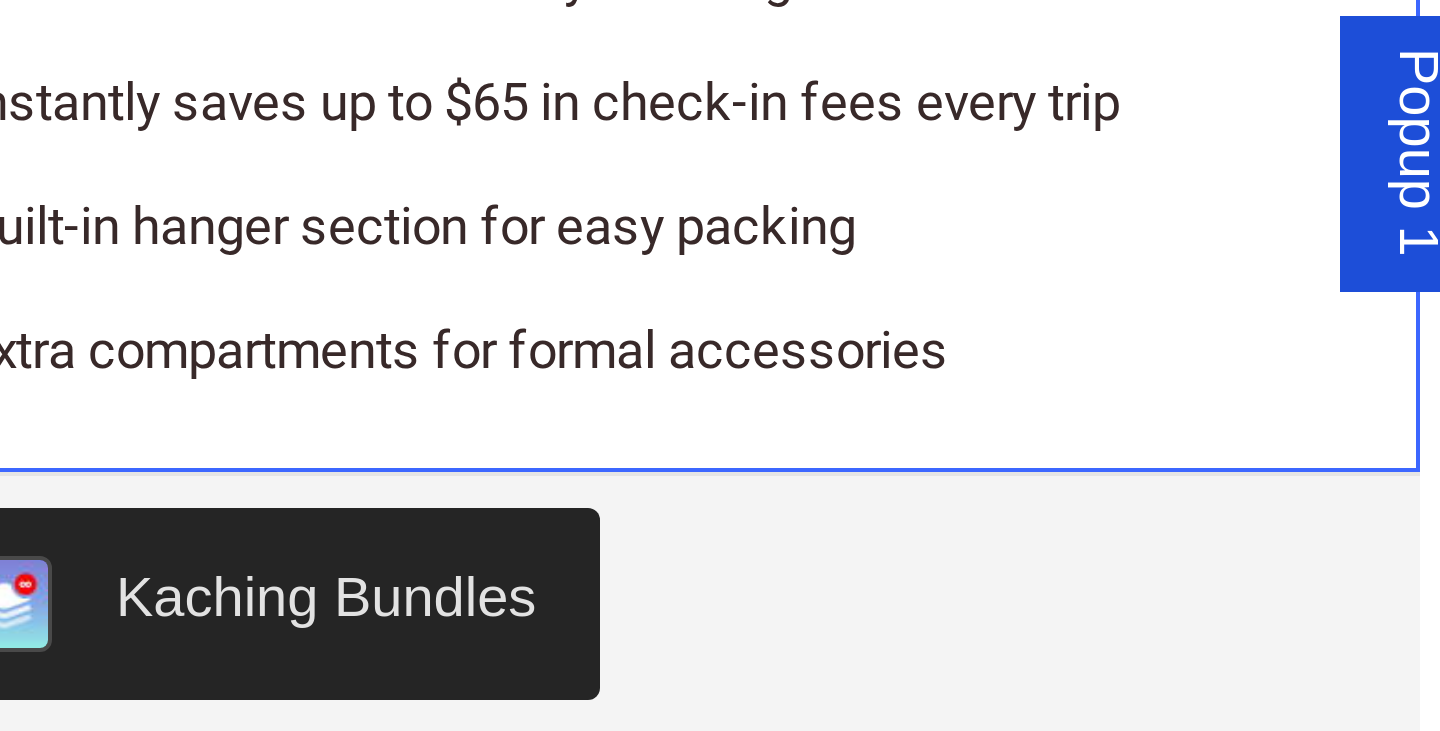 click on "Image Fits suits, dress shirts, and shoes without wrinkles Text Block Row Image Coverts from shoulder carry to rolling in seconds Text Block Row Image Instantly saves up to $65 in check-in fees every trip Text Block Row Image Built-in hanger section for easy packing Text Block Row Image Extra compartments for formal accessories Text Block Row Row   0" at bounding box center (-7, -861) 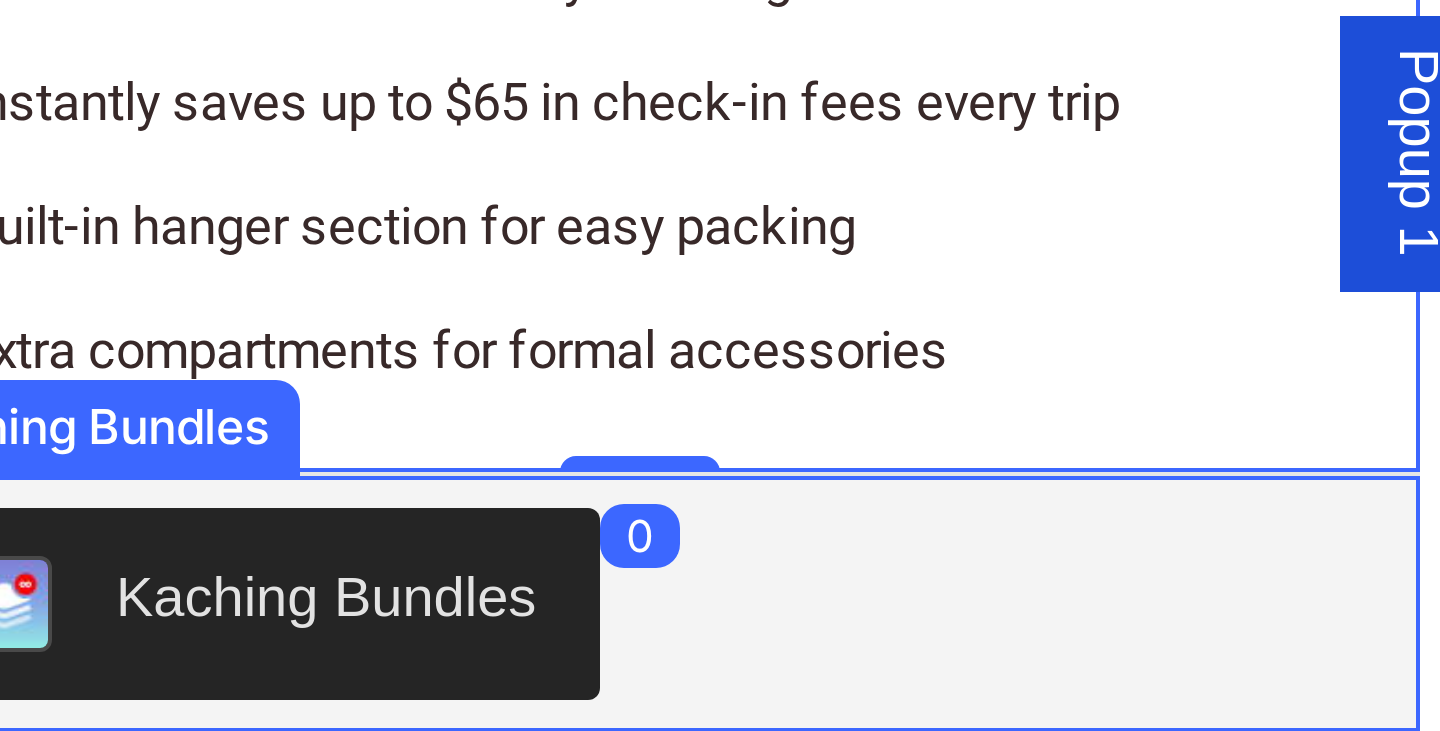 click on "Kaching Bundles" at bounding box center [-7, -746] 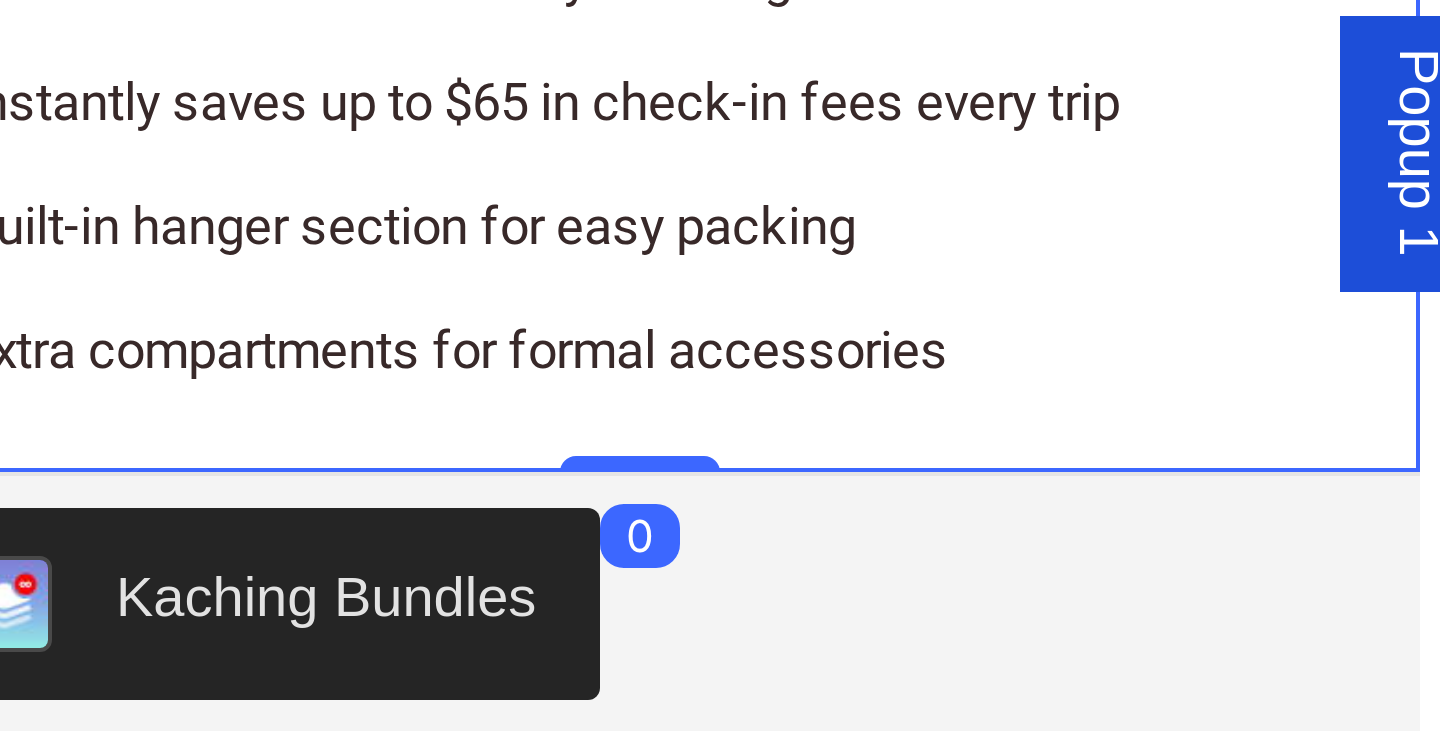 click on "Image Fits suits, dress shirts, and shoes without wrinkles Text Block Row Image Coverts from shoulder carry to rolling in seconds Text Block Row Image Instantly saves up to $65 in check-in fees every trip Text Block Row Image Built-in hanger section for easy packing Text Block Row Image Extra compartments for formal accessories Text Block Row Row   0" at bounding box center (-7, -861) 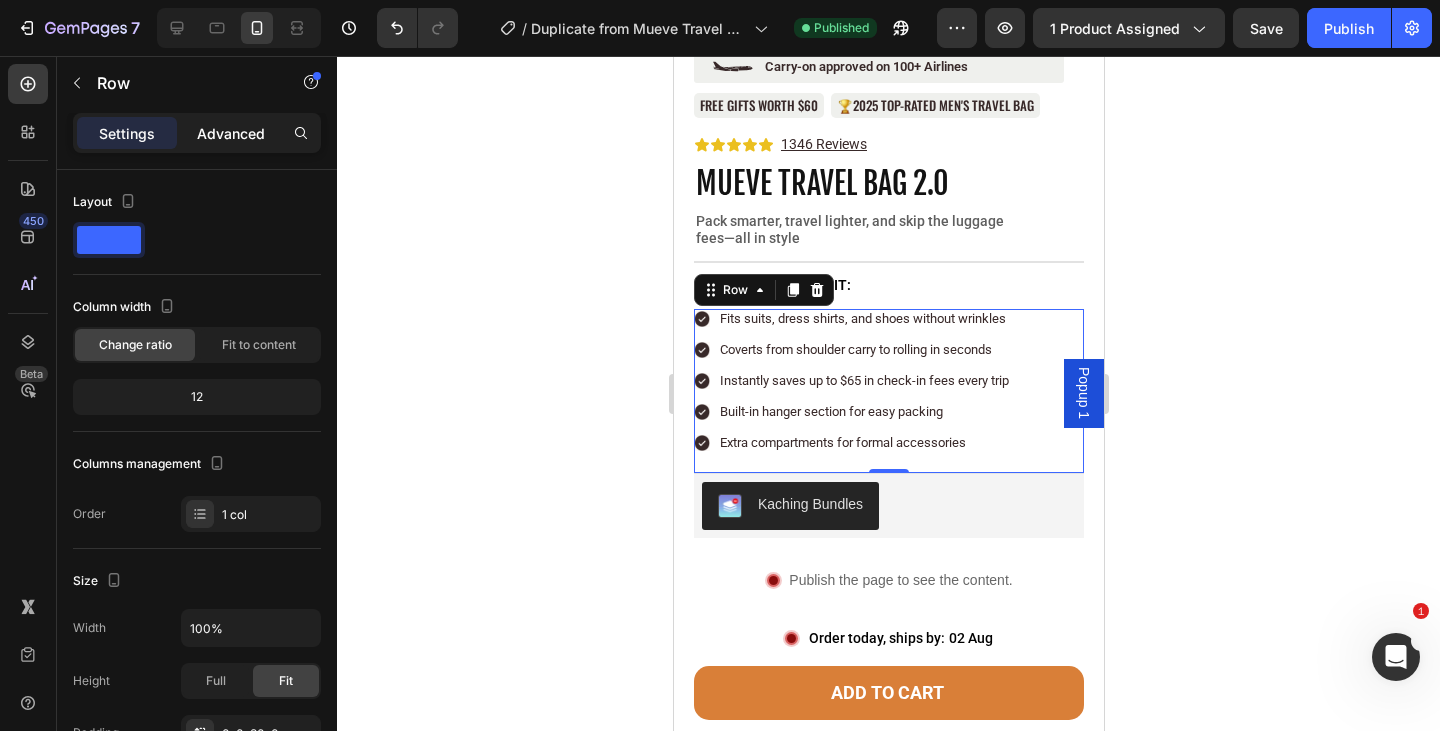 click on "Advanced" 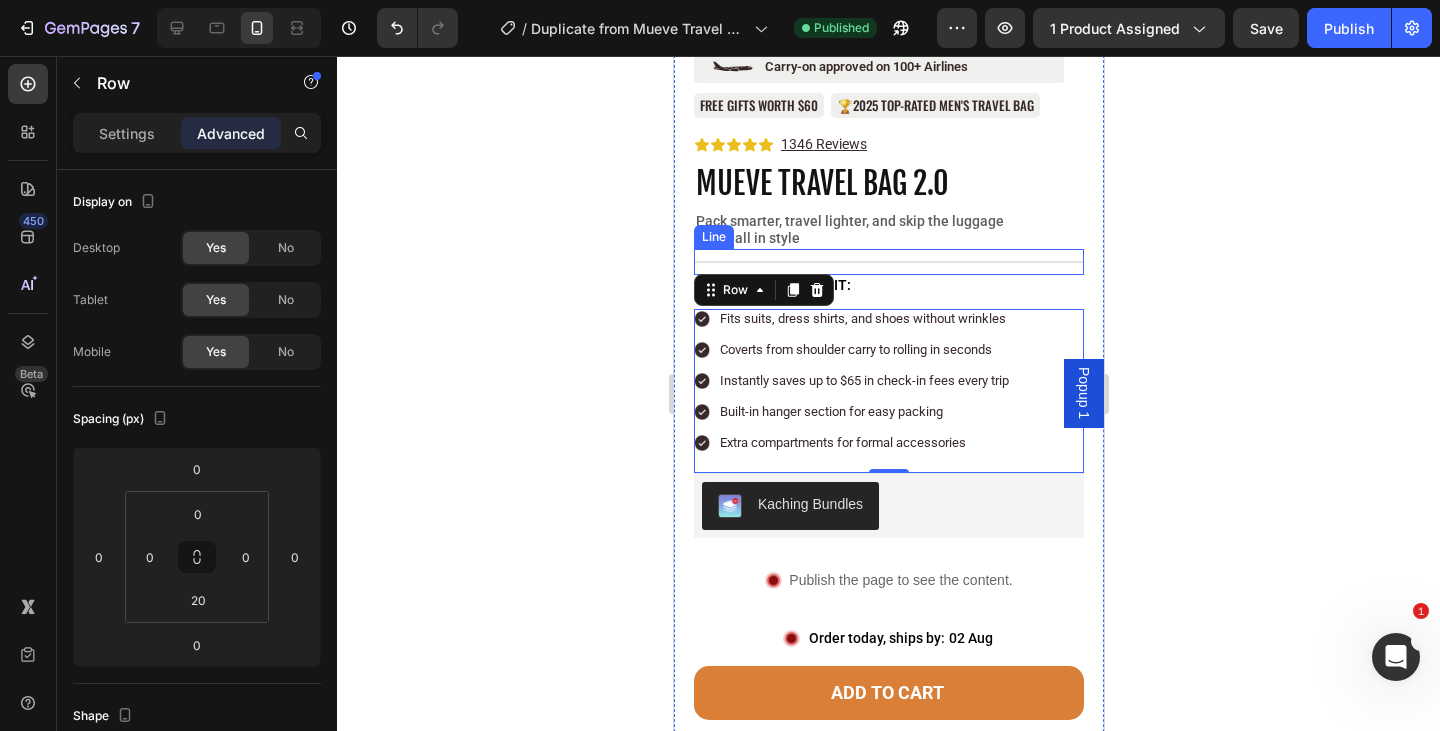 click on "Title Line" at bounding box center (888, 262) 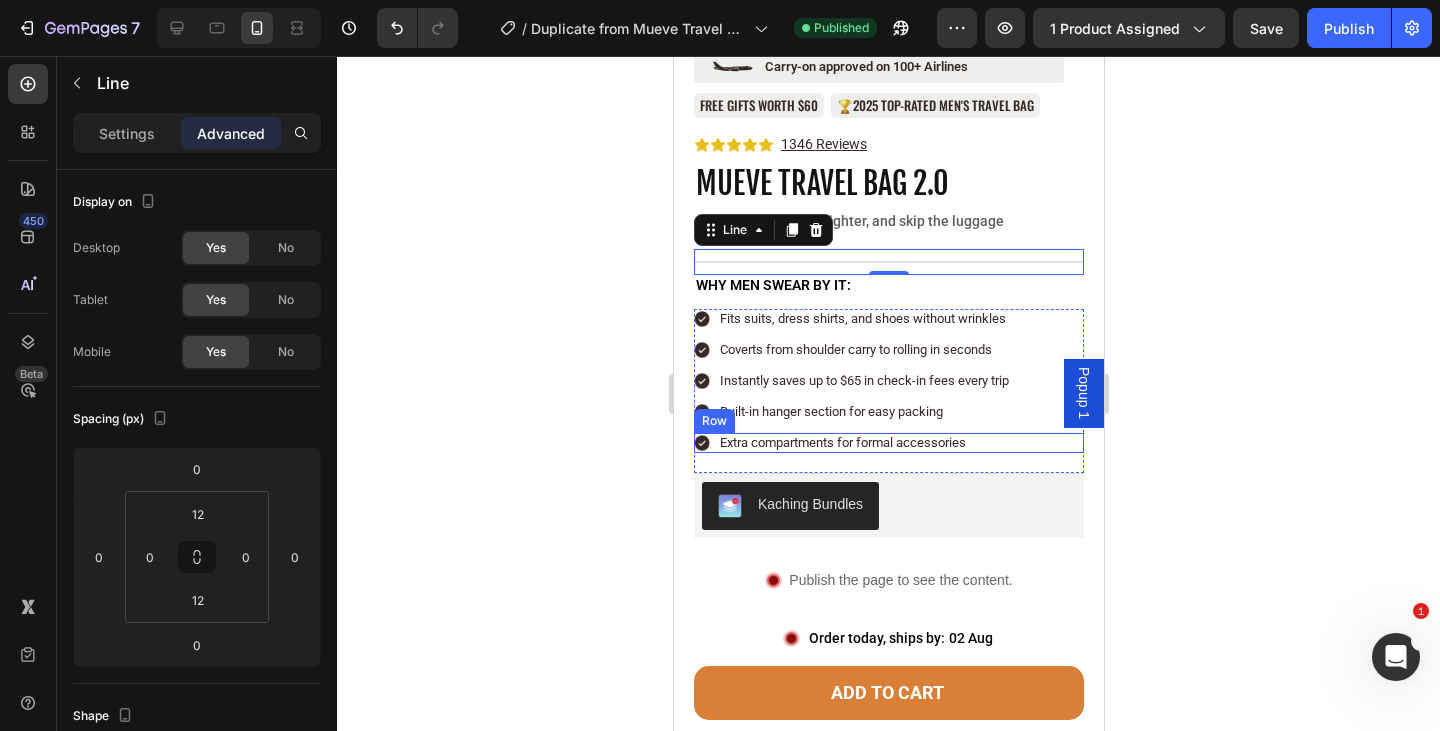click on "Image Extra compartments for formal accessories Text Block Row" at bounding box center [888, 443] 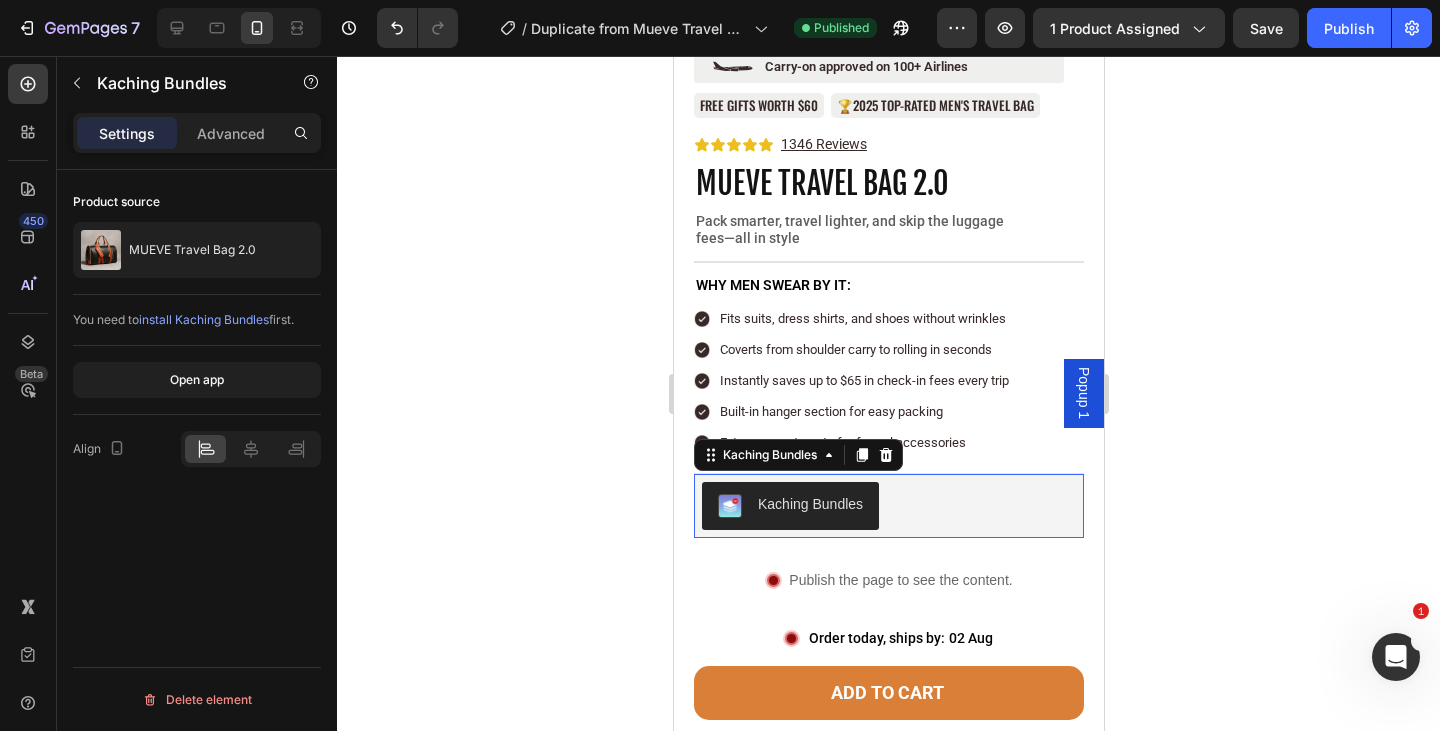 click on "Kaching Bundles" at bounding box center (888, 506) 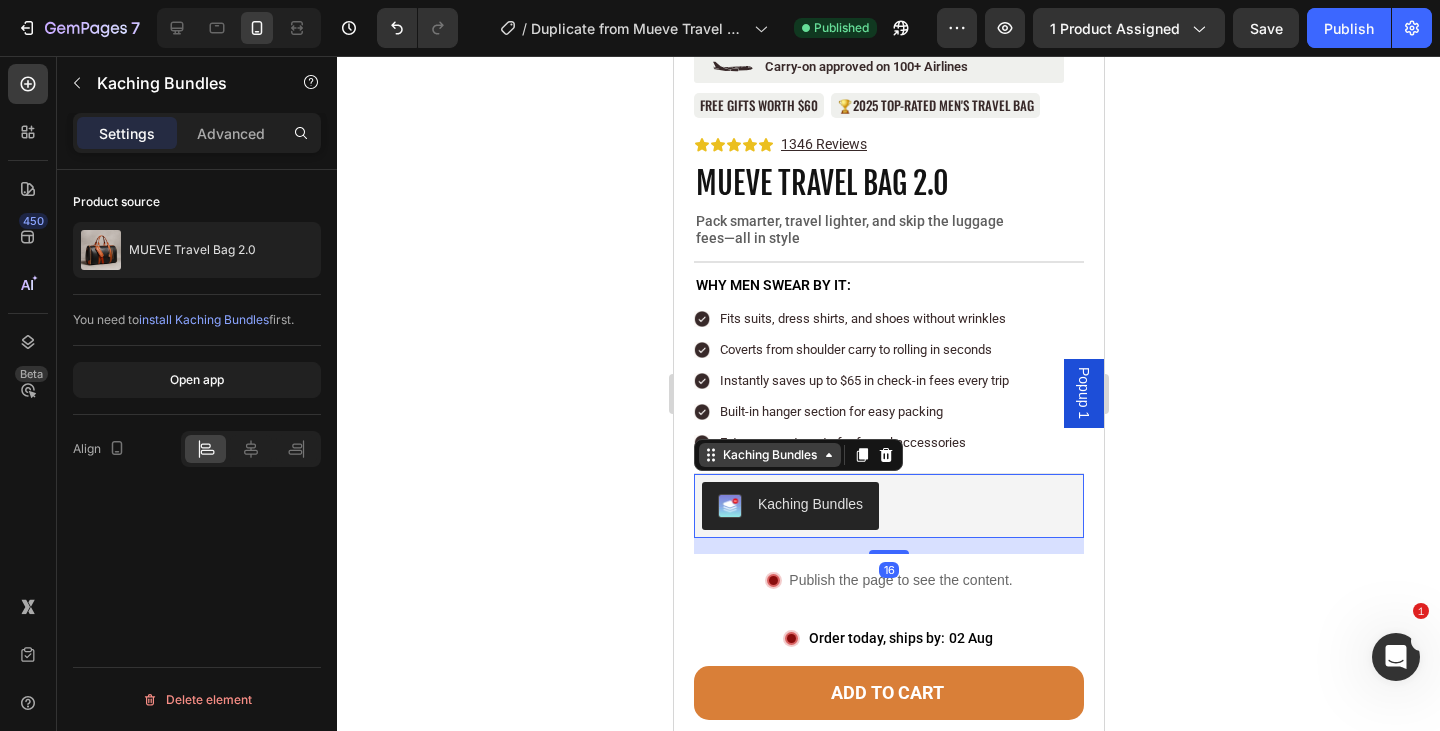 click 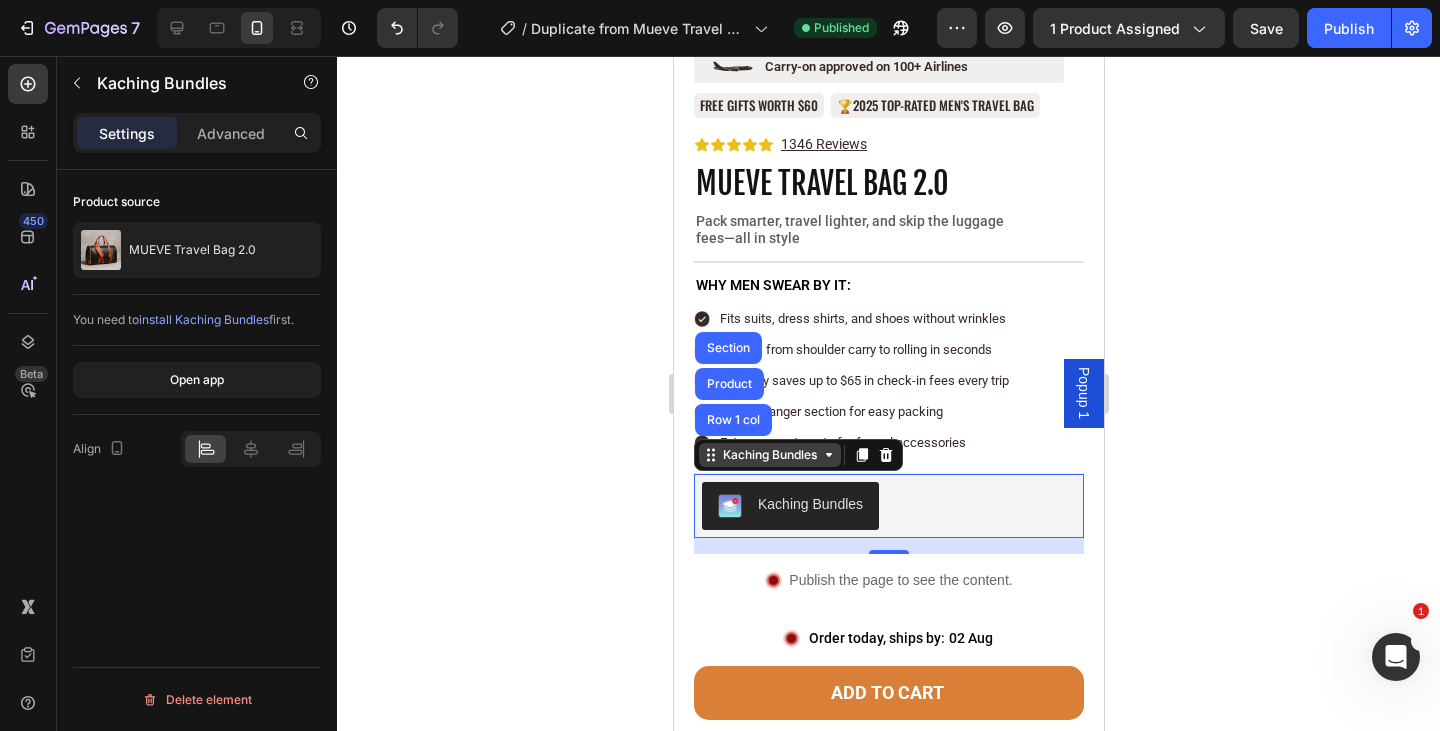 click 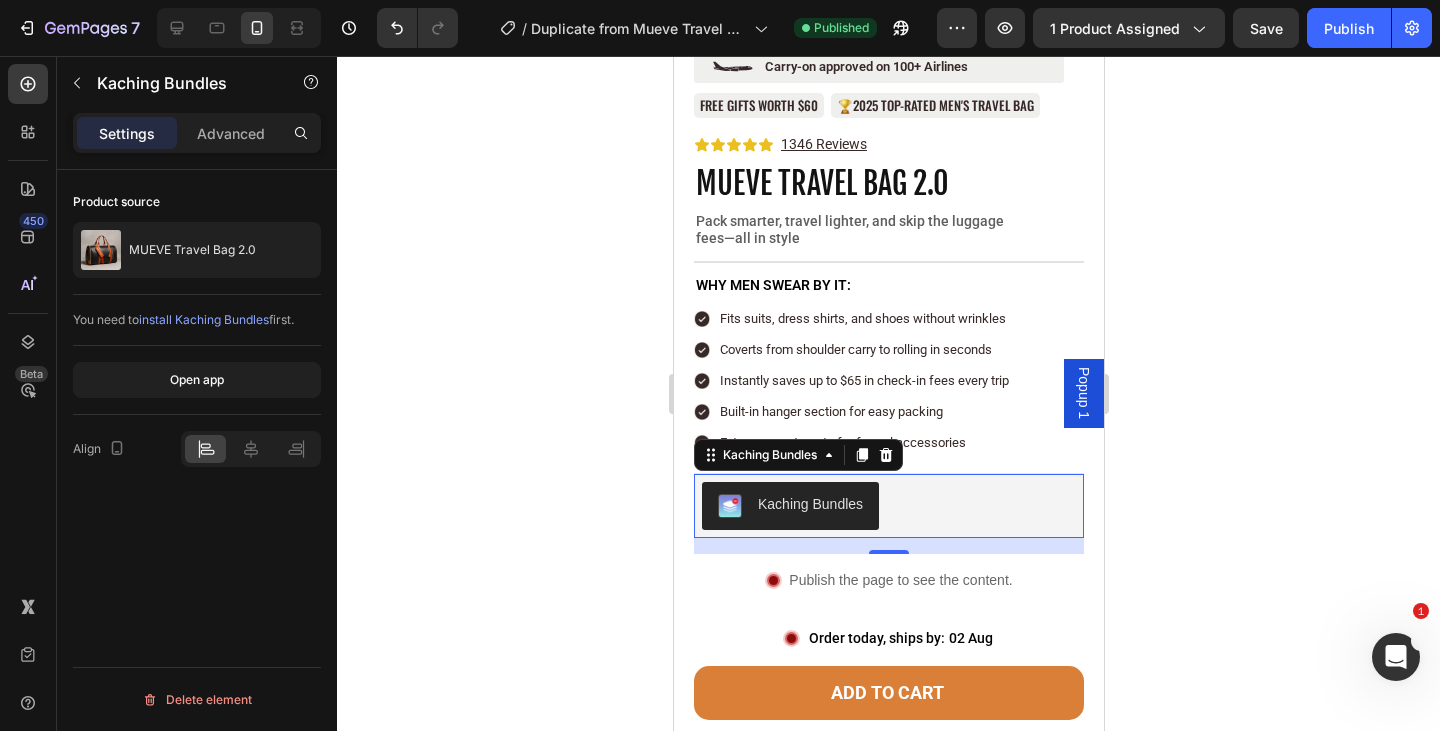scroll, scrollTop: 590, scrollLeft: 0, axis: vertical 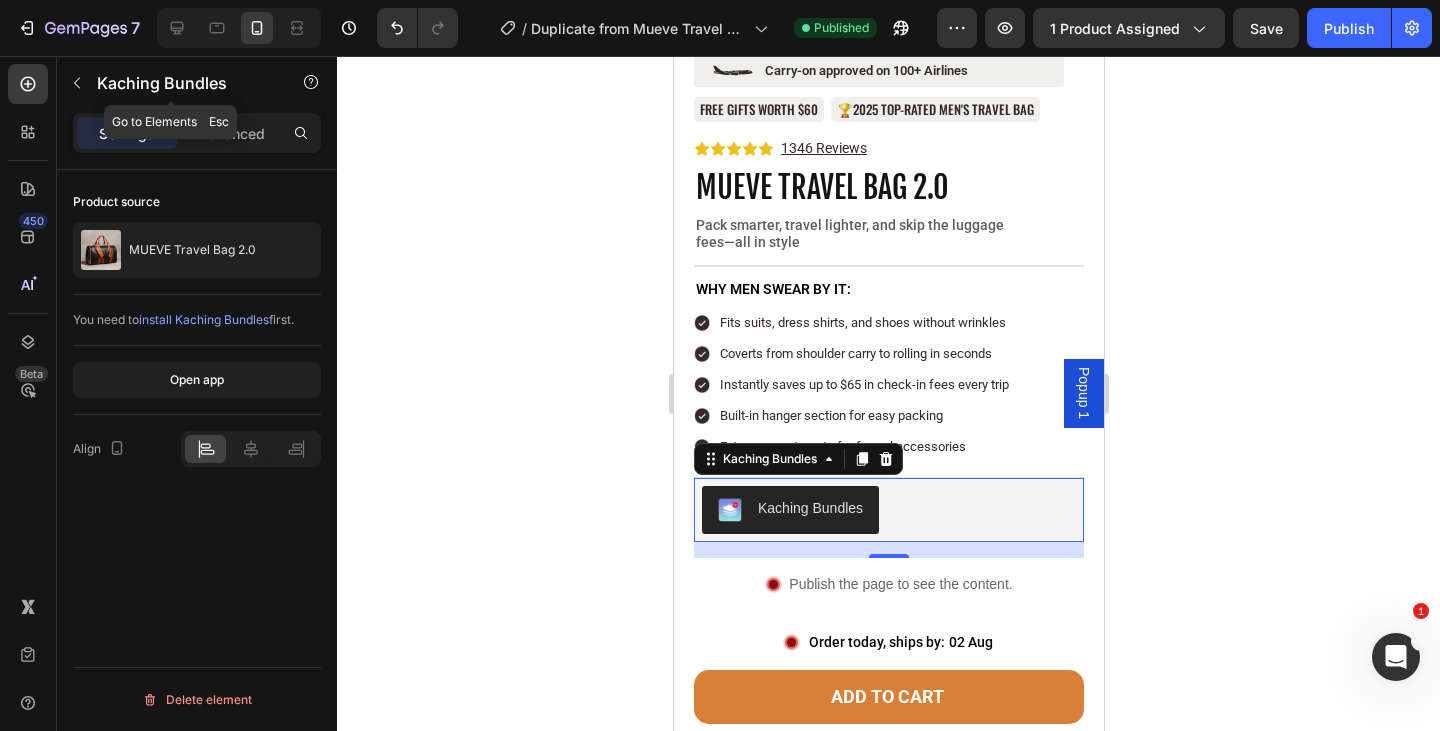 click on "Kaching Bundles" 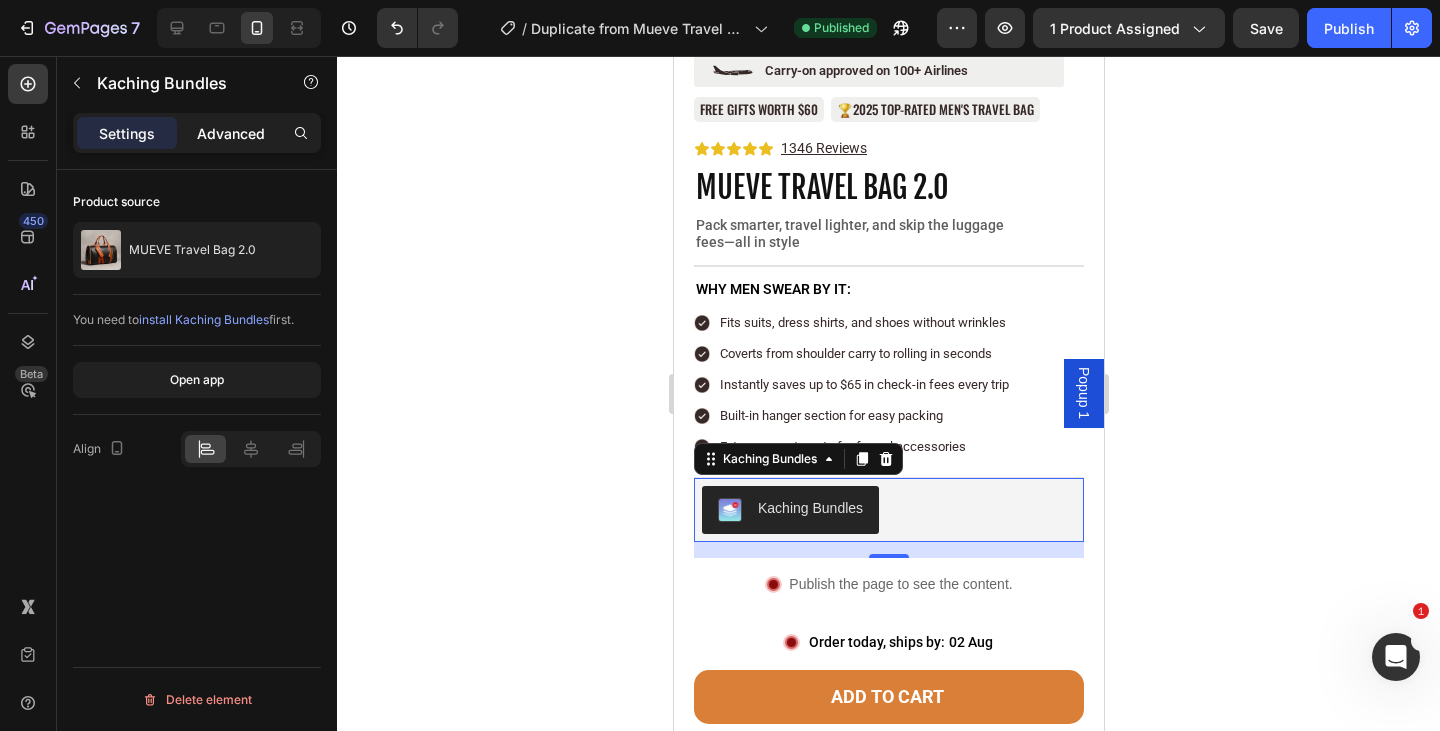 click on "Advanced" at bounding box center (231, 133) 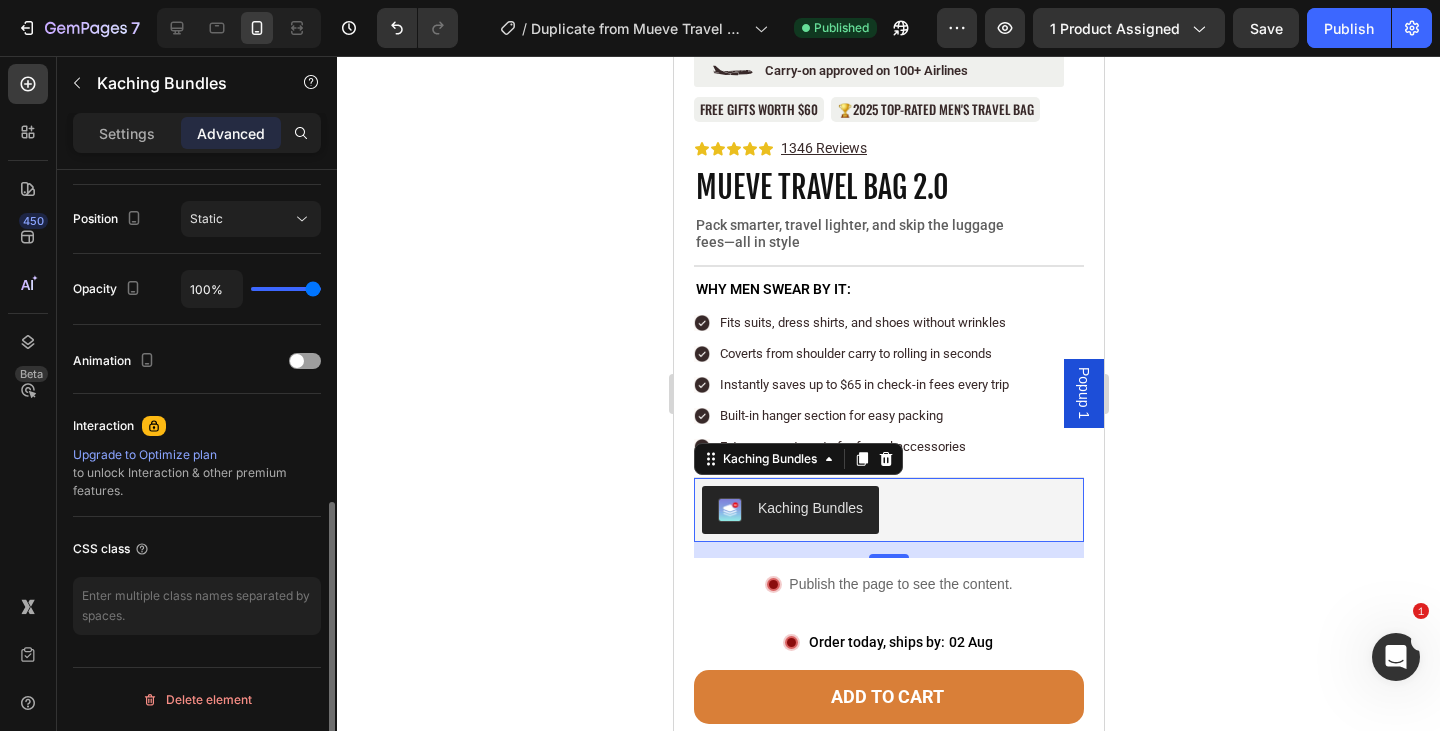 scroll, scrollTop: 0, scrollLeft: 0, axis: both 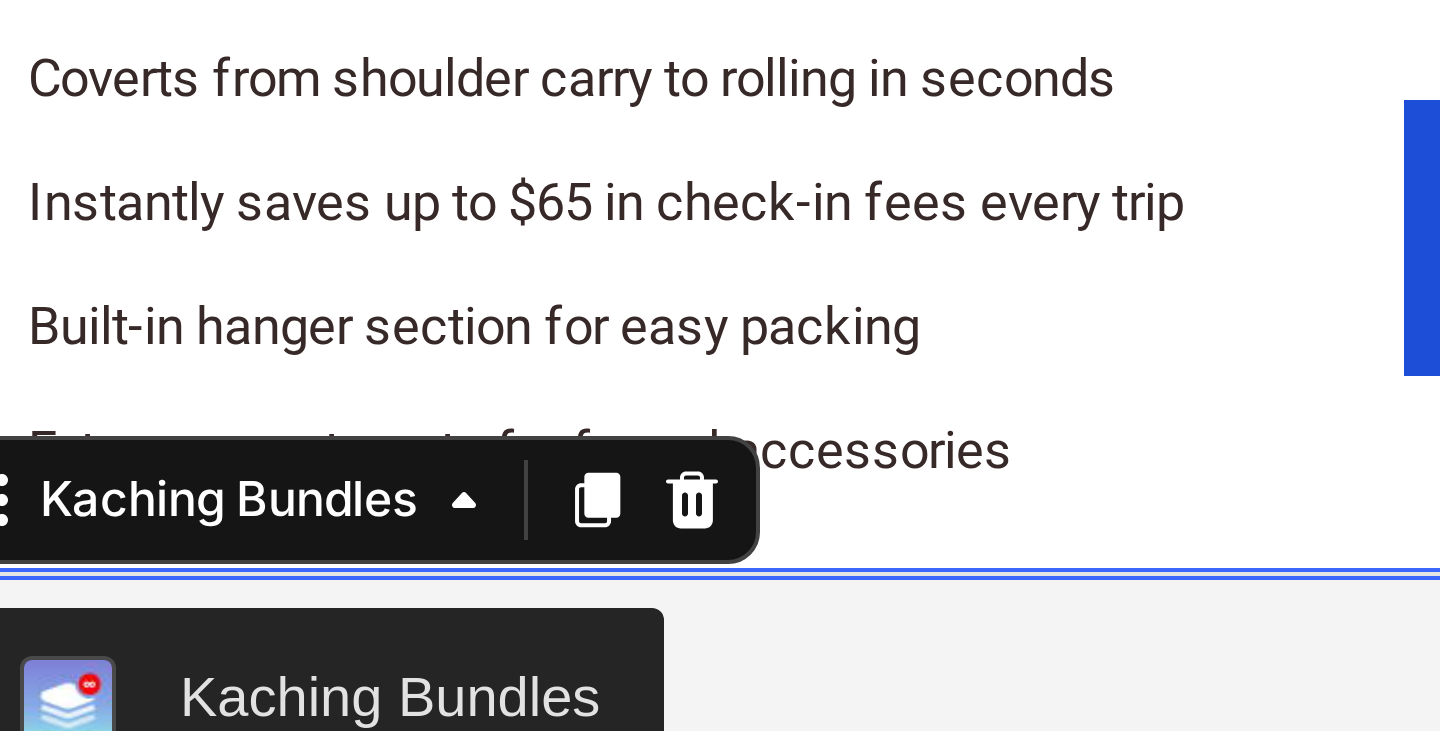 click on "Image Fits suits, dress shirts, and shoes without wrinkles Text Block Row Image Coverts from shoulder carry to rolling in seconds Text Block Row Image Instantly saves up to $65 in check-in fees every trip Text Block Row Image Built-in hanger section for easy packing Text Block Row Image Extra compartments for formal accessories Text Block Row Row" at bounding box center [57, -773] 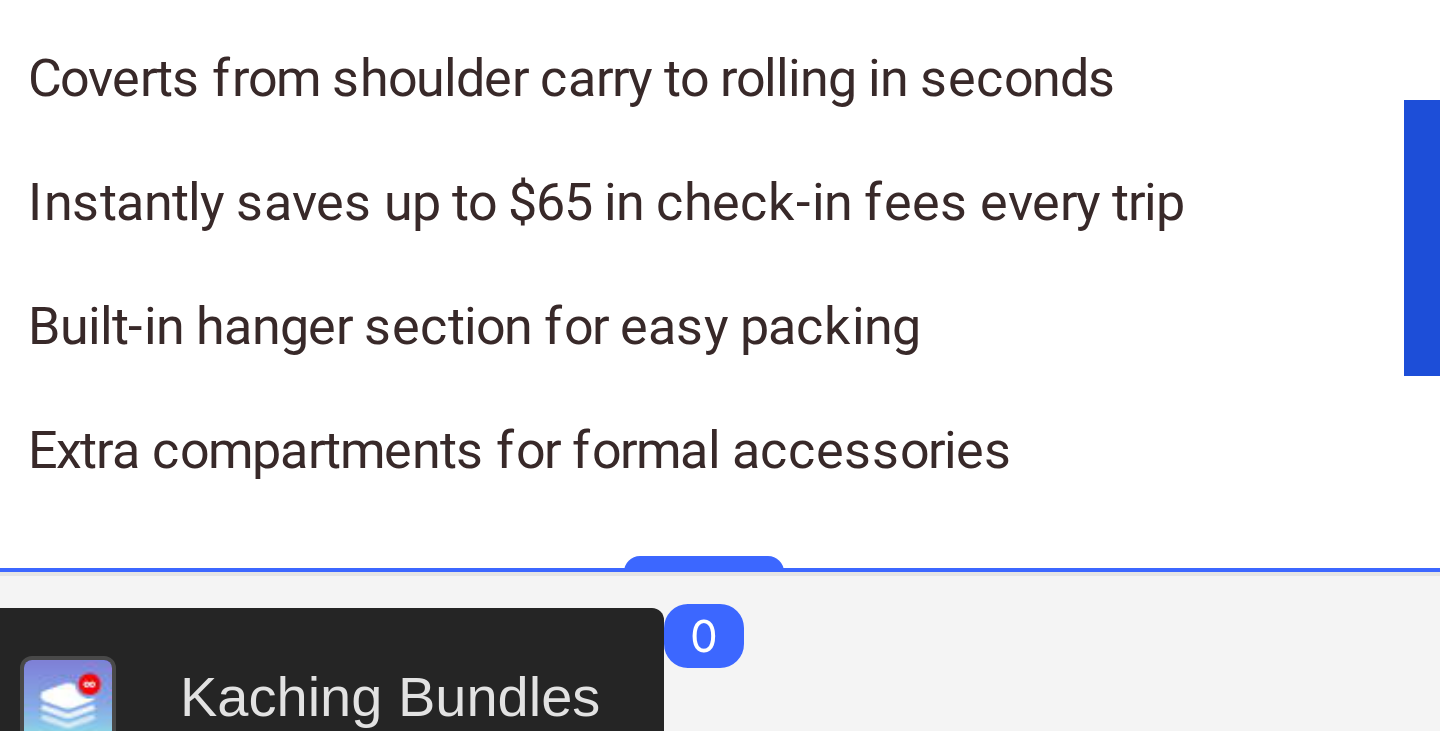 click on "Image Fits suits, dress shirts, and shoes without wrinkles Text Block Row Image Coverts from shoulder carry to rolling in seconds Text Block Row Image Instantly saves up to $65 in check-in fees every trip Text Block Row Image Built-in hanger section for easy packing Text Block Row Image Extra compartments for formal accessories Text Block Row Row   0" at bounding box center [57, -773] 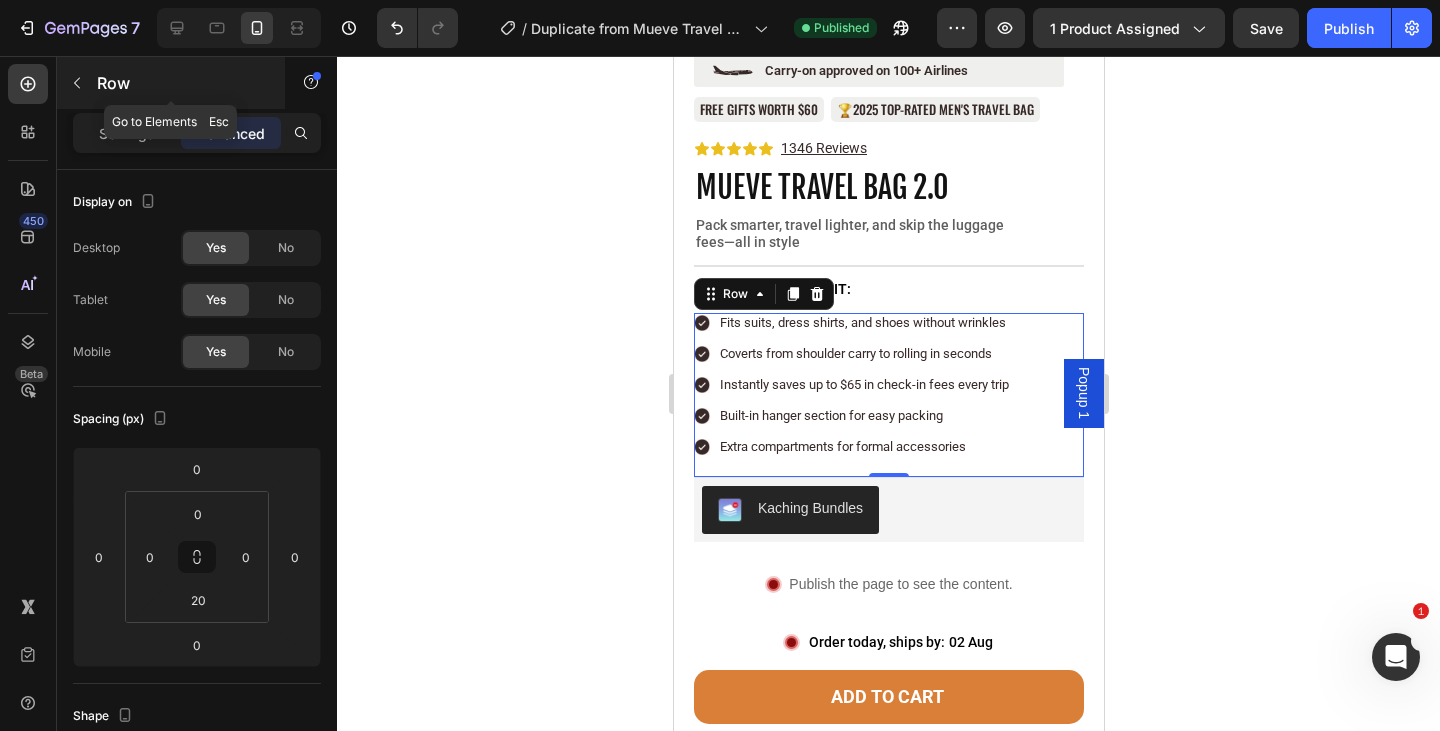 click at bounding box center (77, 83) 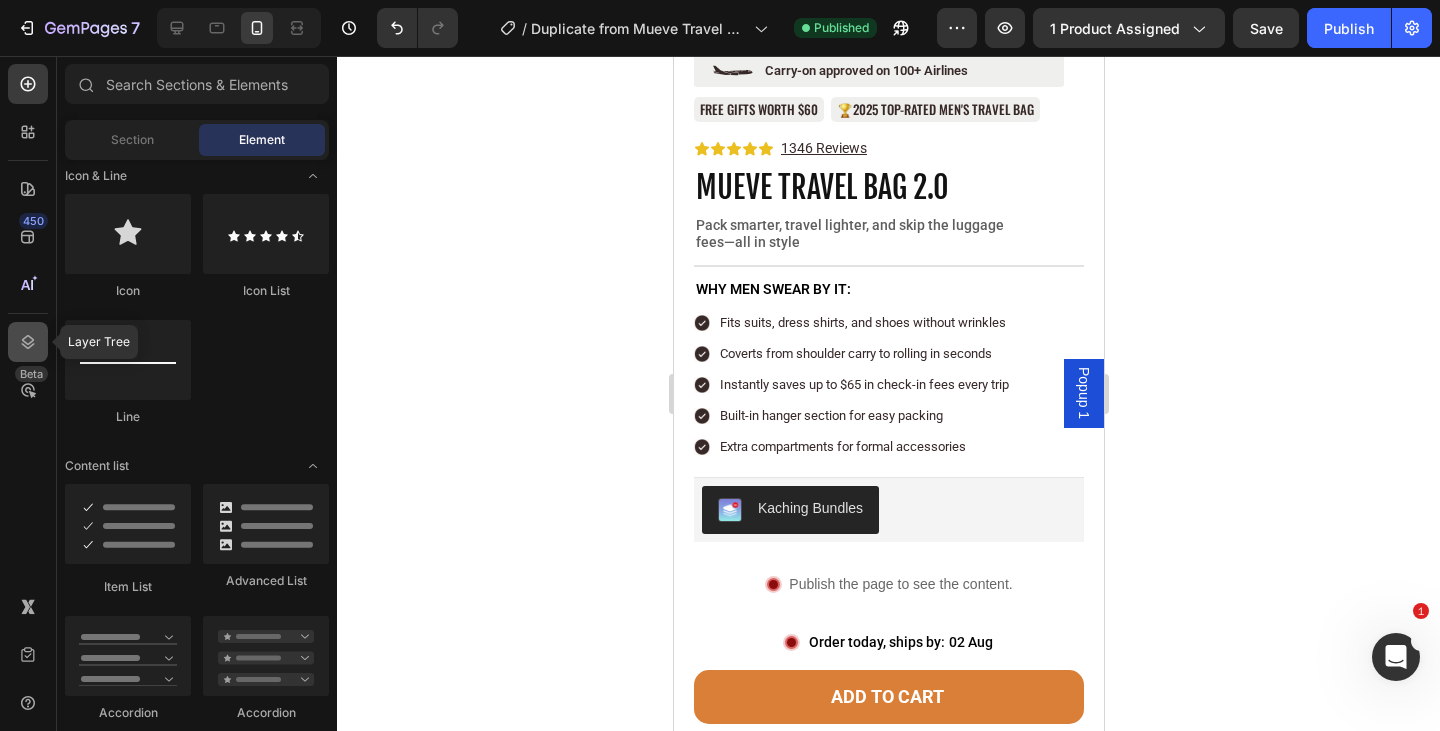 click 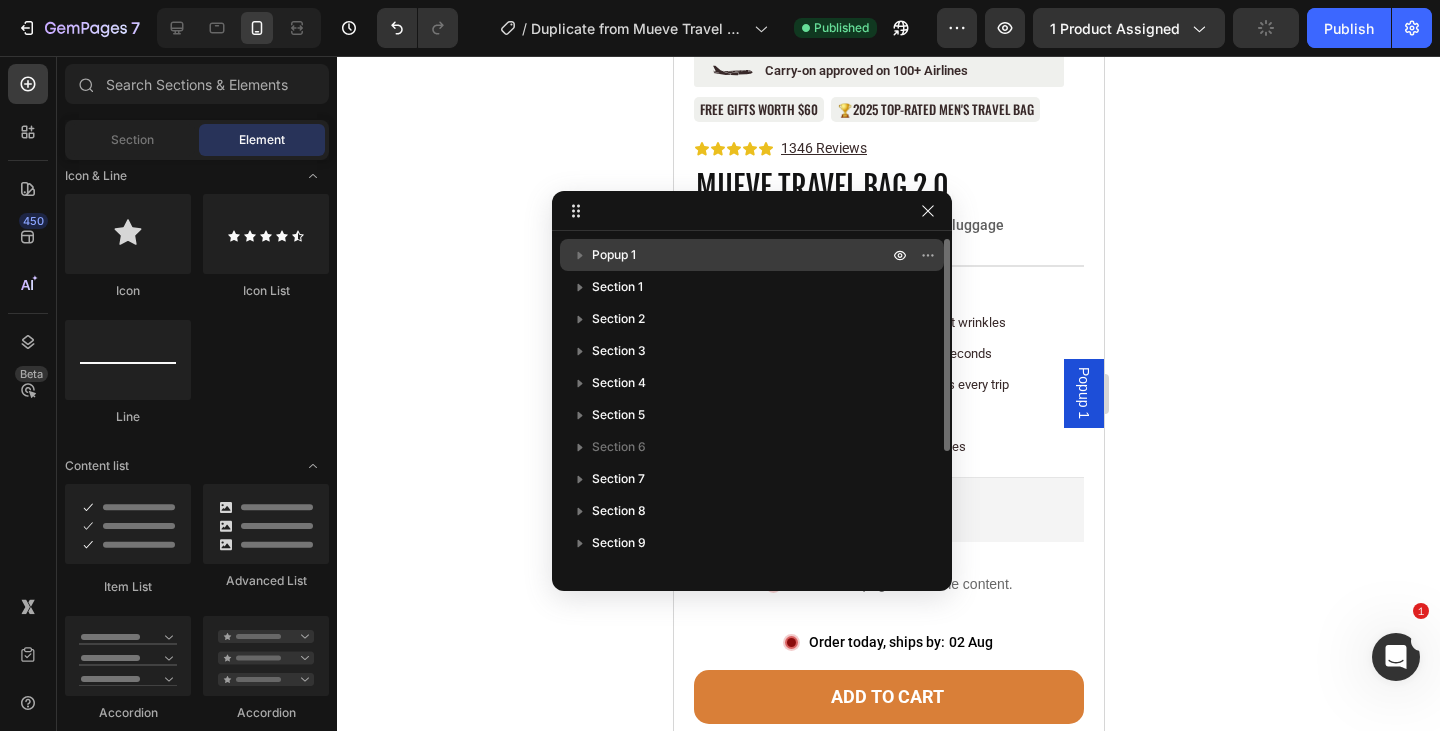 click 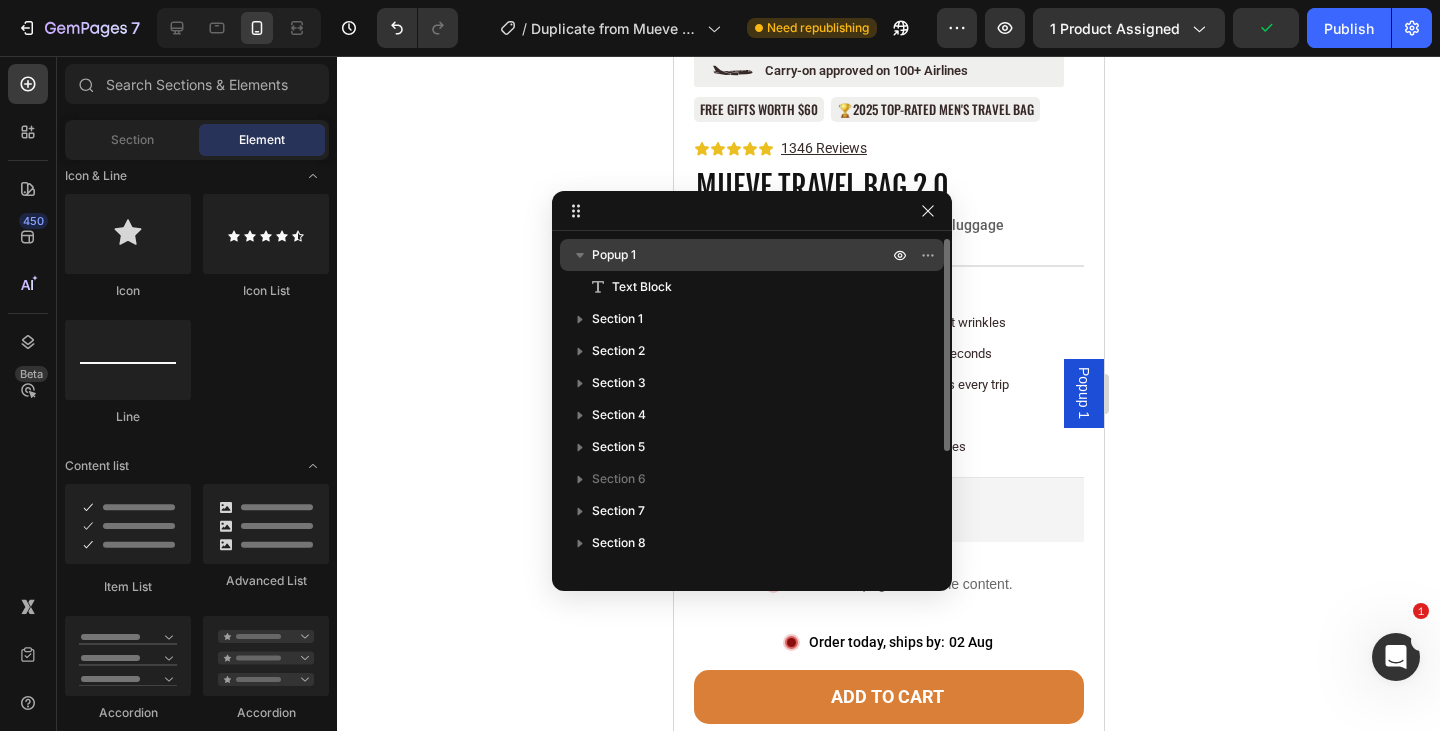 click 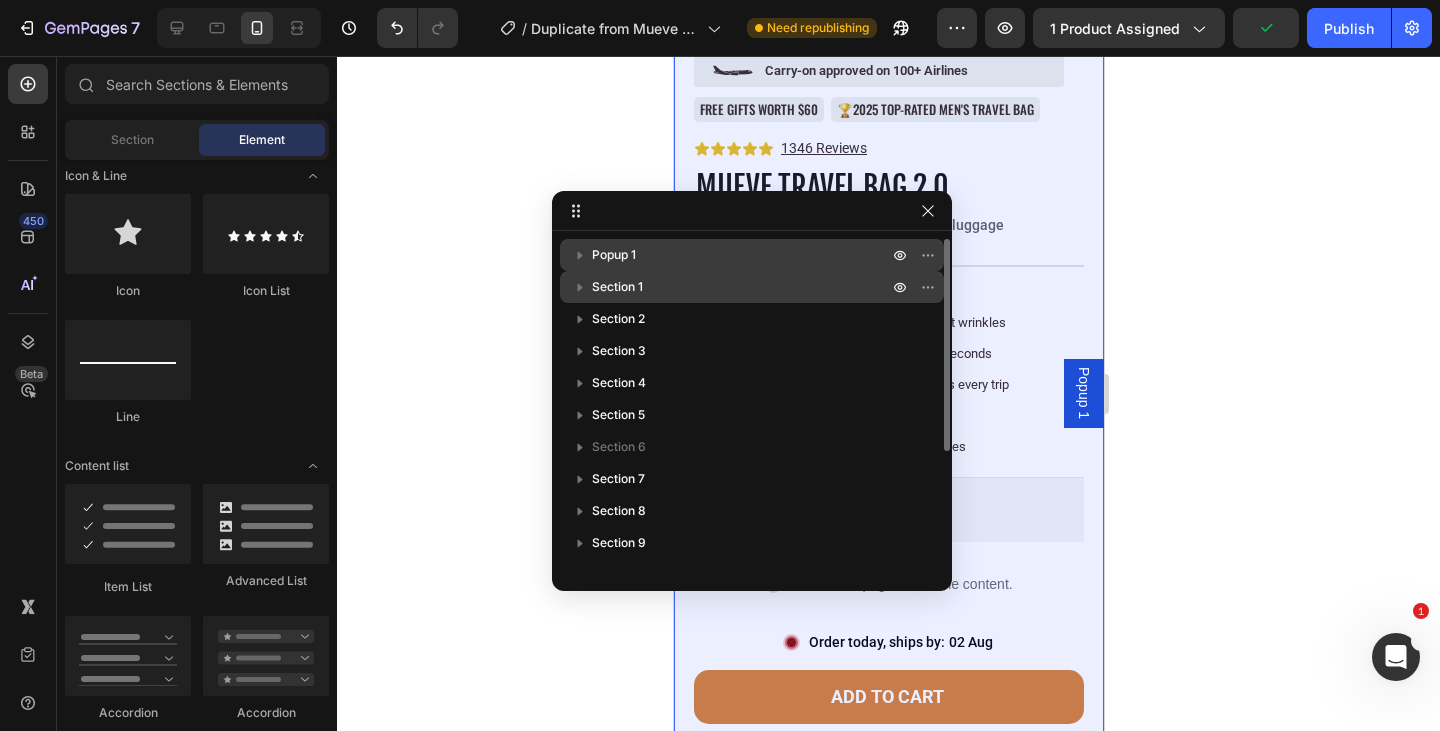 click 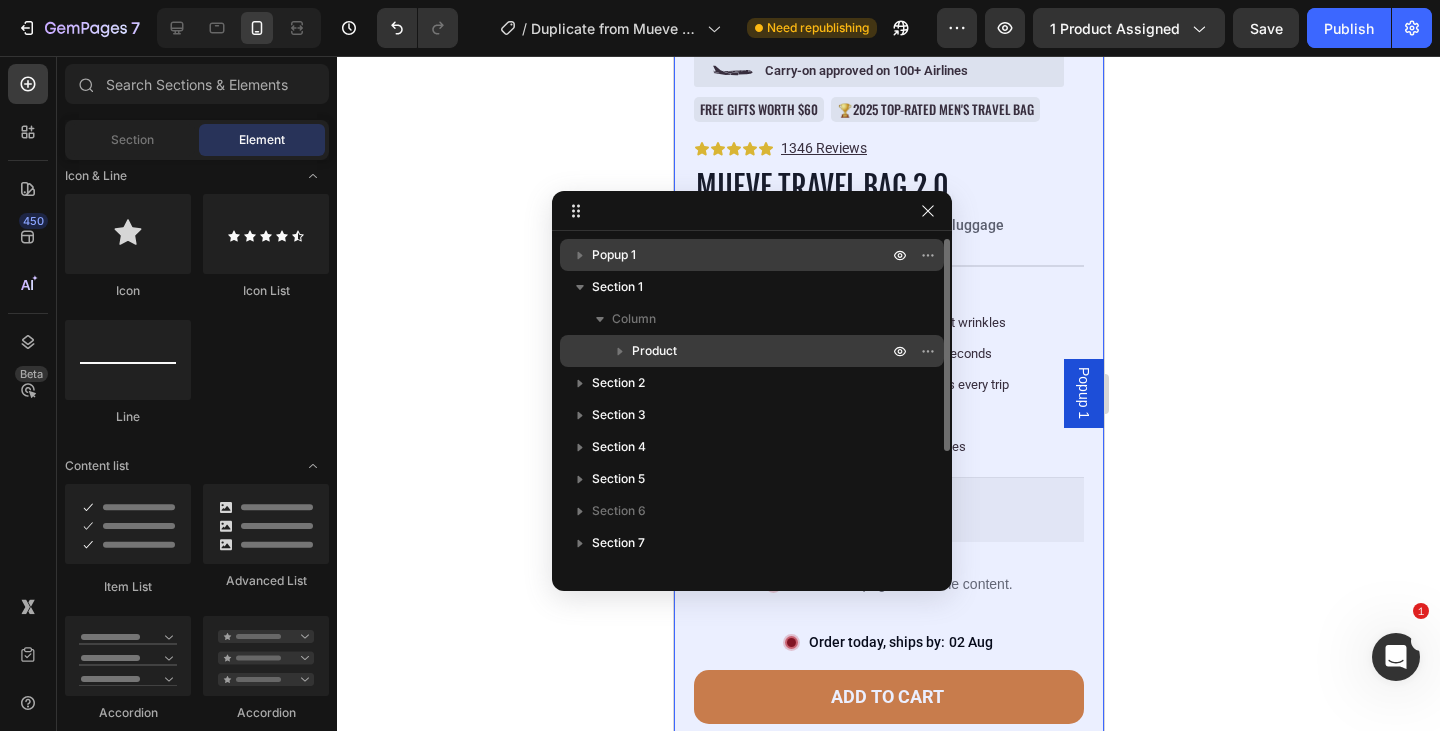 click 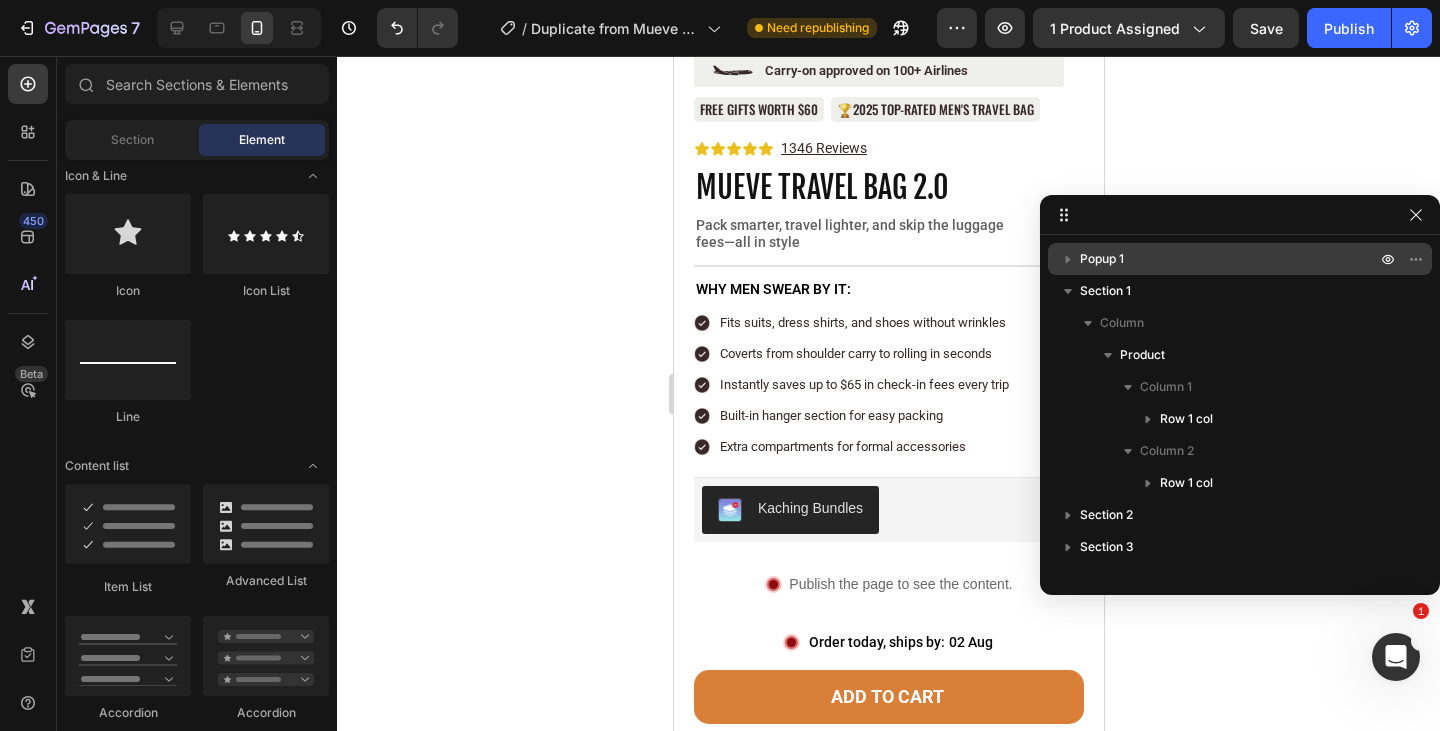 drag, startPoint x: 693, startPoint y: 213, endPoint x: 1208, endPoint y: 217, distance: 515.01556 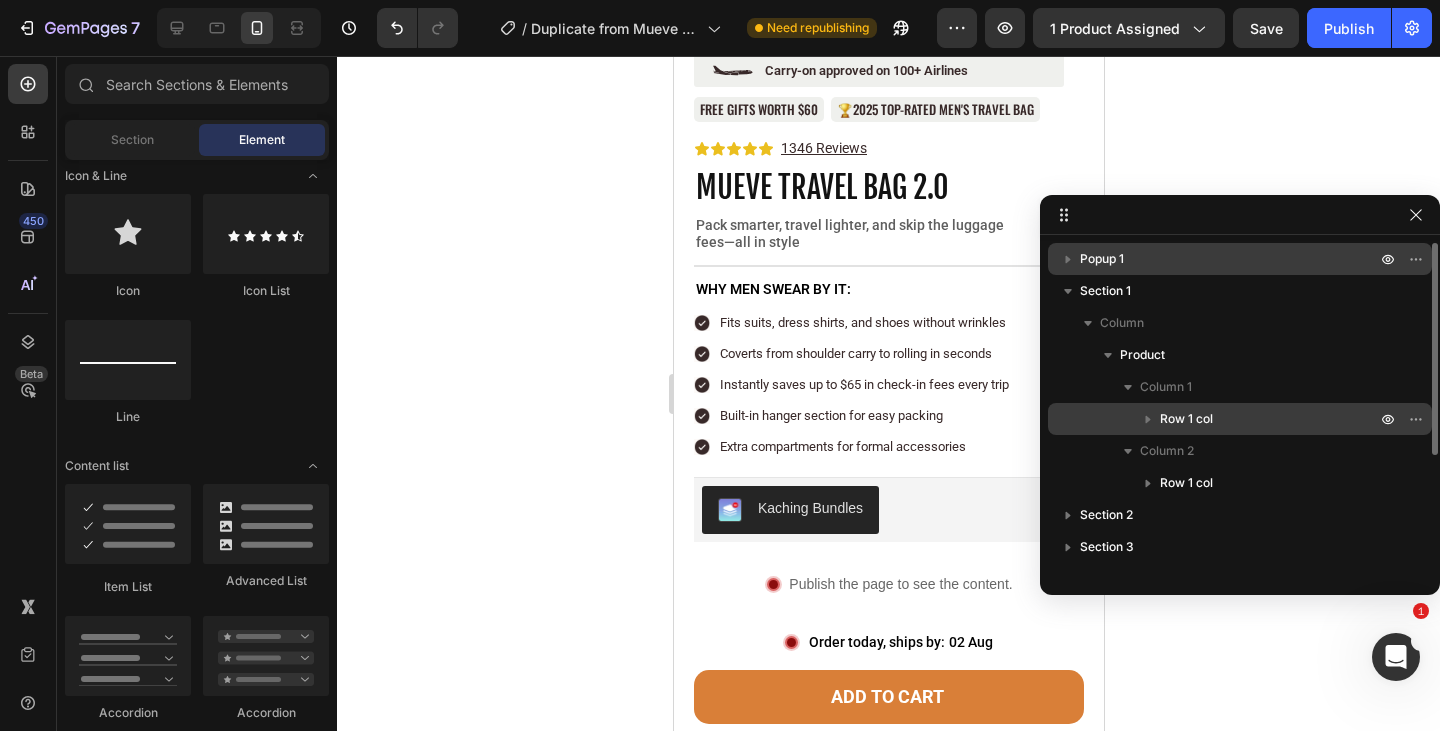 click 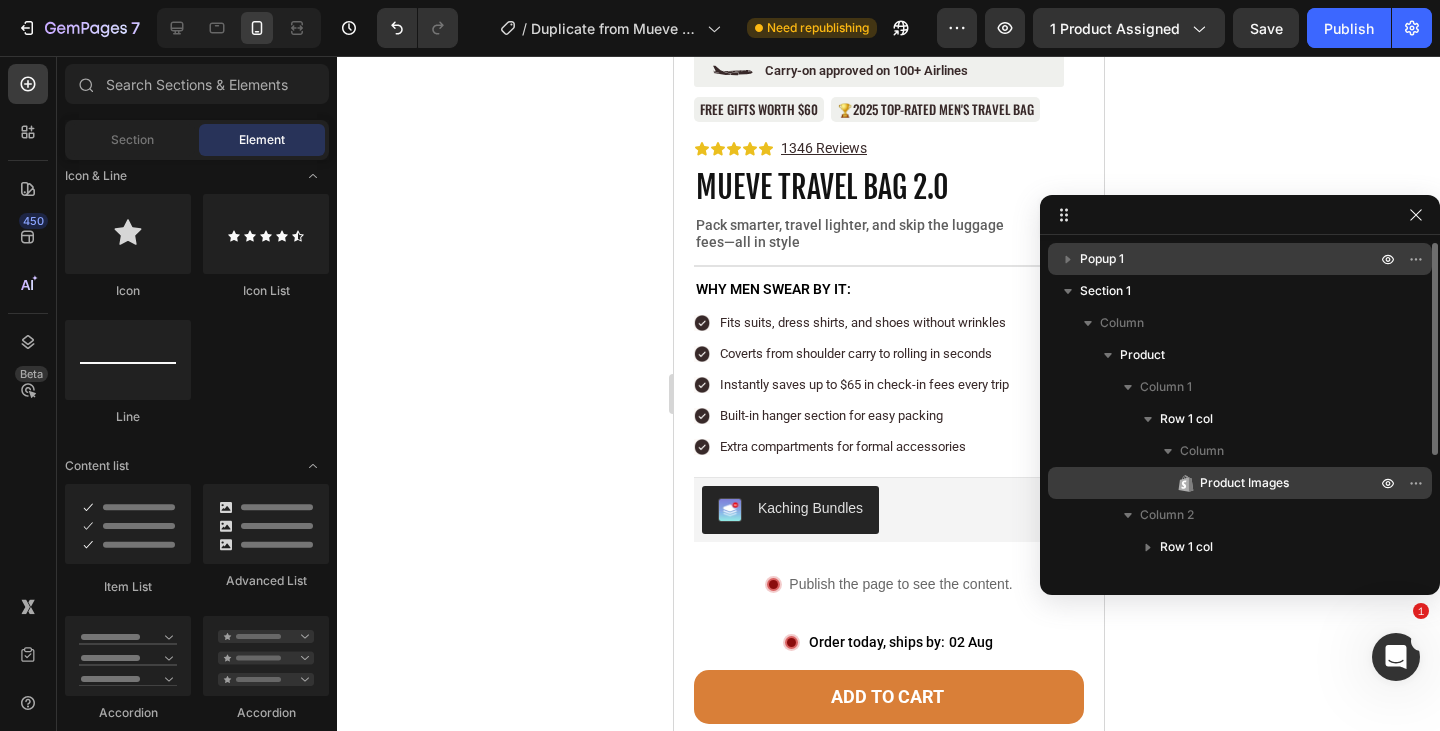 click on "Product Images" at bounding box center (1244, 483) 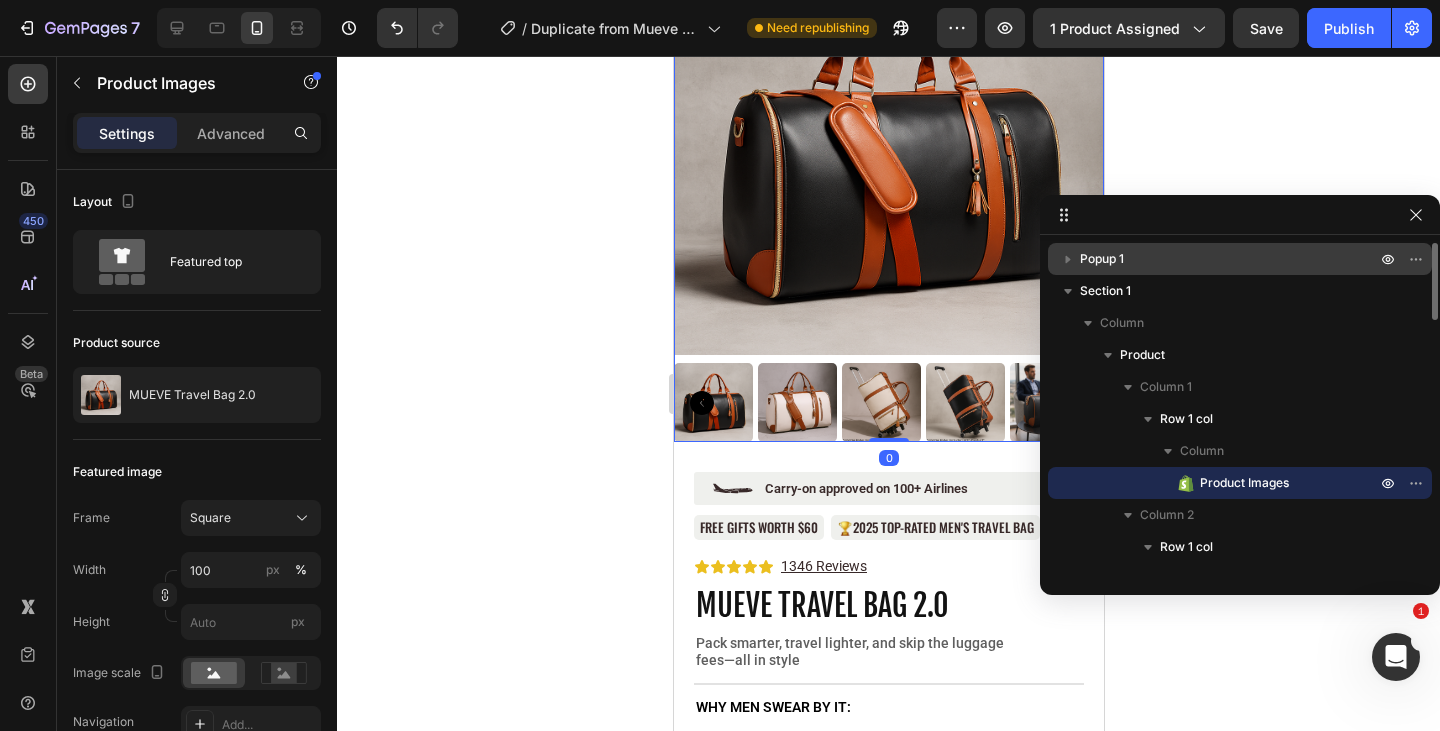 scroll, scrollTop: 0, scrollLeft: 0, axis: both 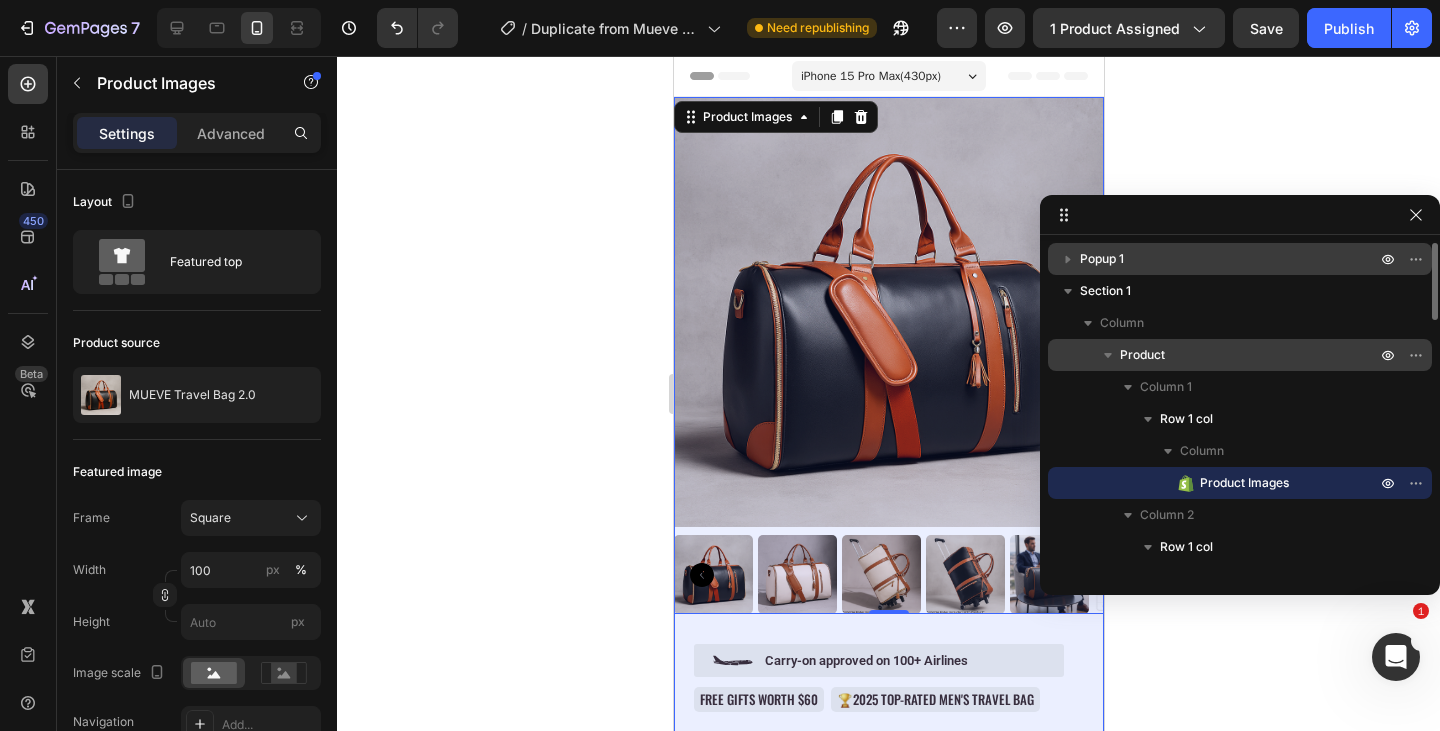 click 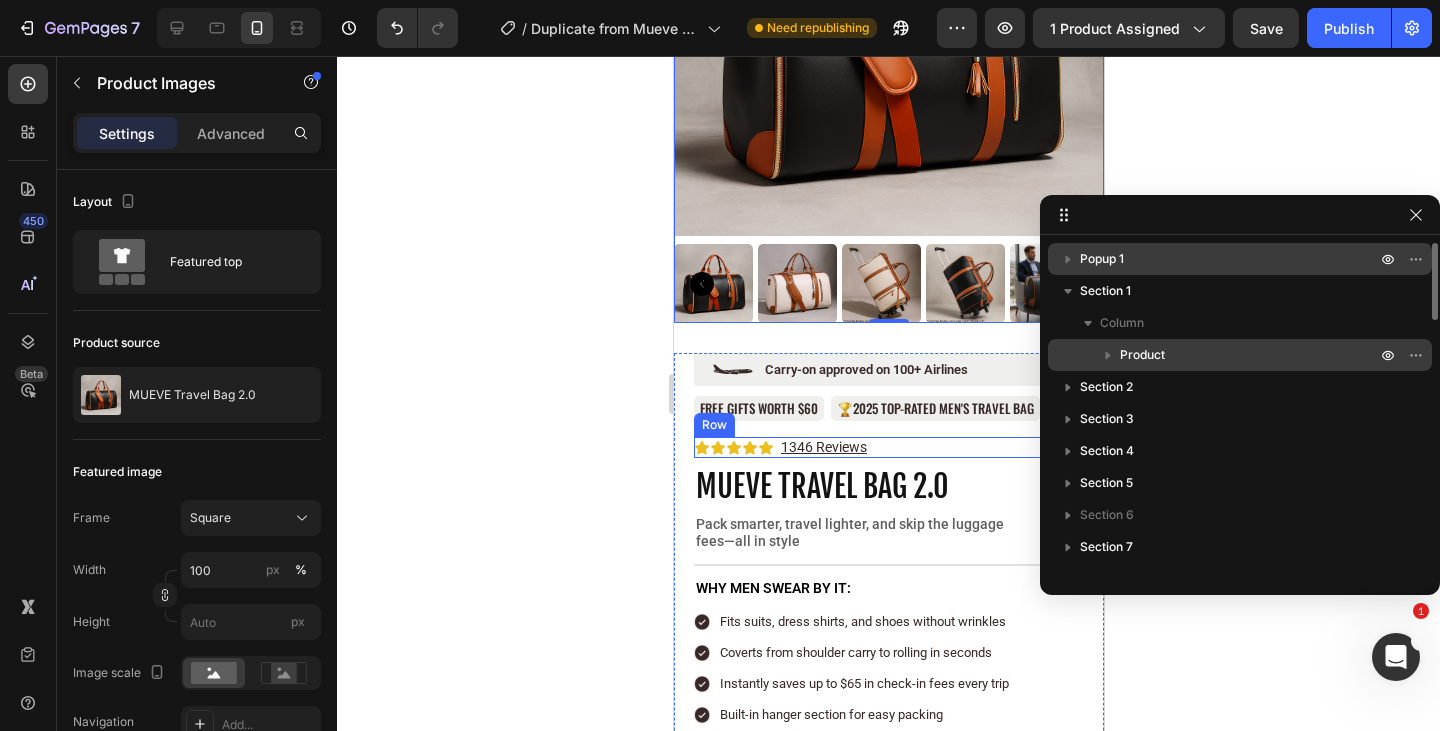 scroll, scrollTop: 461, scrollLeft: 0, axis: vertical 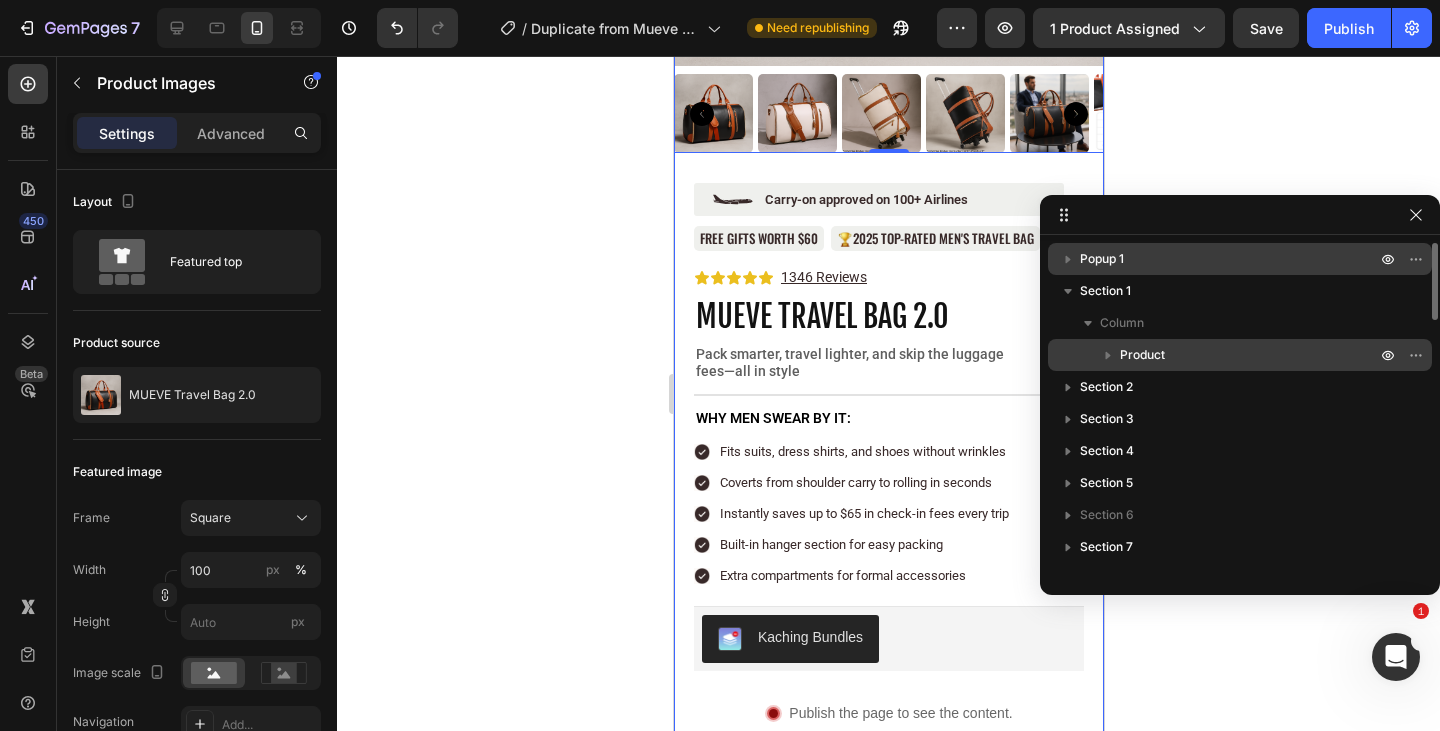 click on "Product Images   0 Row" at bounding box center (888, -91) 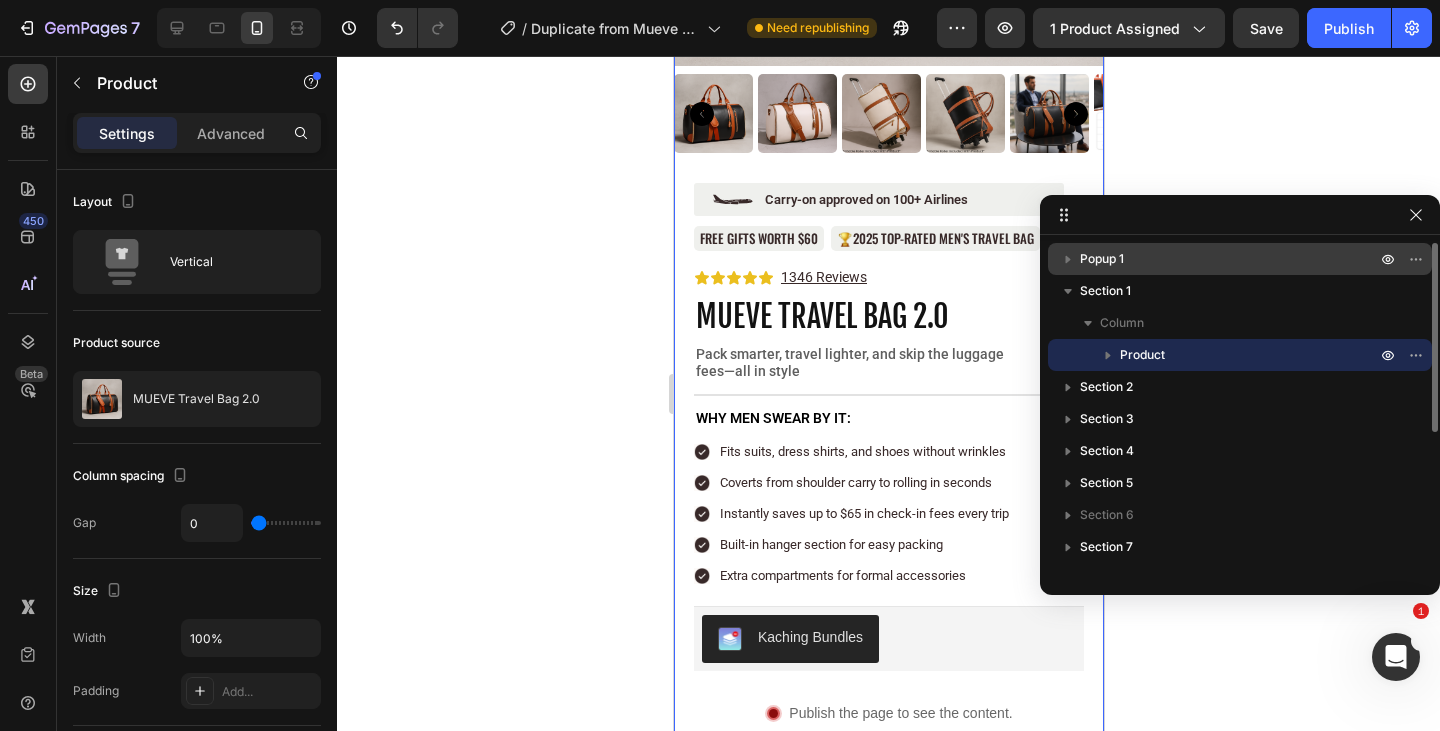 click 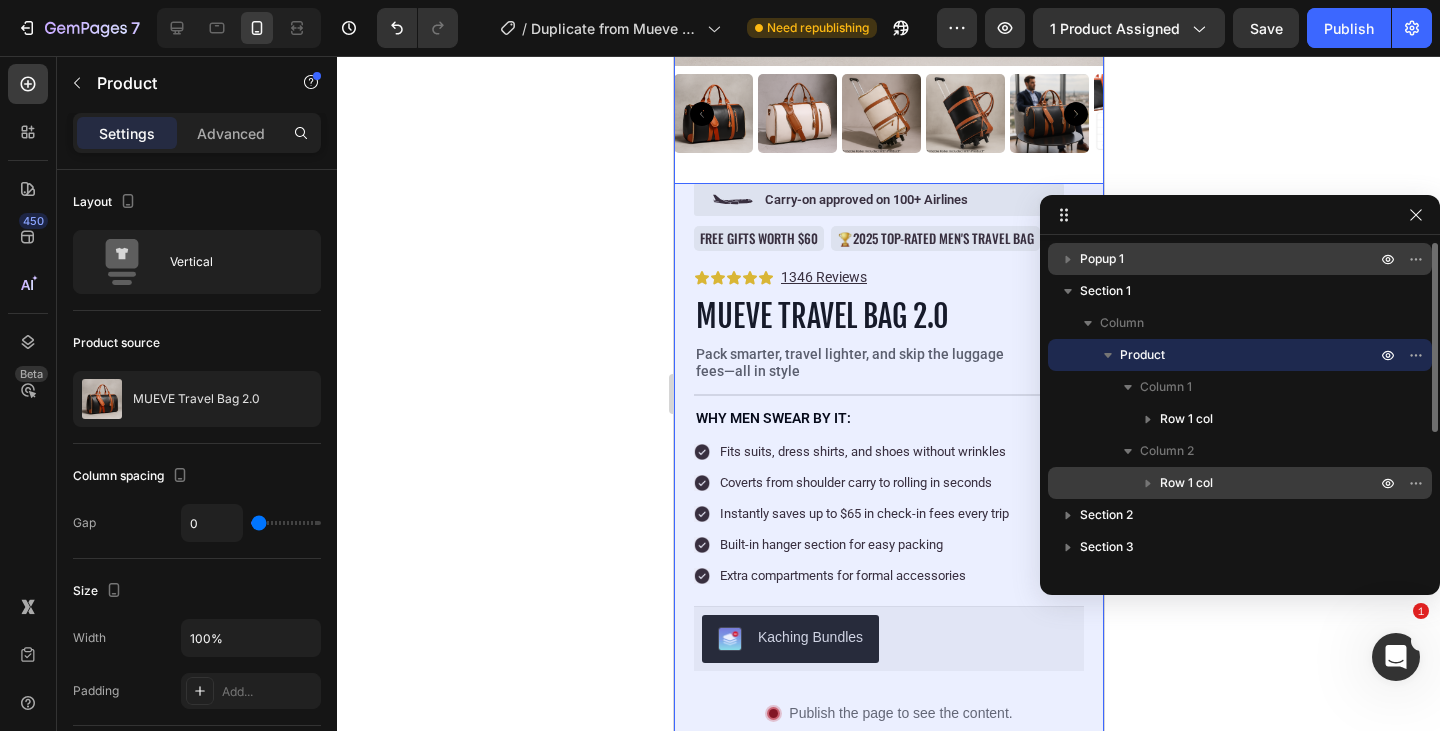 click 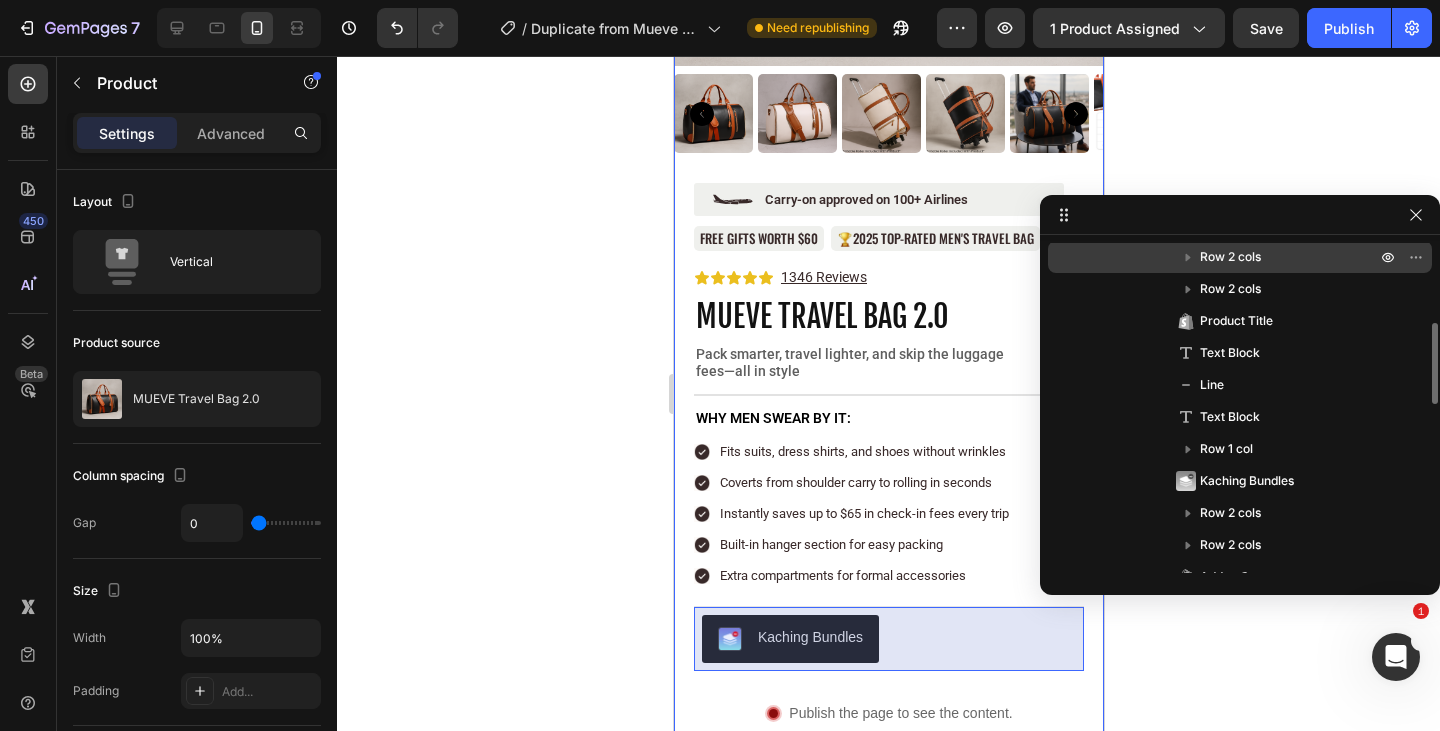 scroll, scrollTop: 323, scrollLeft: 0, axis: vertical 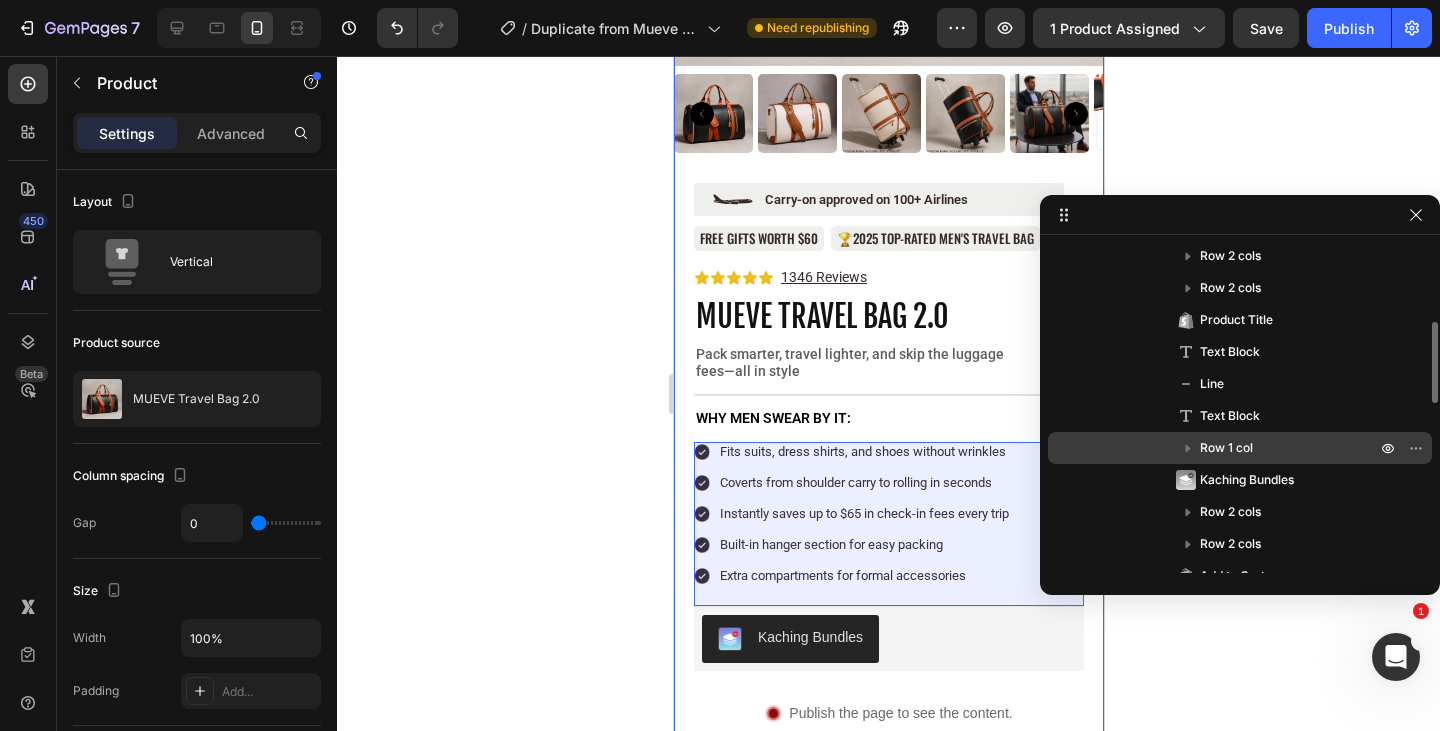 click 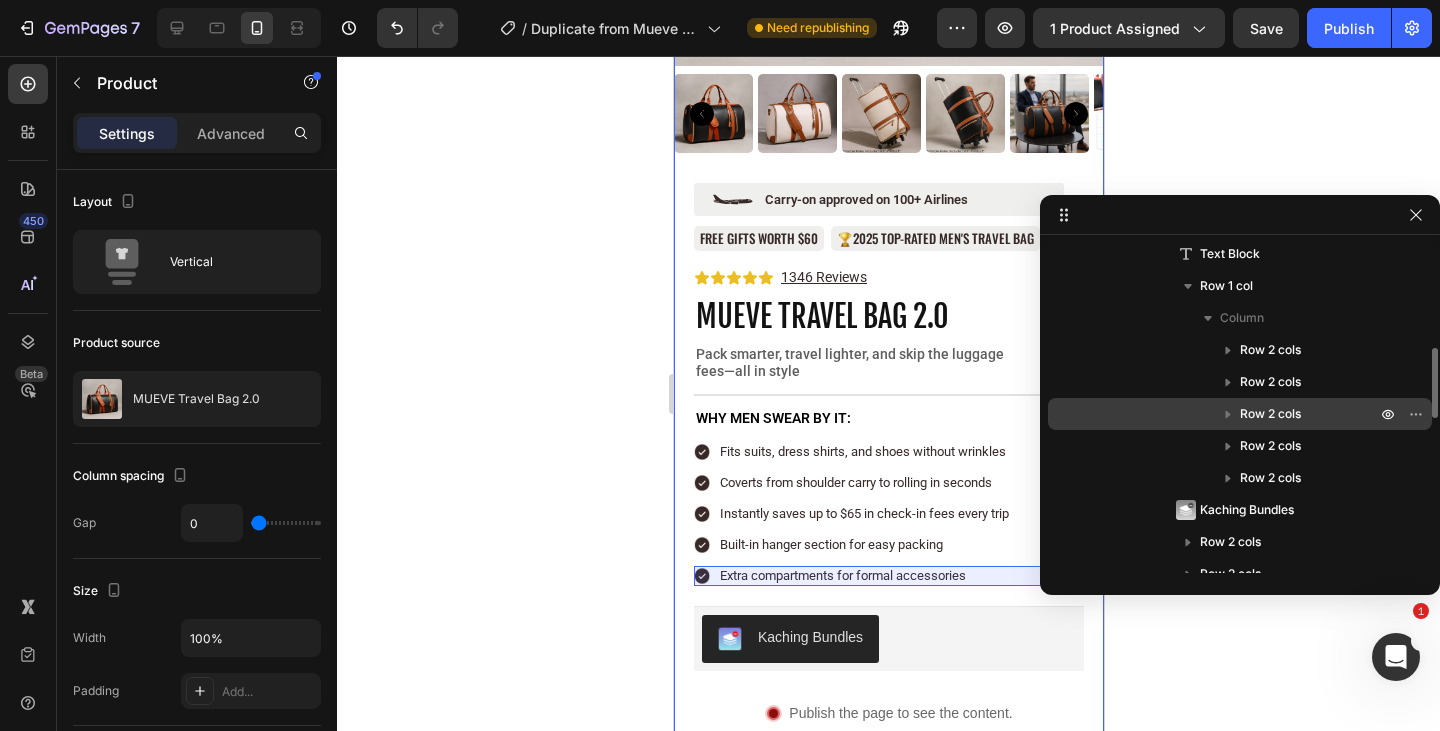 scroll, scrollTop: 486, scrollLeft: 0, axis: vertical 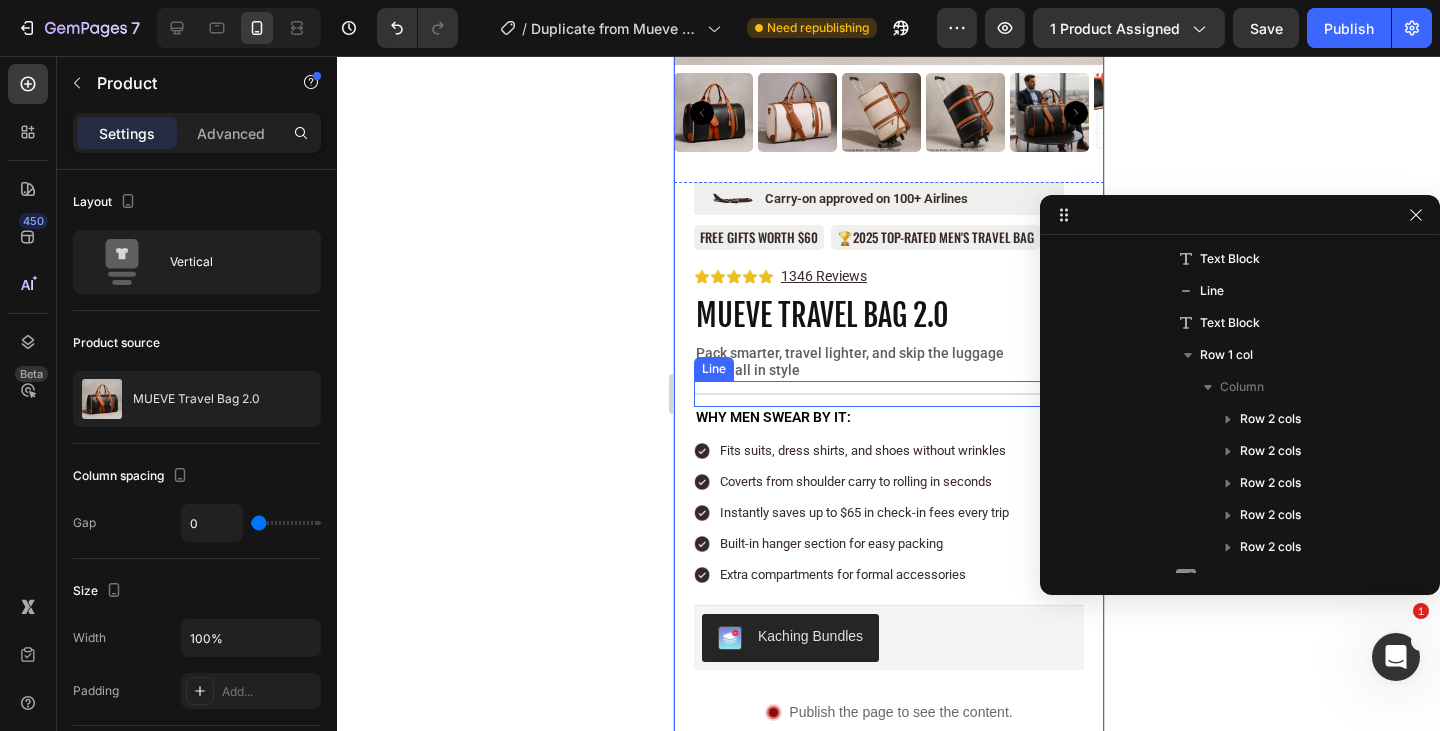 click on "Title Line" at bounding box center [888, 394] 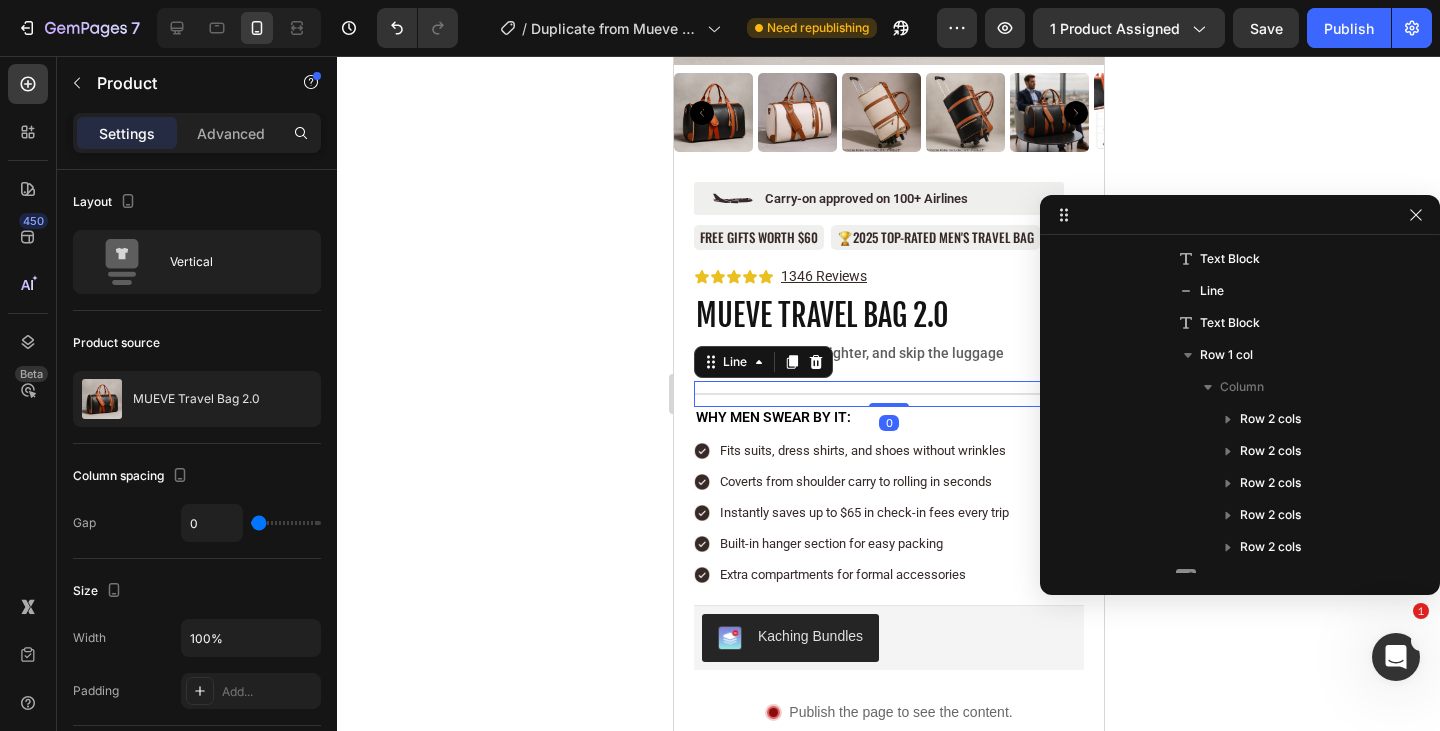 click on "Title Line   0" at bounding box center (888, 394) 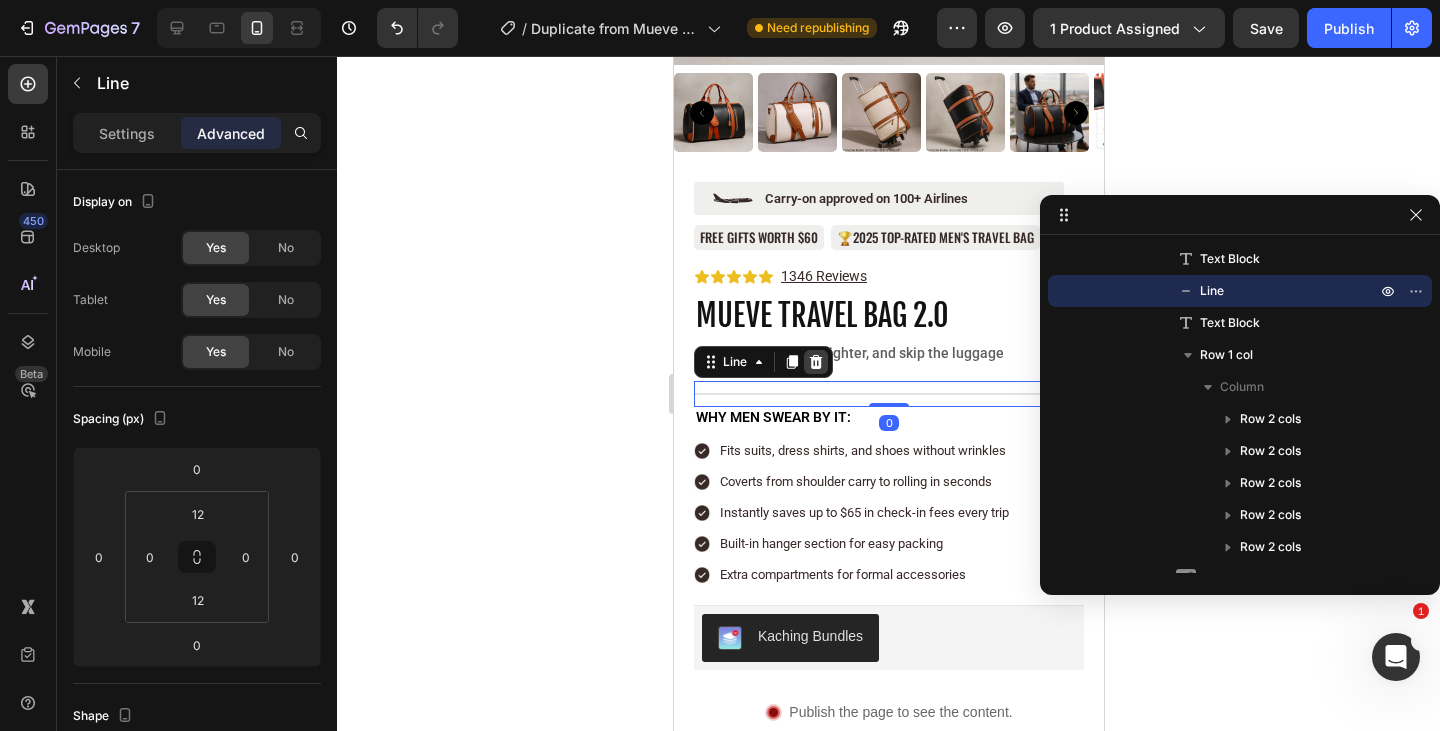 click 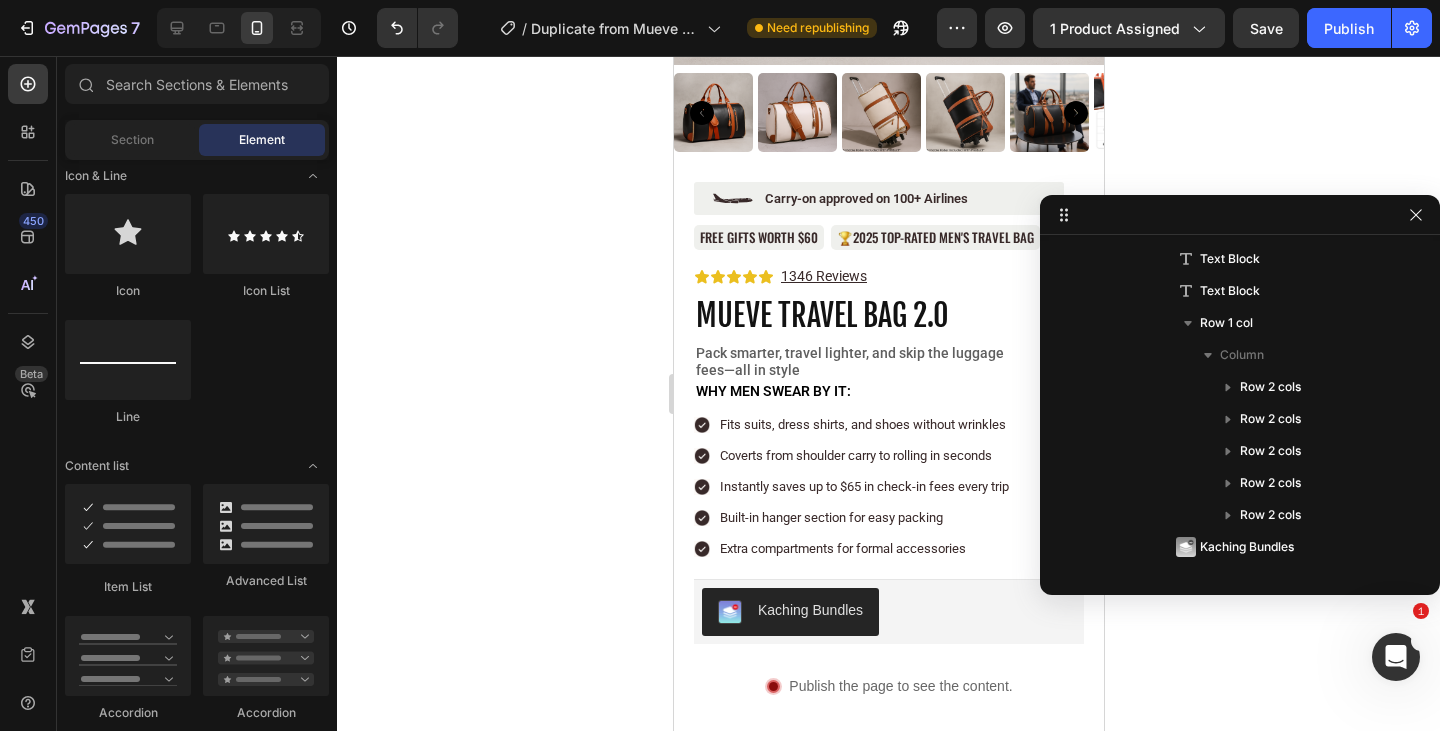 click 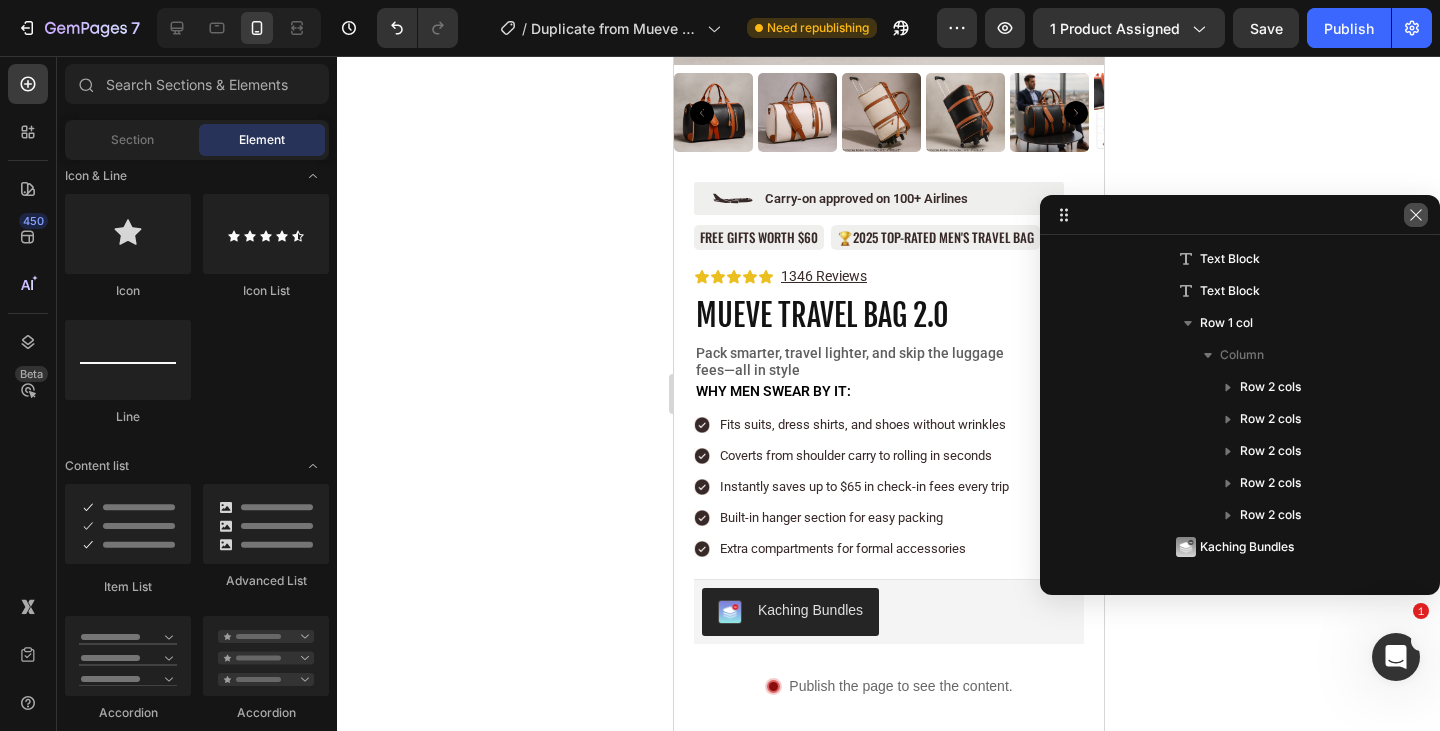 click at bounding box center [1416, 215] 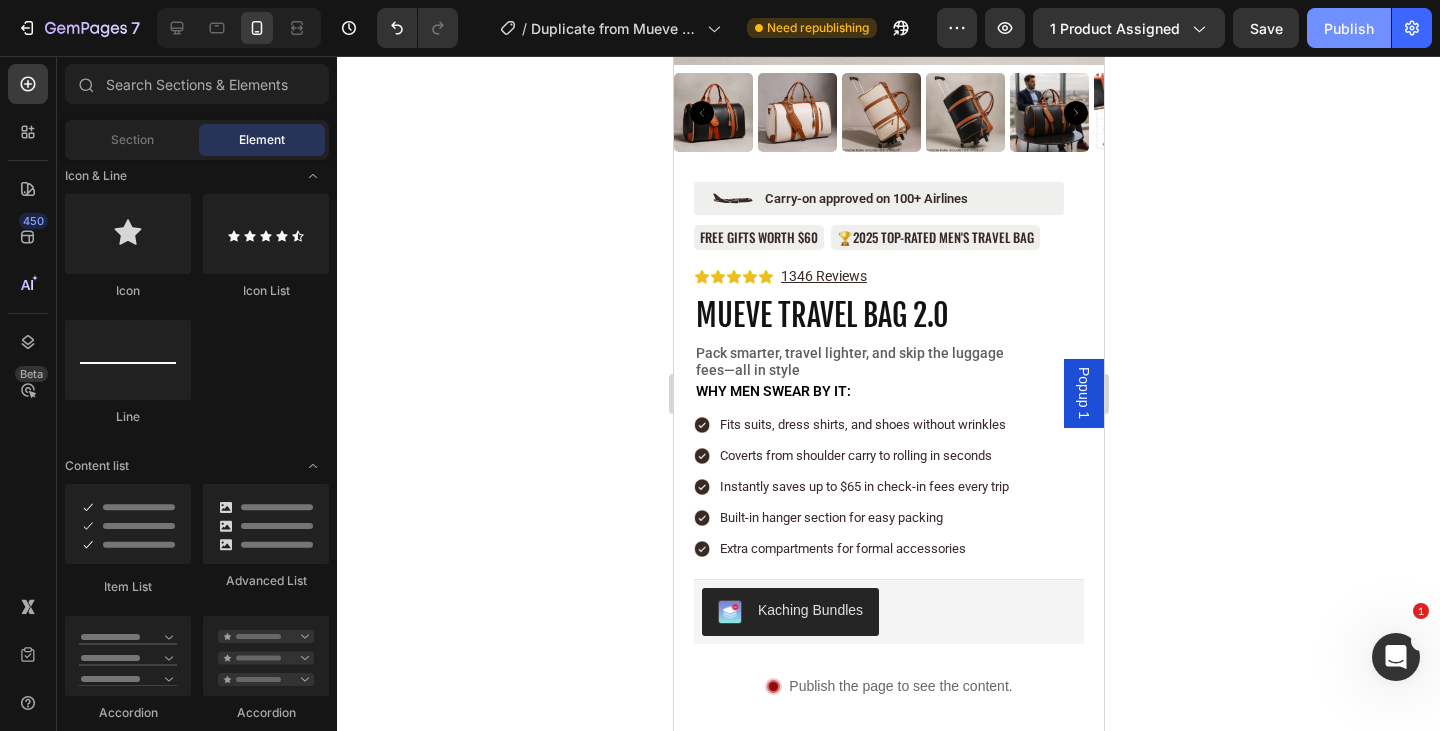 click on "Publish" at bounding box center [1349, 28] 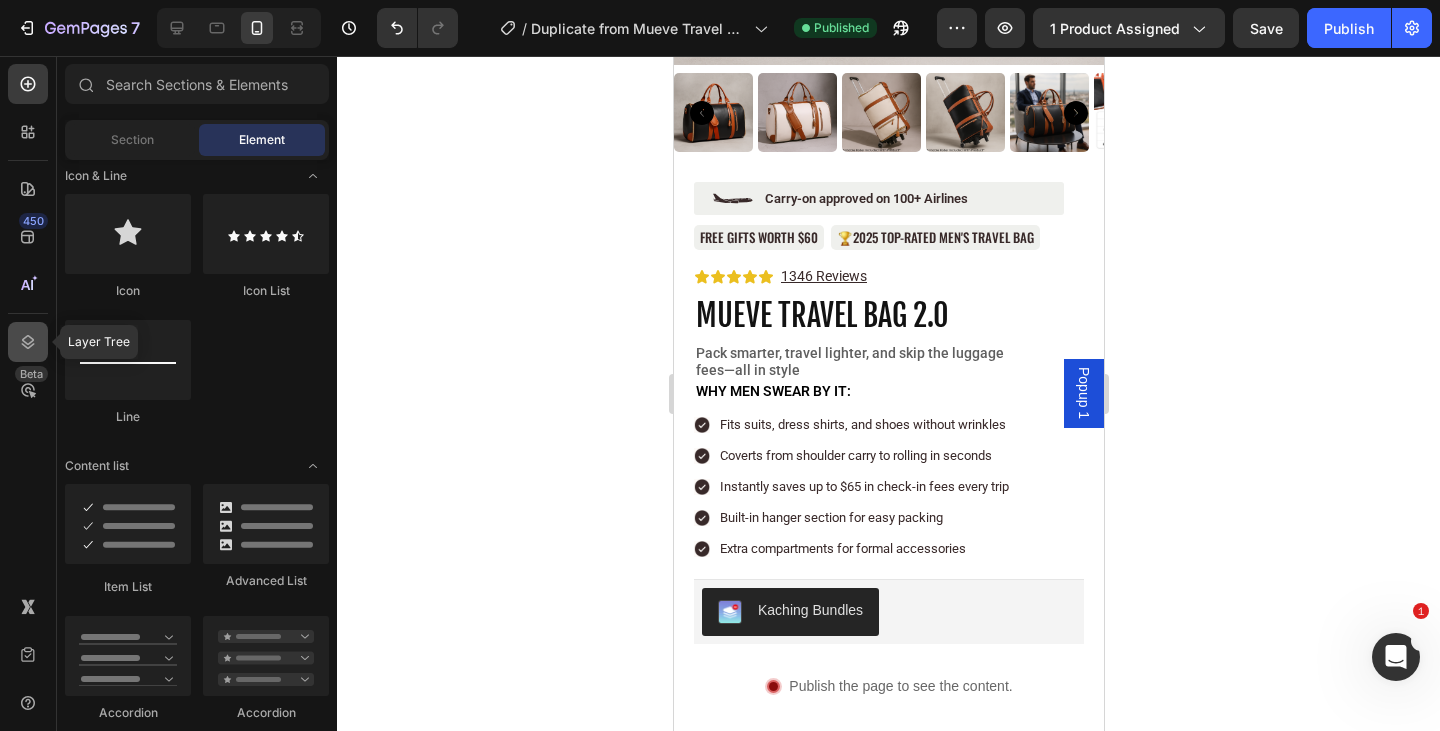 click 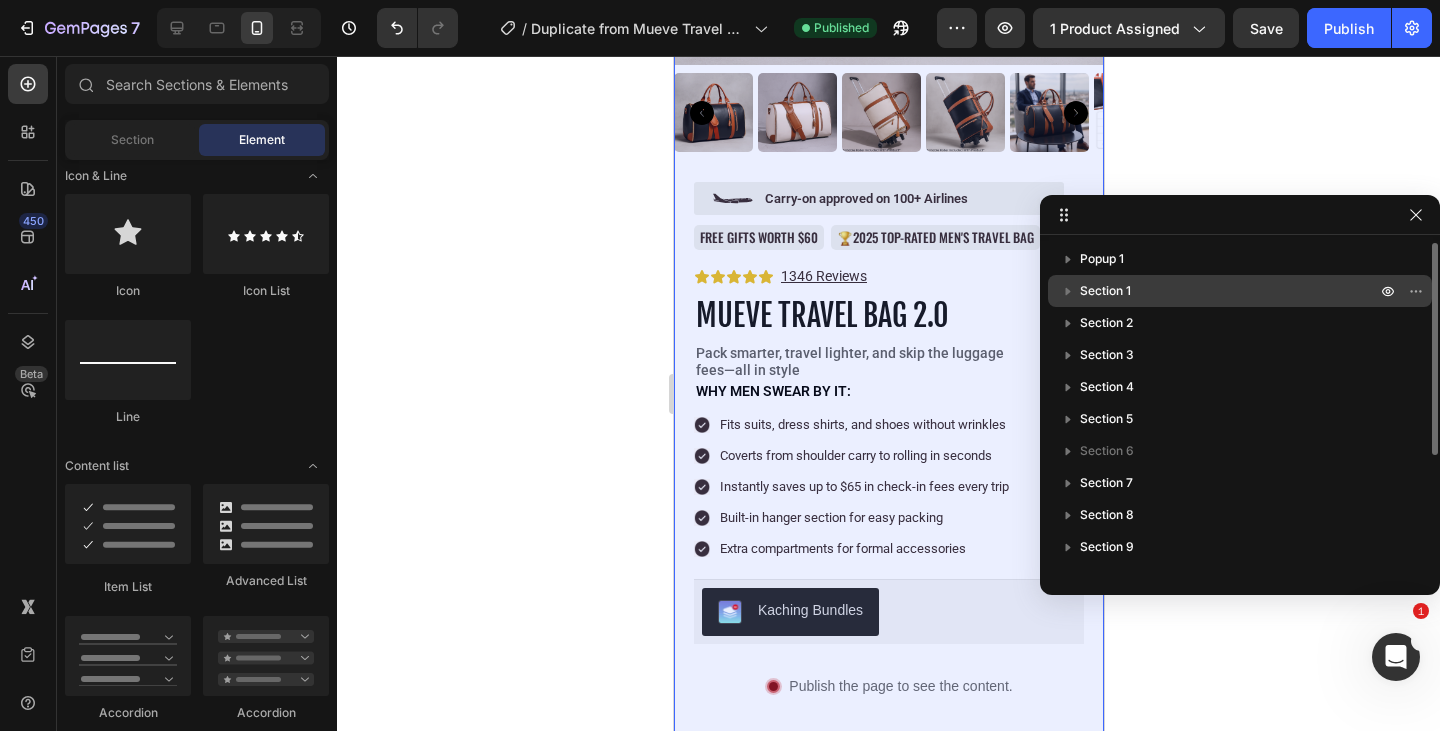 click 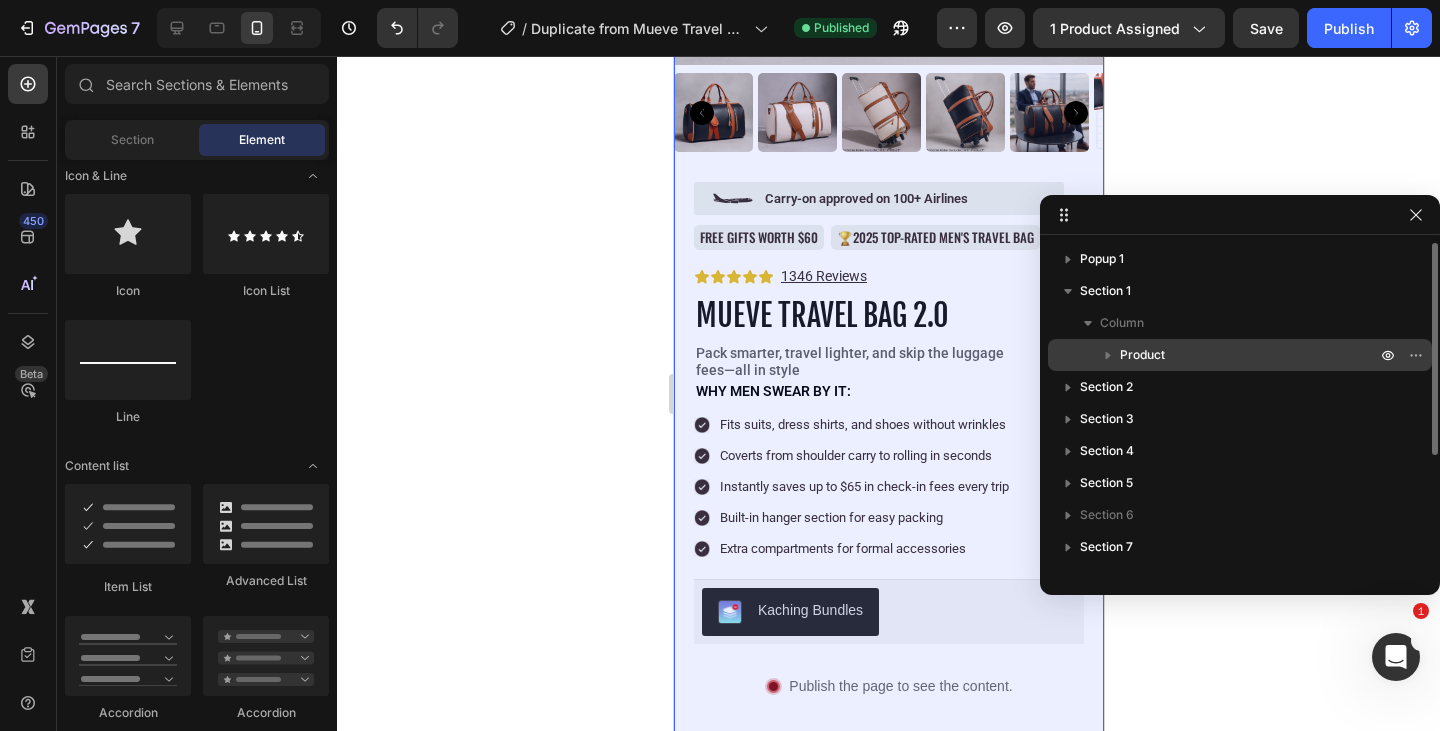 click on "Product" at bounding box center [1142, 355] 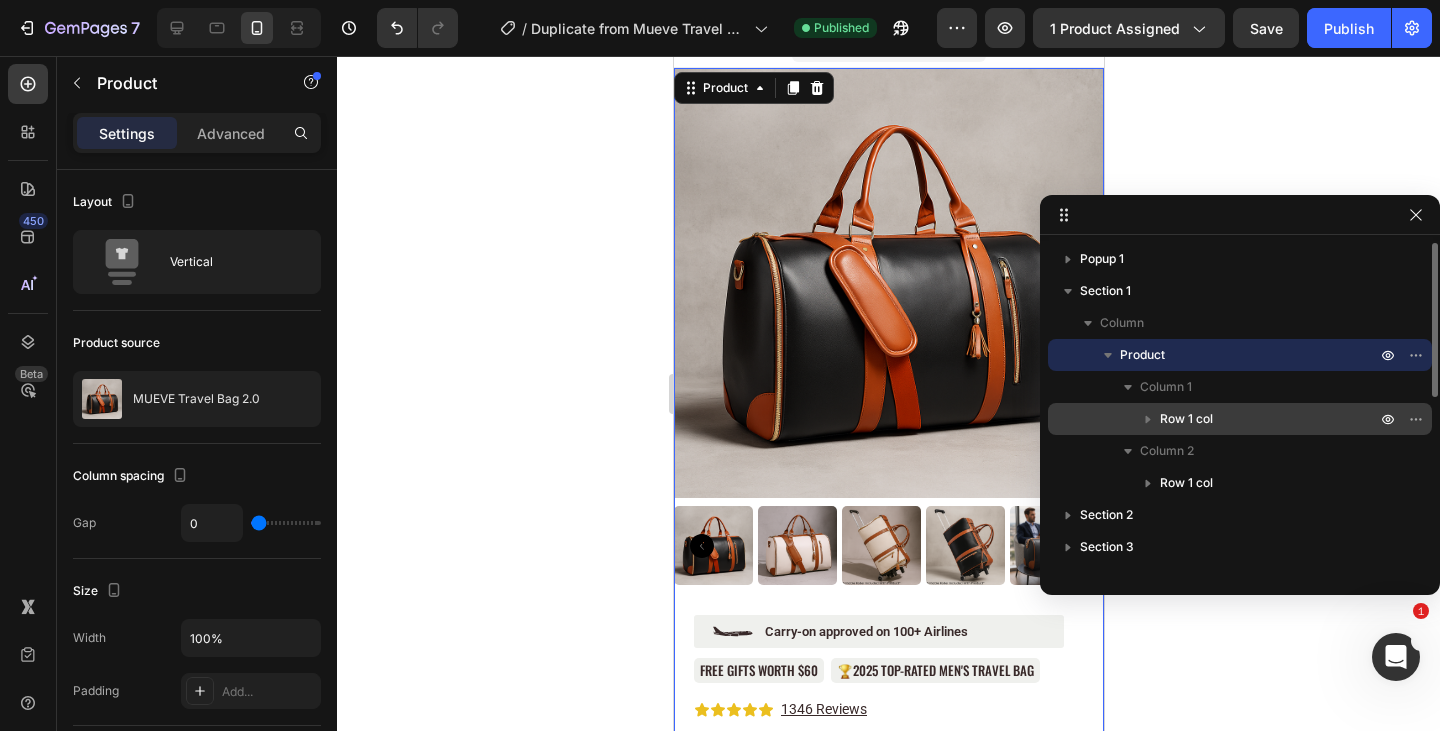 scroll, scrollTop: 0, scrollLeft: 0, axis: both 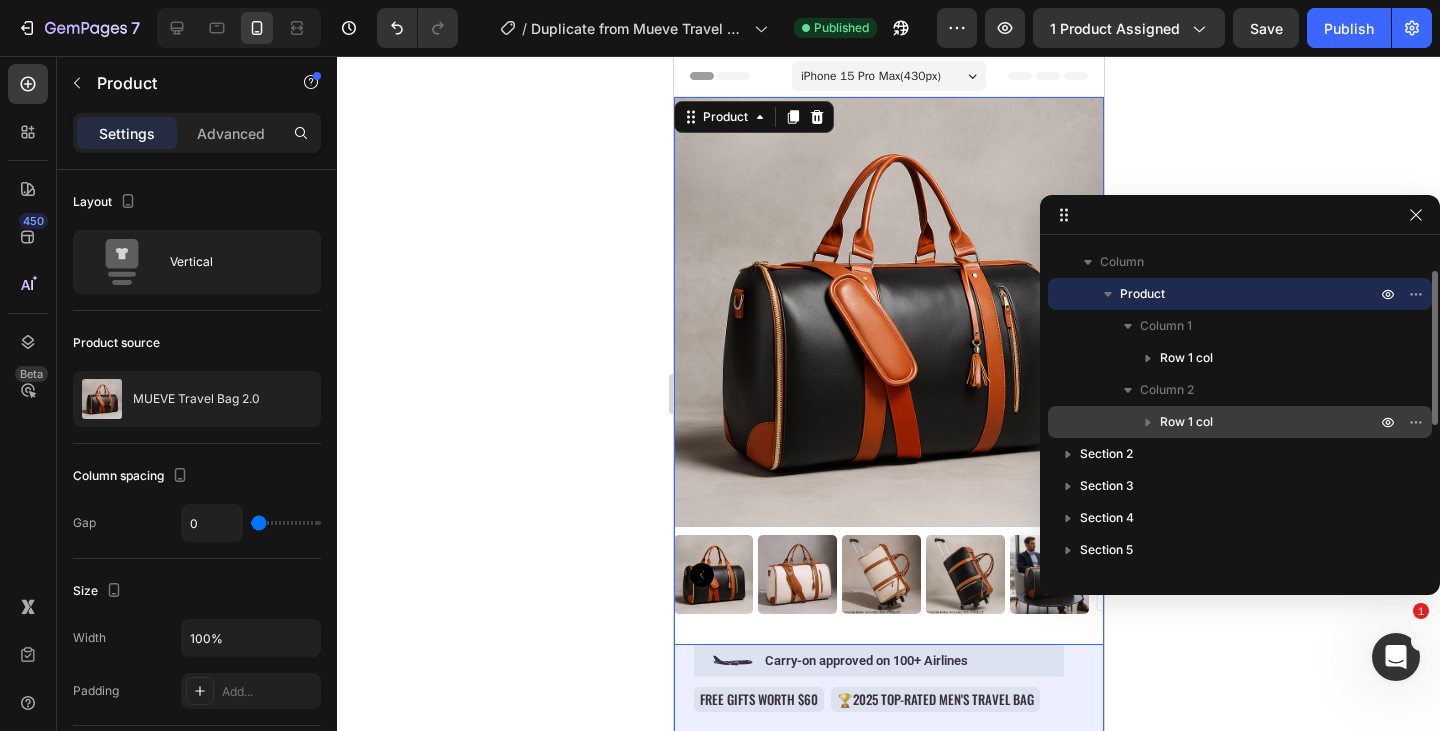 click on "Row 1 col" at bounding box center (1186, 422) 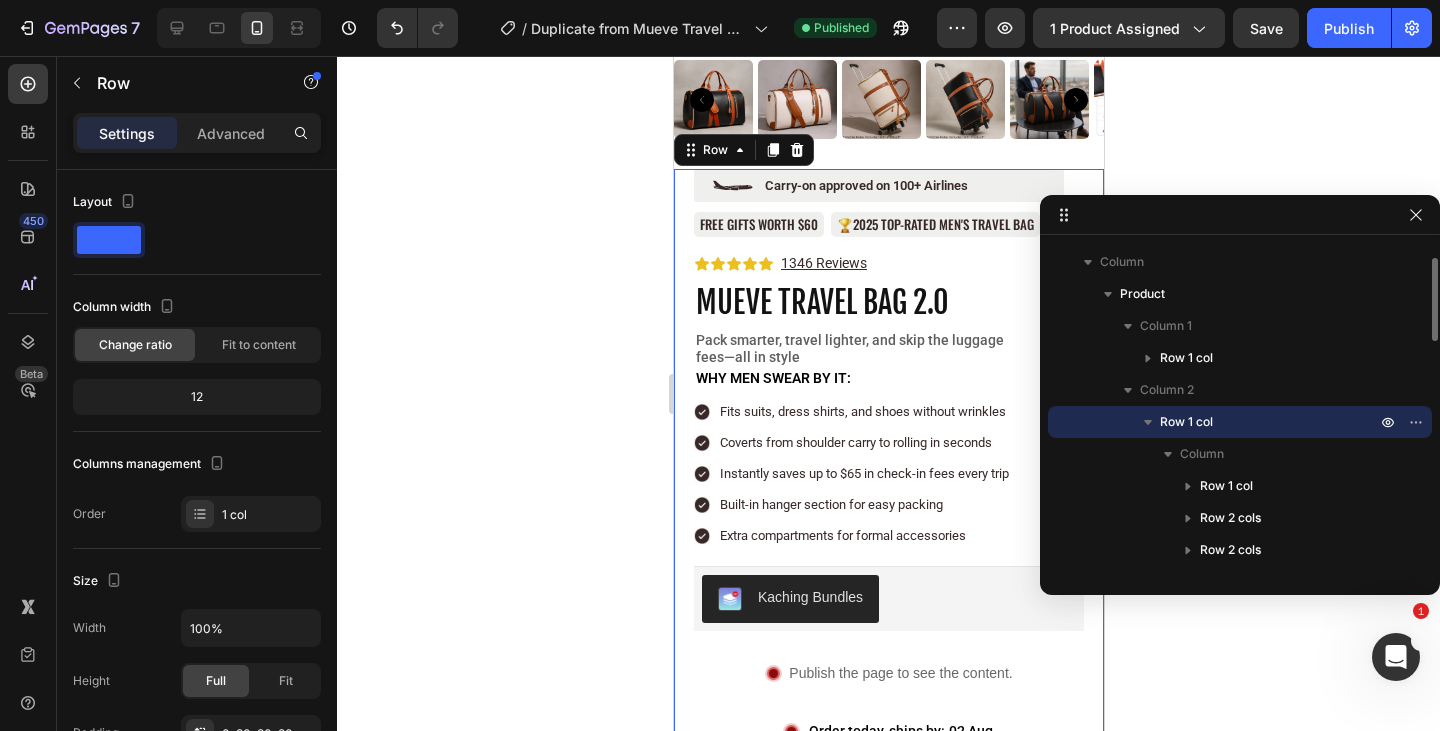scroll, scrollTop: 503, scrollLeft: 0, axis: vertical 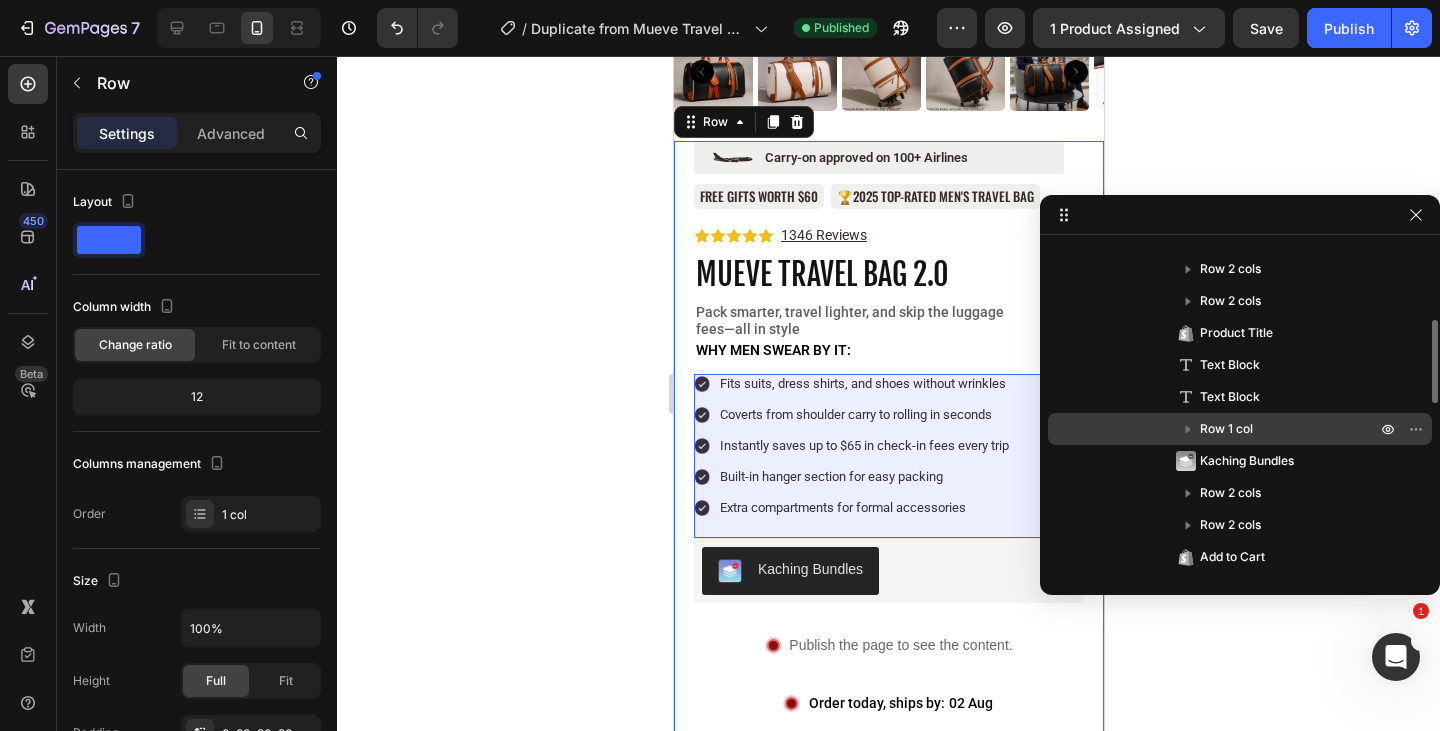 click 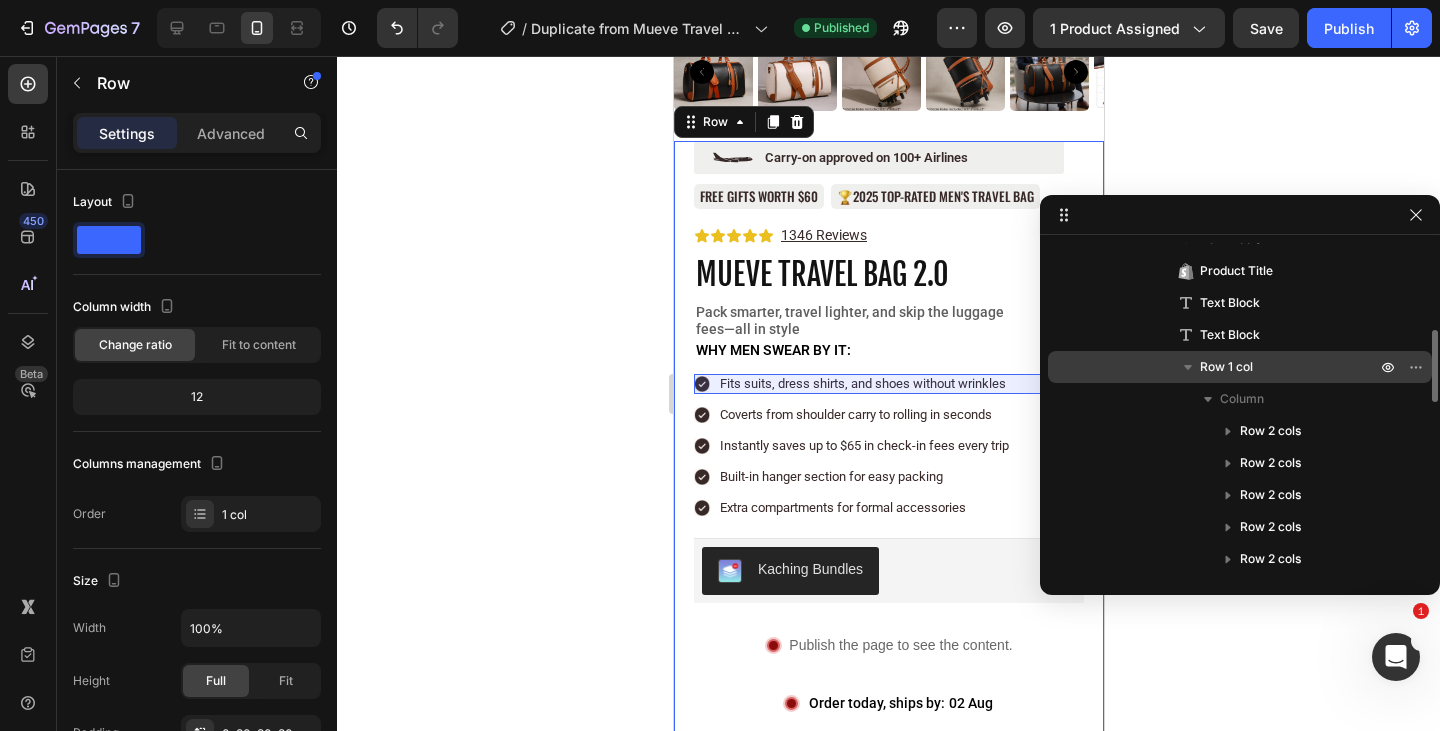 scroll, scrollTop: 440, scrollLeft: 0, axis: vertical 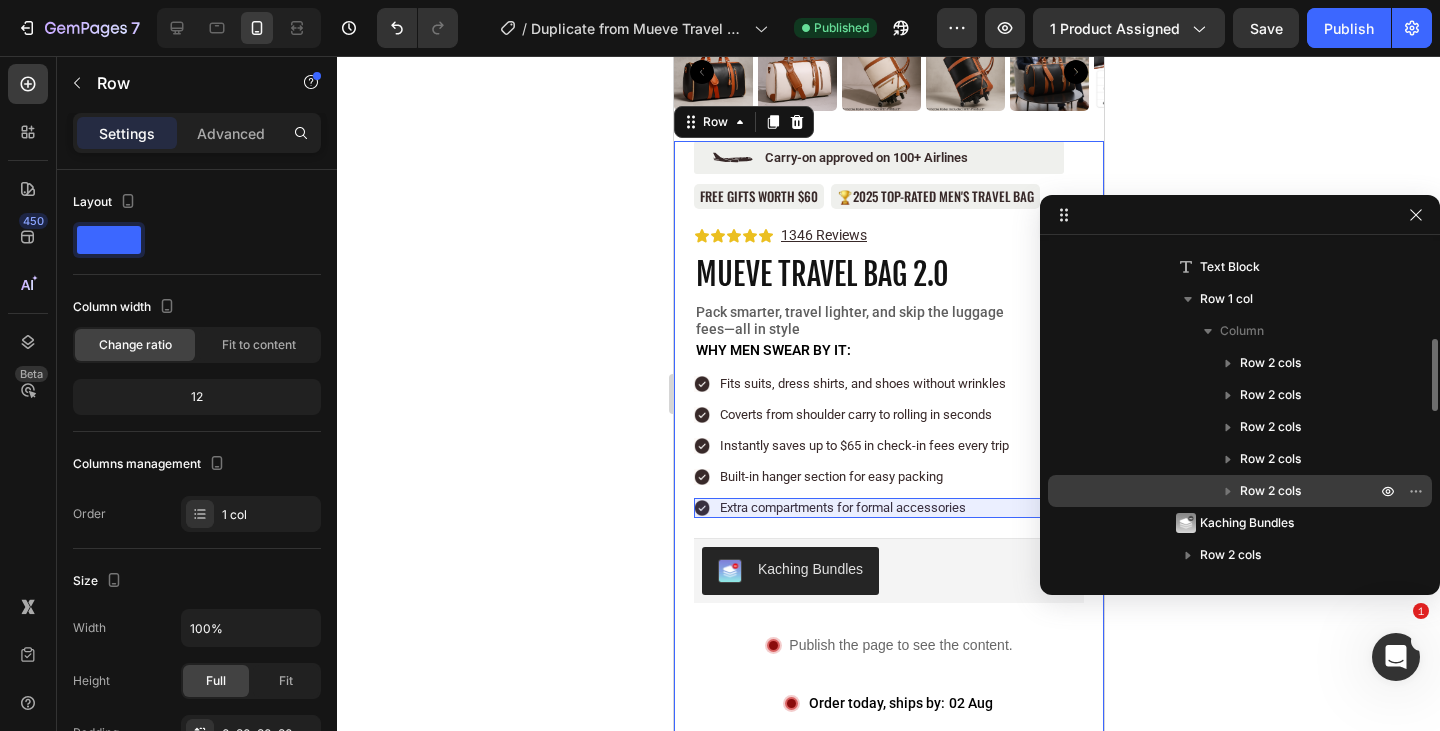 click 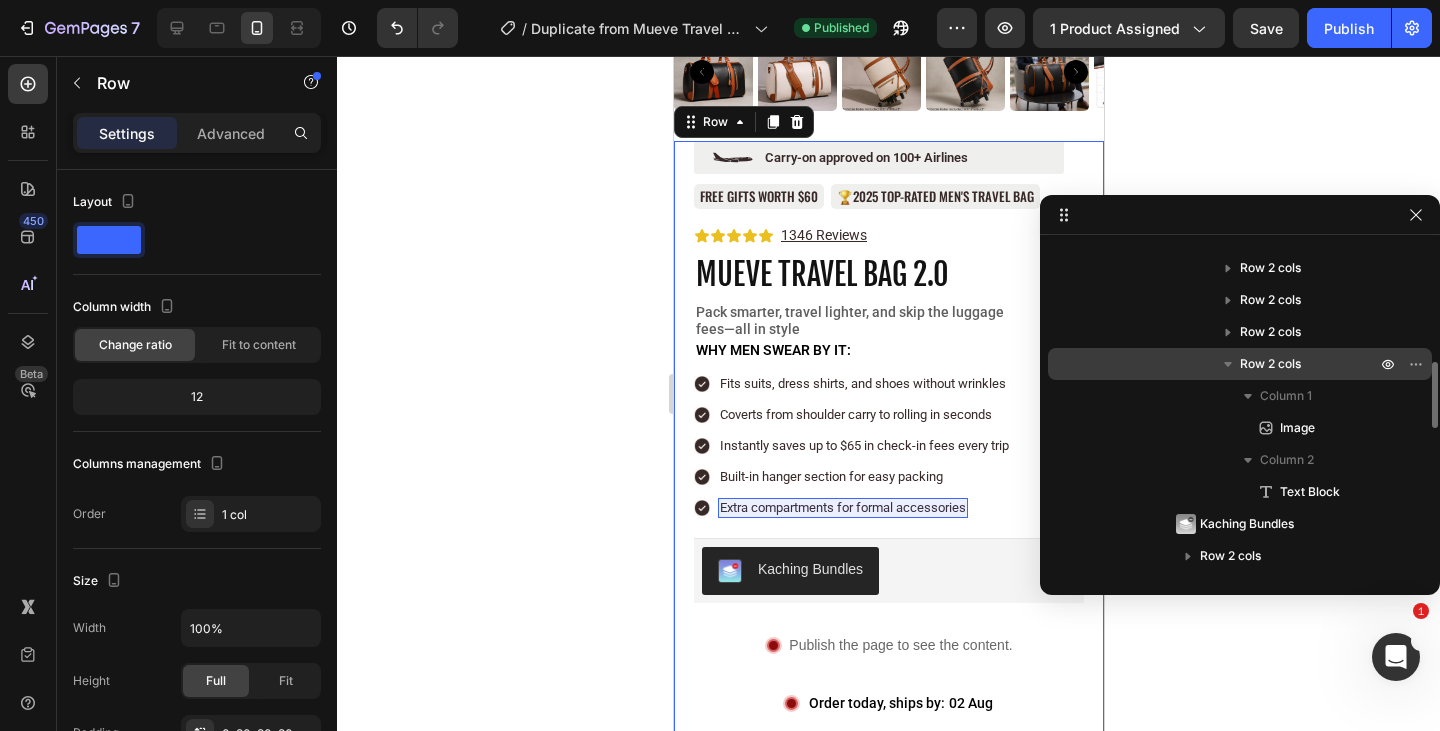 scroll, scrollTop: 578, scrollLeft: 0, axis: vertical 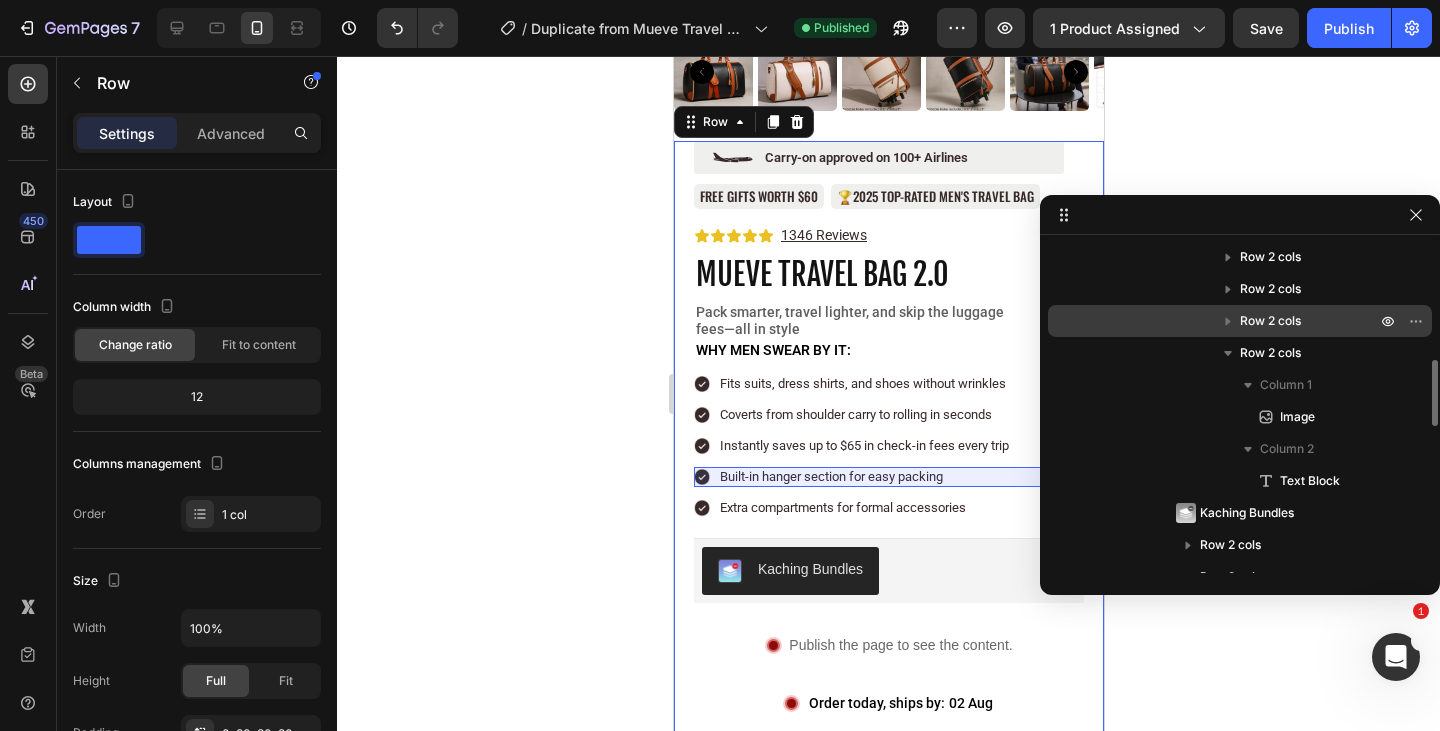 click 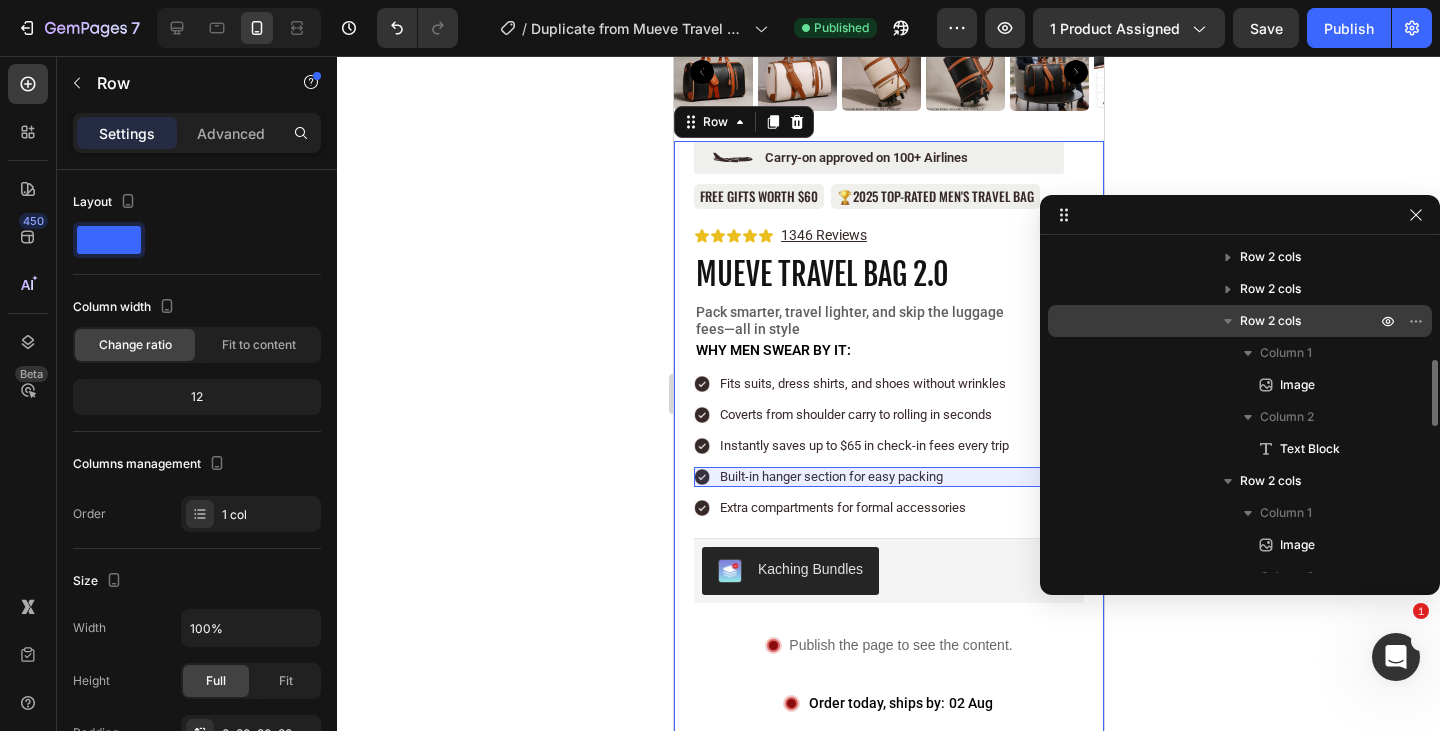 click 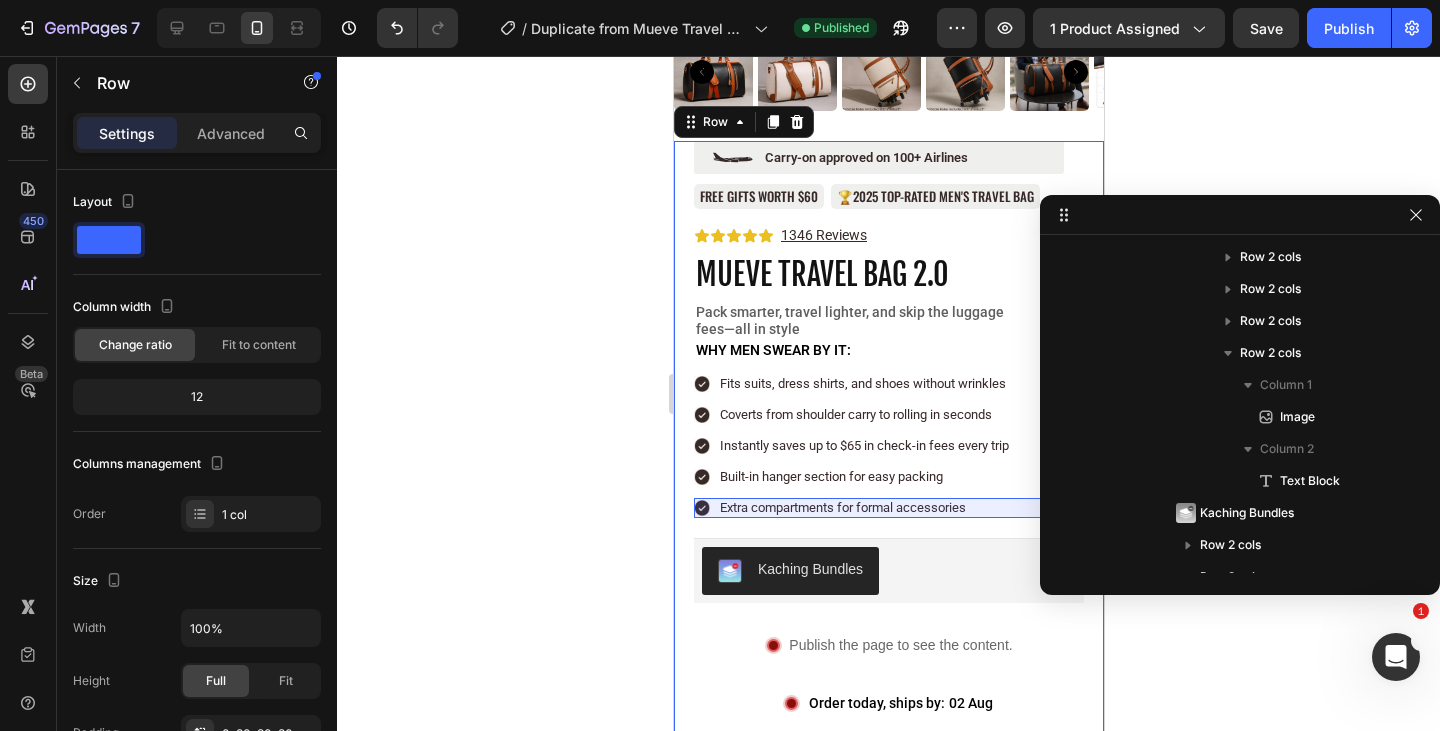click 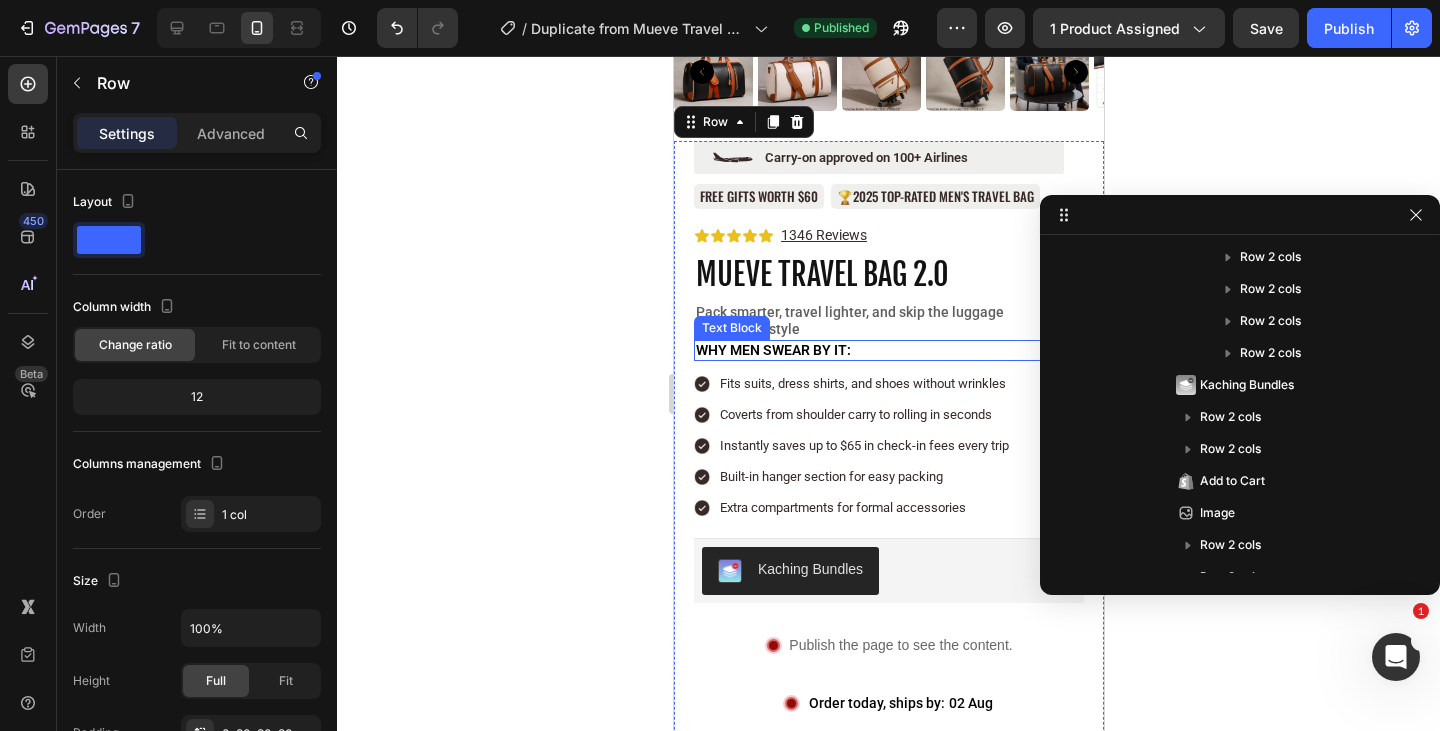 click on "WHY MEN SWEAR BY IT:" at bounding box center [888, 350] 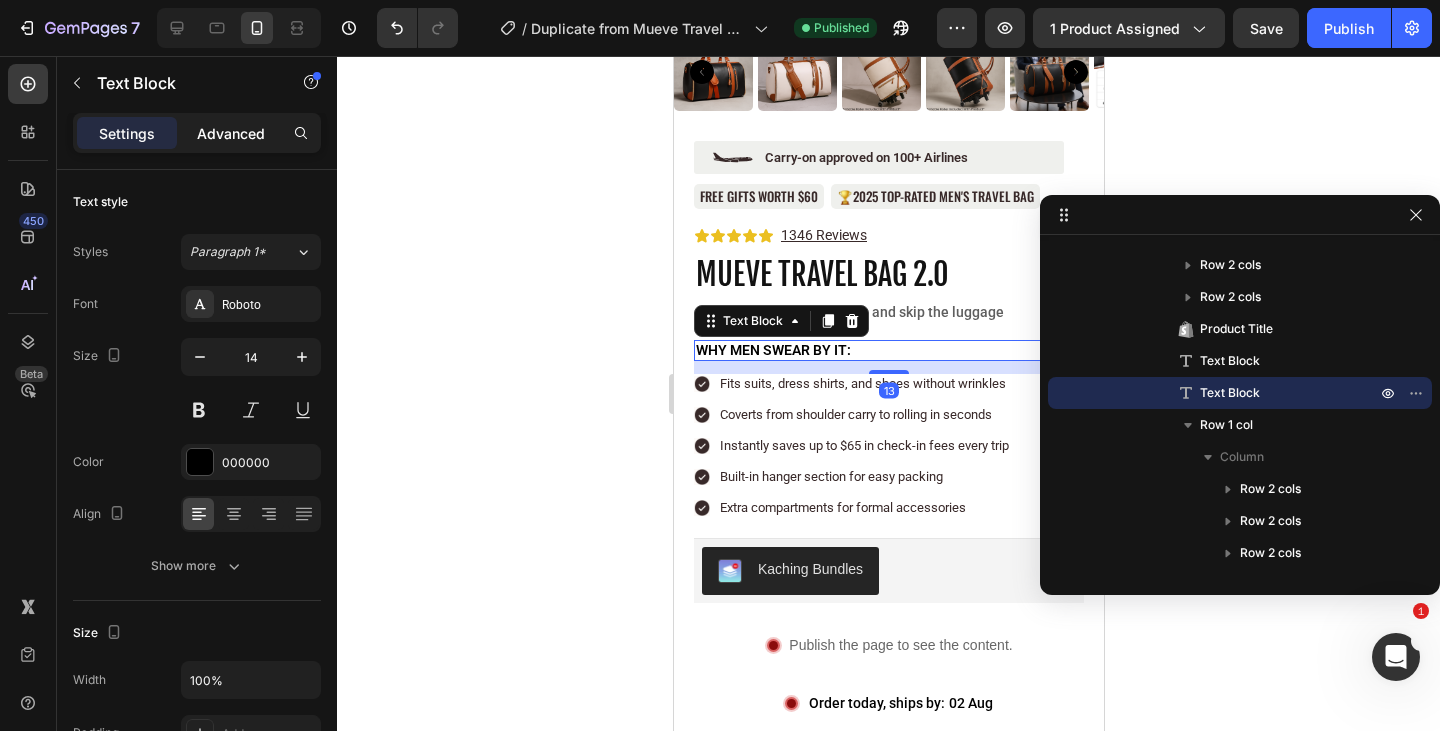 click on "Advanced" at bounding box center [231, 133] 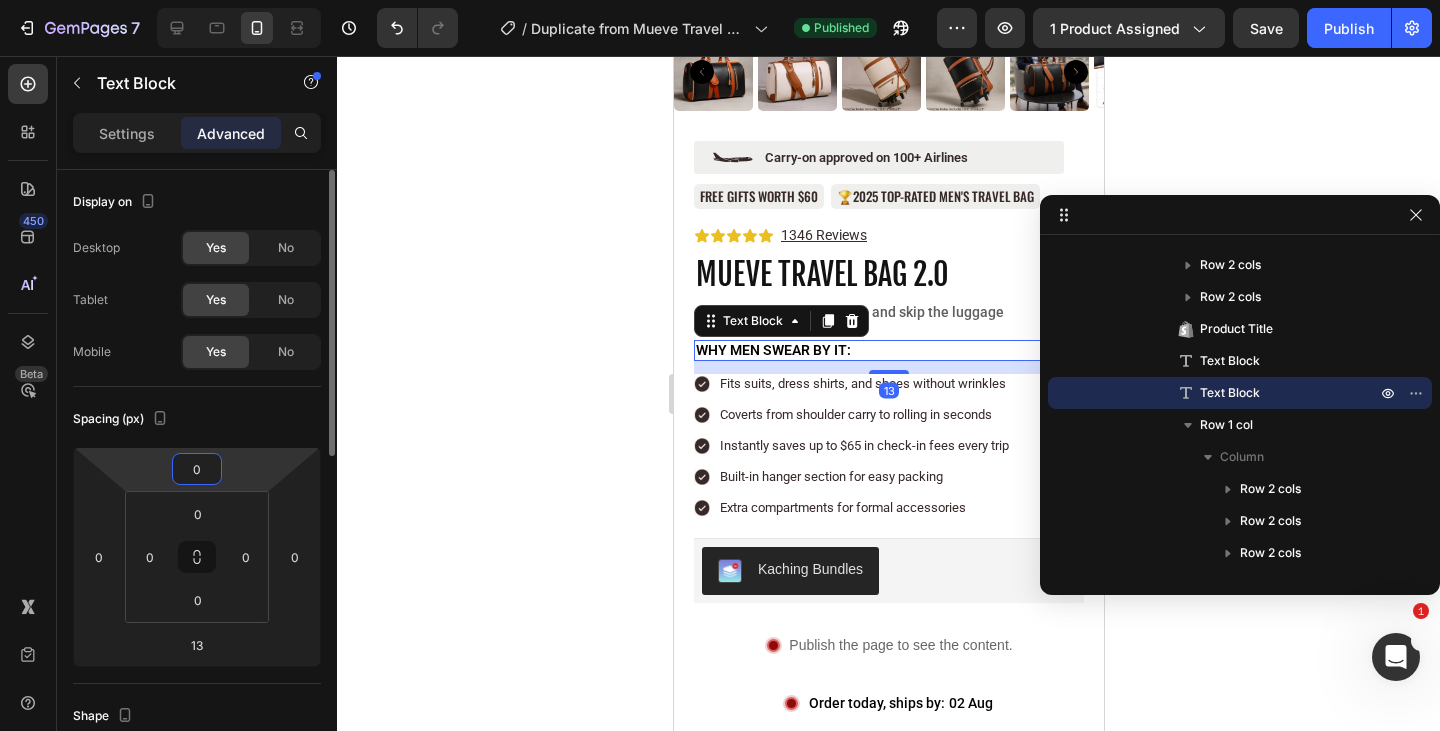 click on "7  Version history  /  Duplicate from Mueve Travel Bag 2.0 Published Preview 1 product assigned  Save   Publish  450 Beta Sections(18) Elements(84) Section Element Hero Section Product Detail Brands Trusted Badges Guarantee Product Breakdown How to use Testimonials Compare Bundle FAQs Social Proof Brand Story Product List Collection Blog List Contact Sticky Add to Cart Custom Footer Browse Library 450 Layout
Row
Row
Row
Row Text
Heading
Text Block Button
Button
Button Media
Image
Image Video" at bounding box center [720, 0] 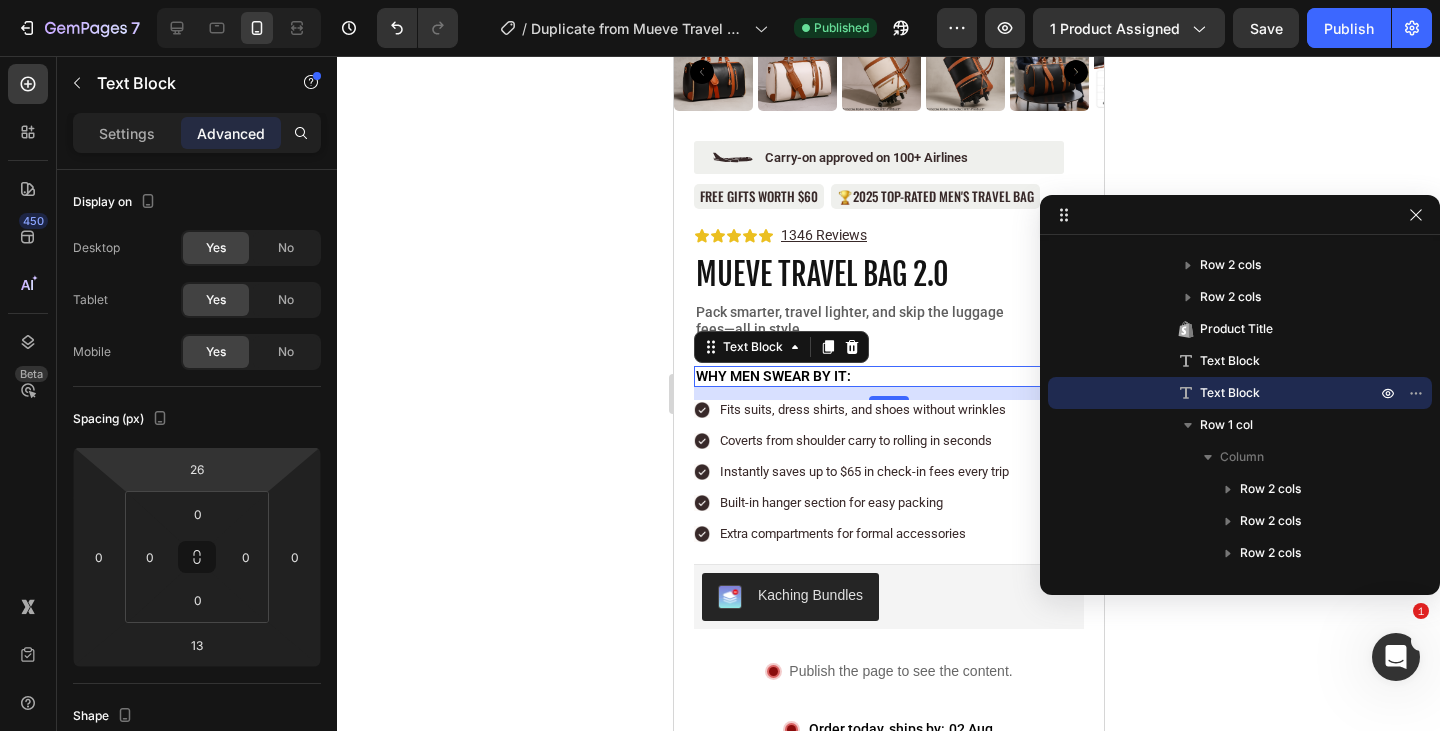 type on "24" 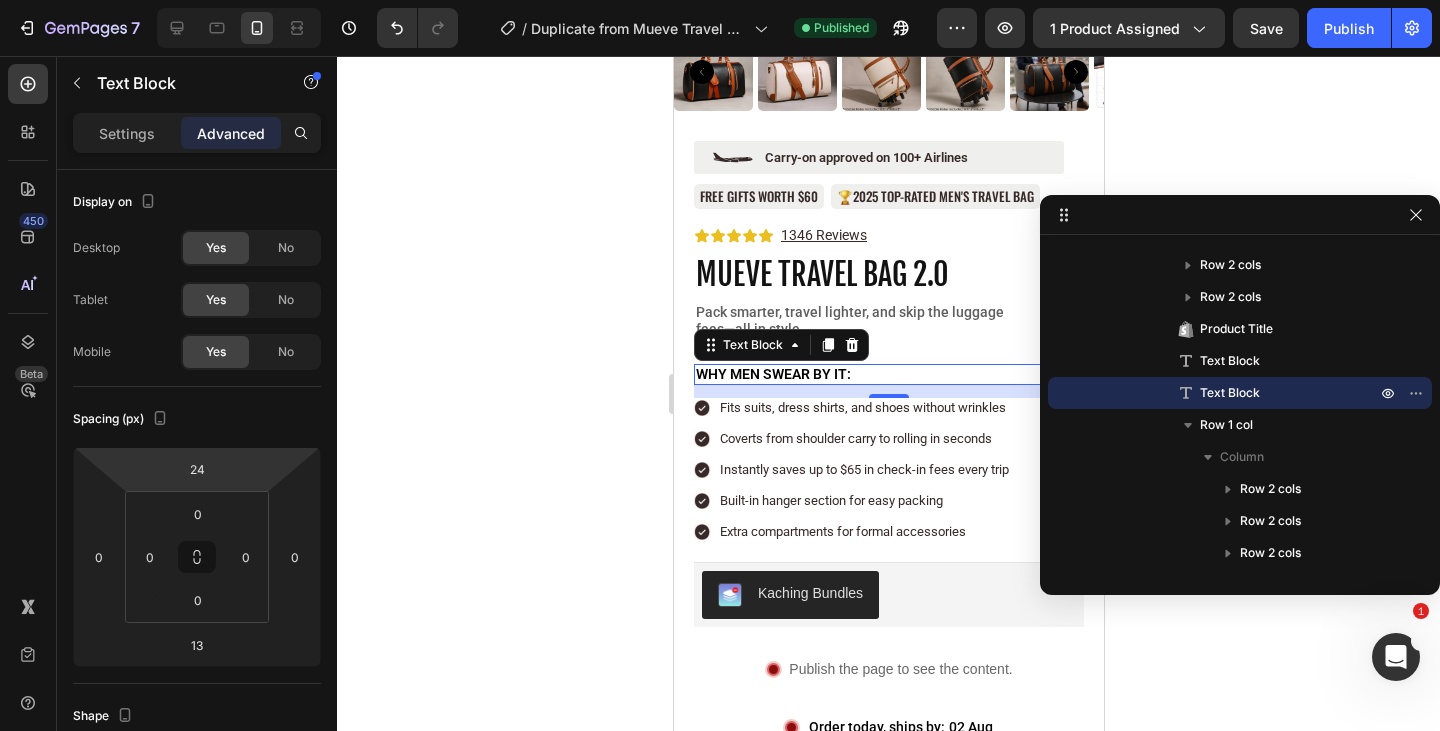drag, startPoint x: 245, startPoint y: 467, endPoint x: 246, endPoint y: 455, distance: 12.0415945 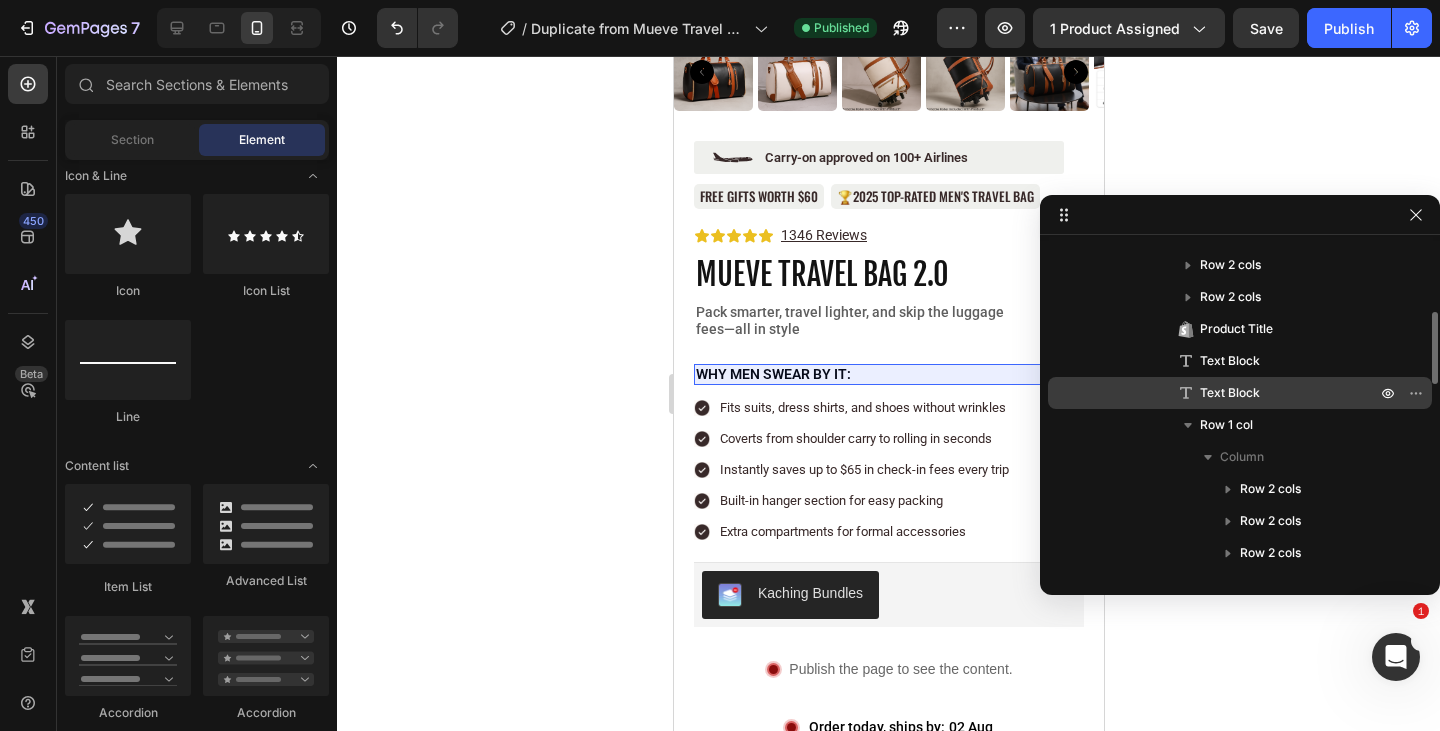 click on "Text Block" at bounding box center (1230, 393) 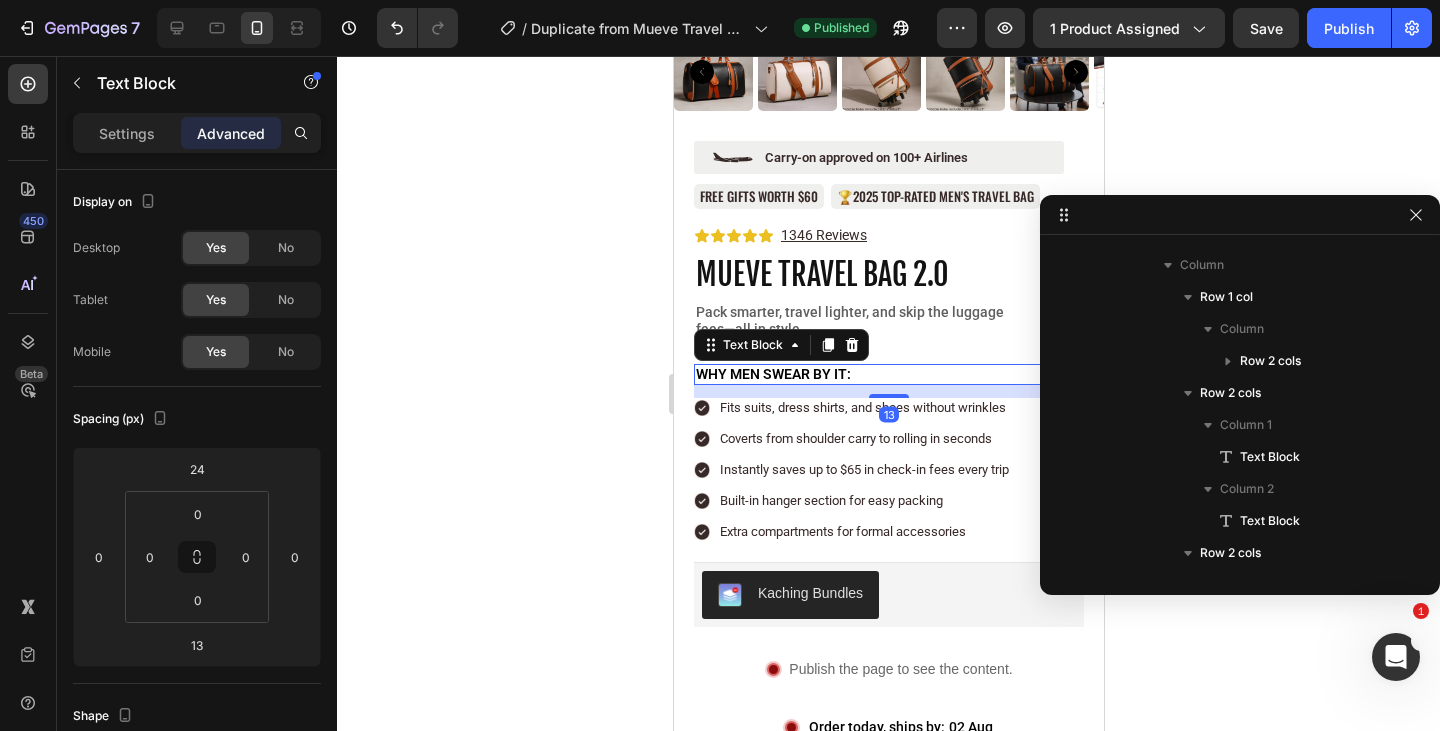 scroll, scrollTop: 698, scrollLeft: 0, axis: vertical 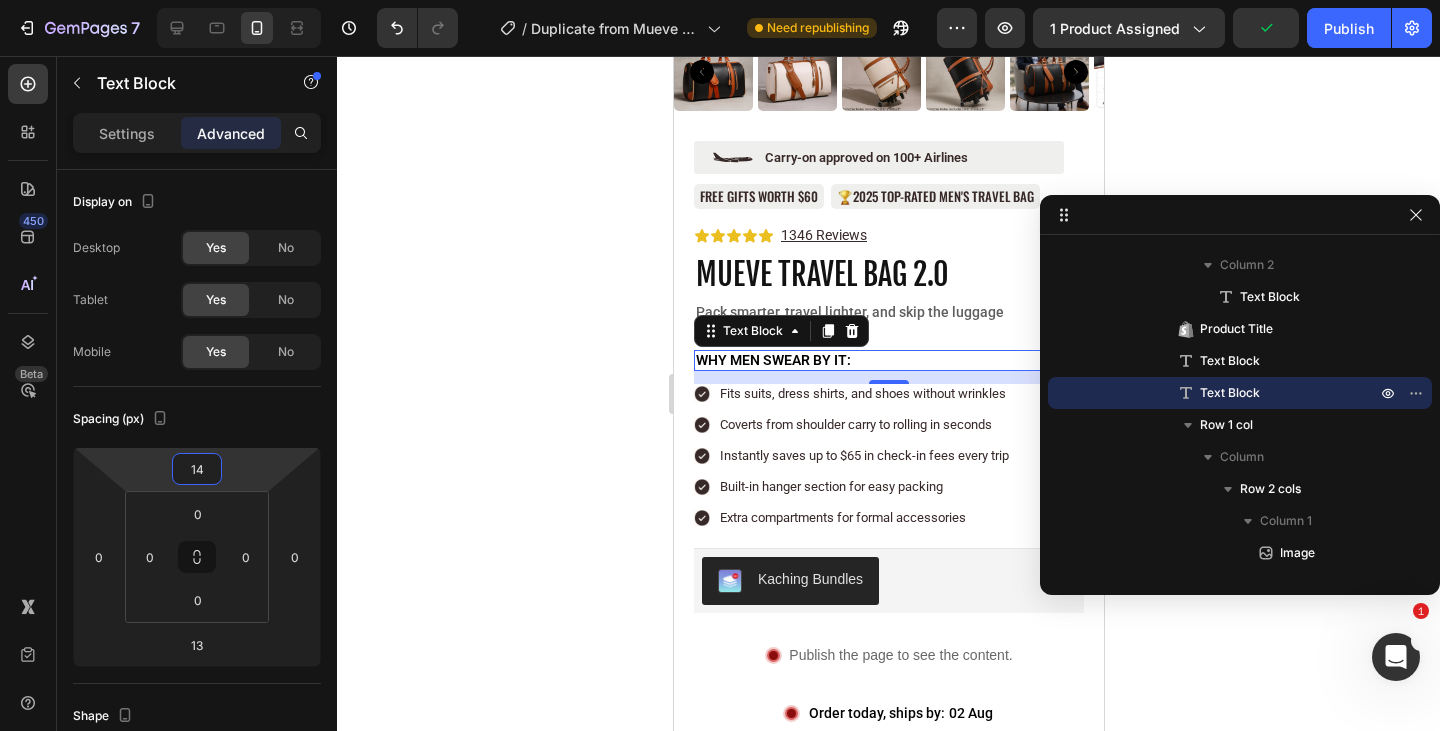 type on "16" 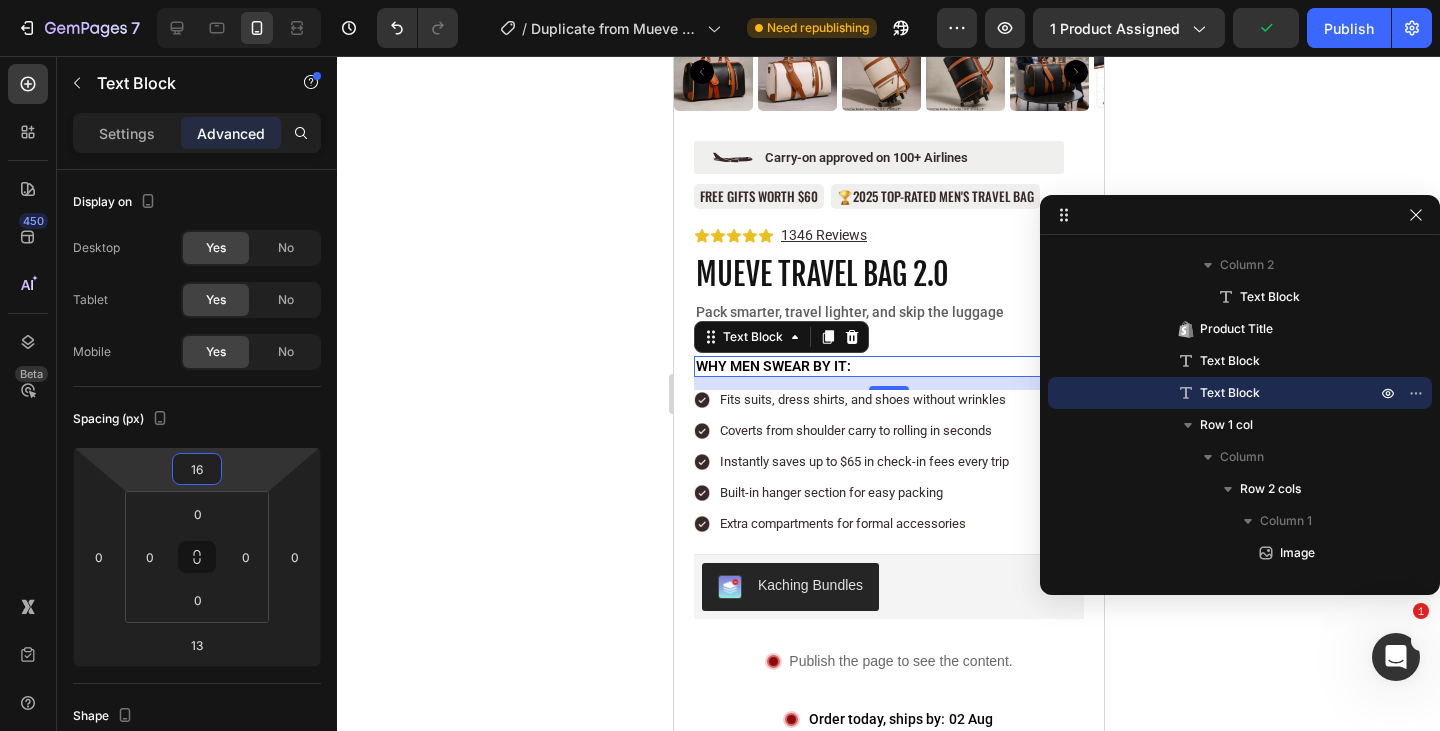 click on "7  Version history  /  Duplicate from Mueve Travel Bag 2.0 Need republishing Preview 1 product assigned  Publish  450 Beta Sections(18) Elements(84) Section Element Hero Section Product Detail Brands Trusted Badges Guarantee Product Breakdown How to use Testimonials Compare Bundle FAQs Social Proof Brand Story Product List Collection Blog List Contact Sticky Add to Cart Custom Footer Browse Library 450 Layout
Row
Row
Row
Row Text
Heading
Text Block Button
Button
Button Media
Image
Image Video" at bounding box center (720, 0) 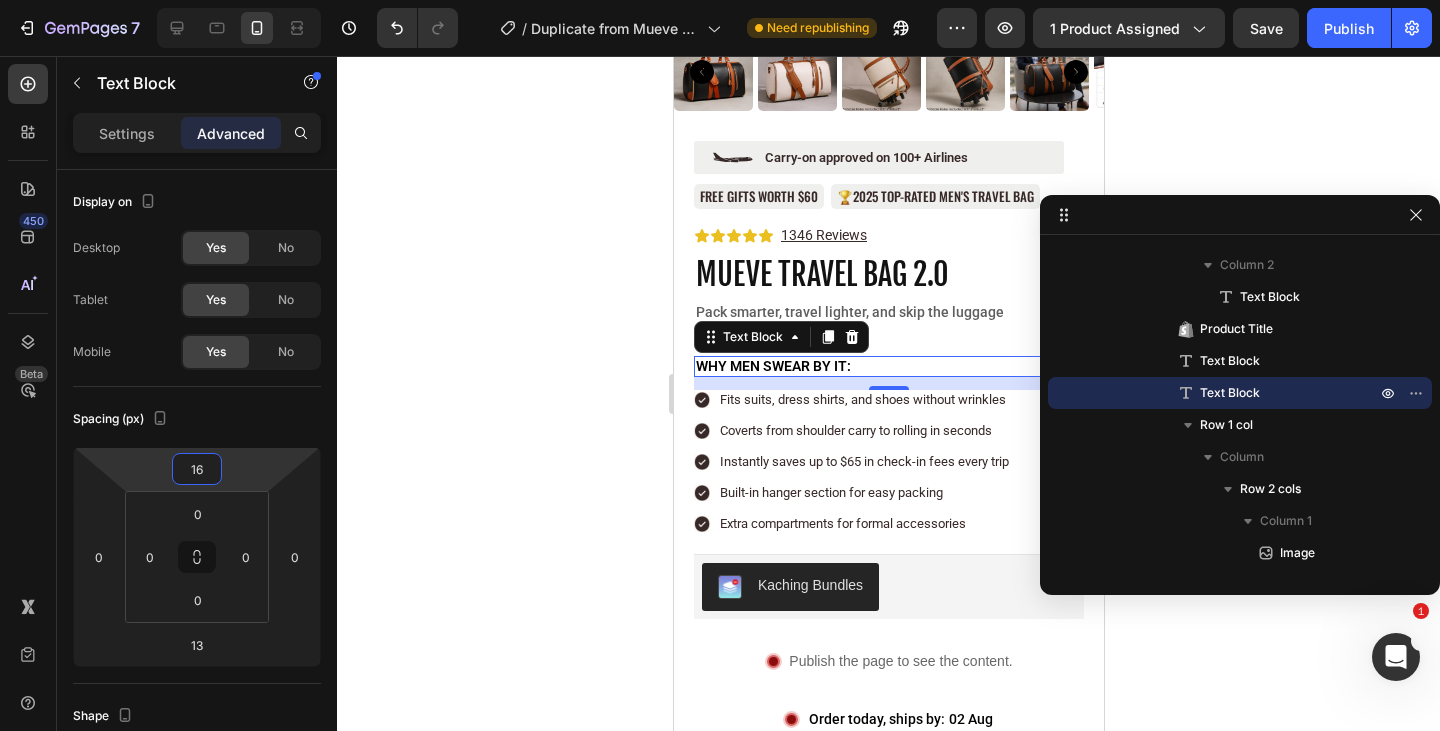 click 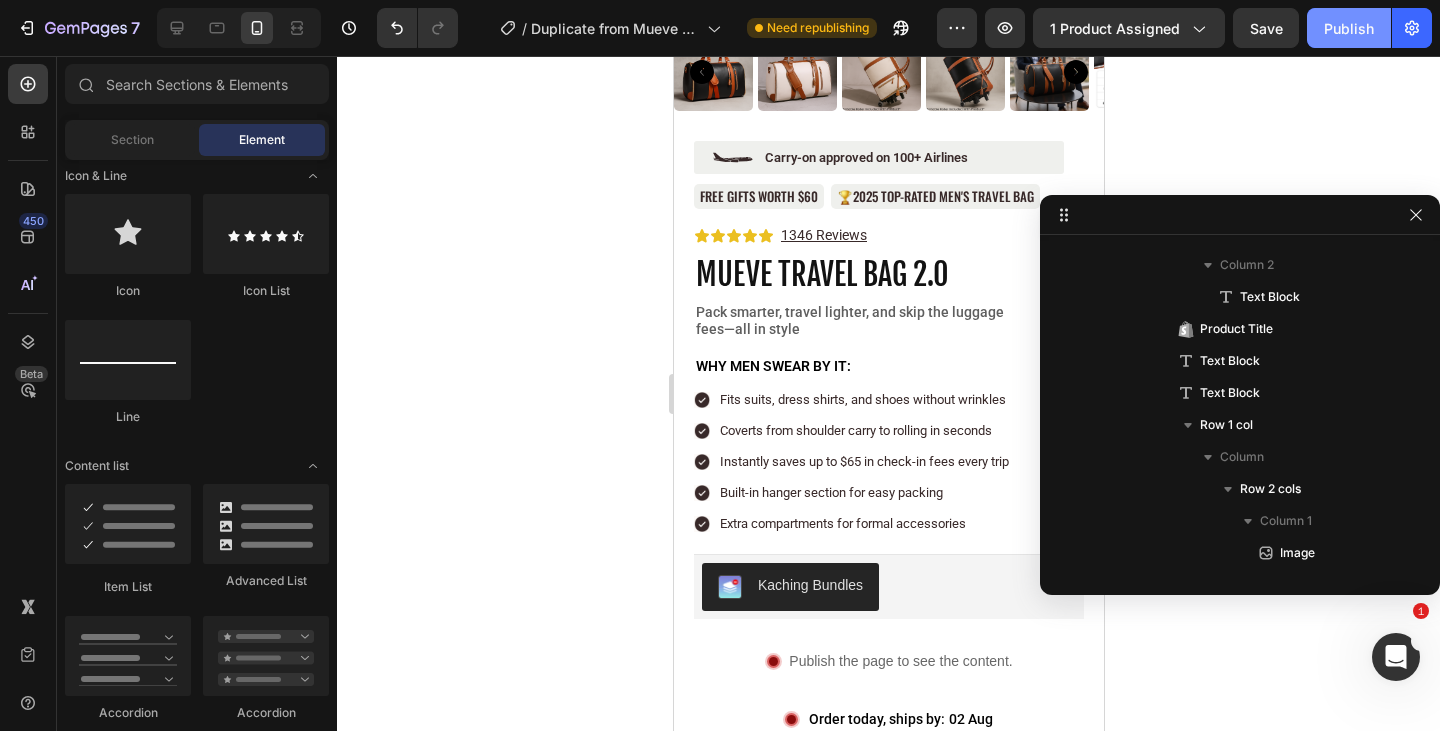 click on "Publish" at bounding box center (1349, 28) 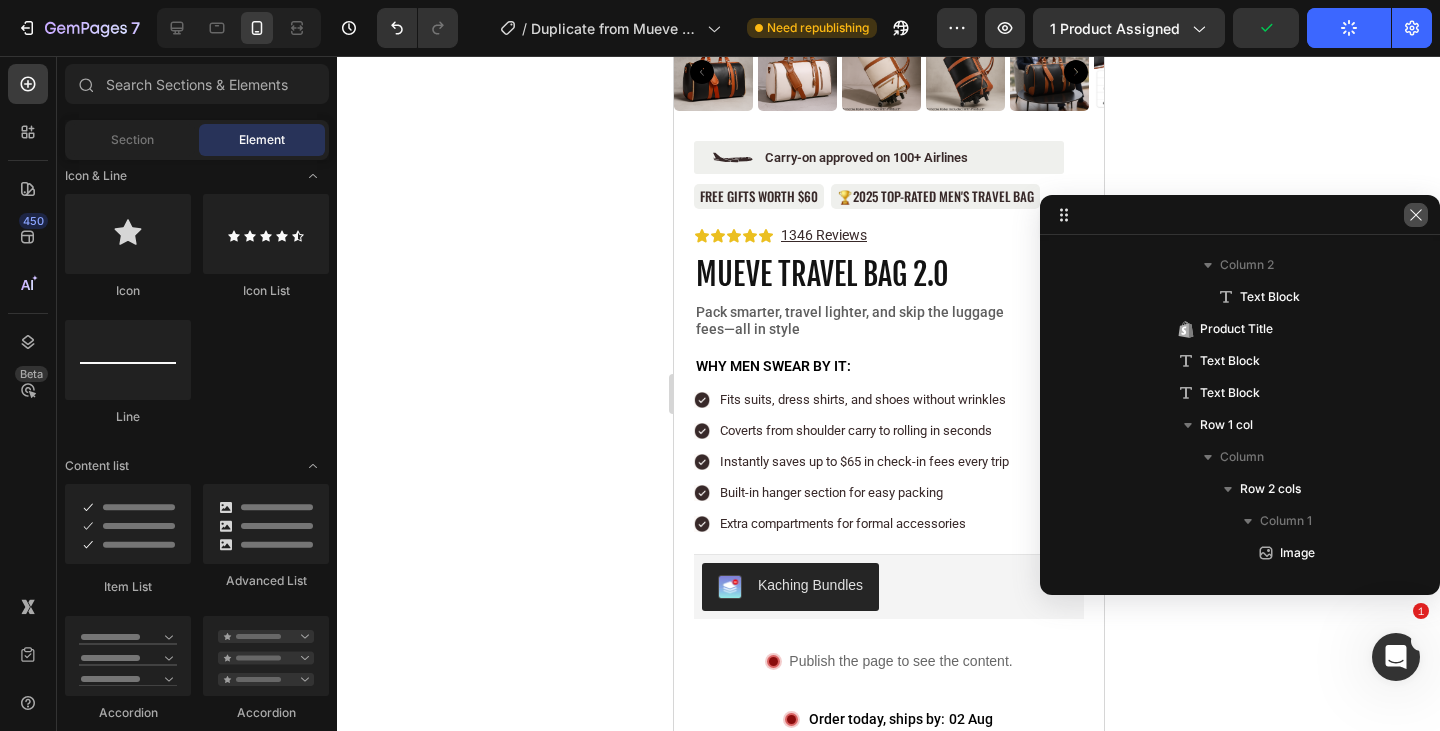 click 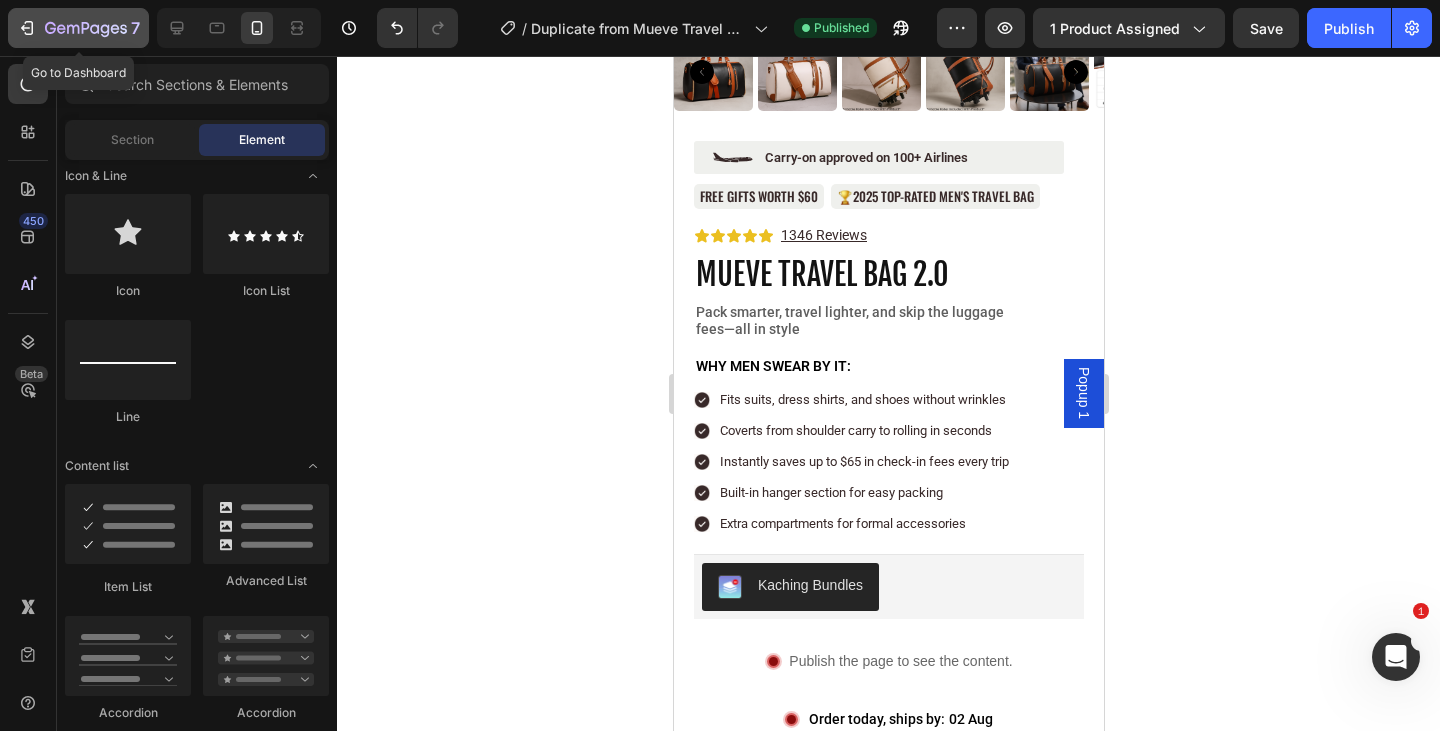 click on "7" 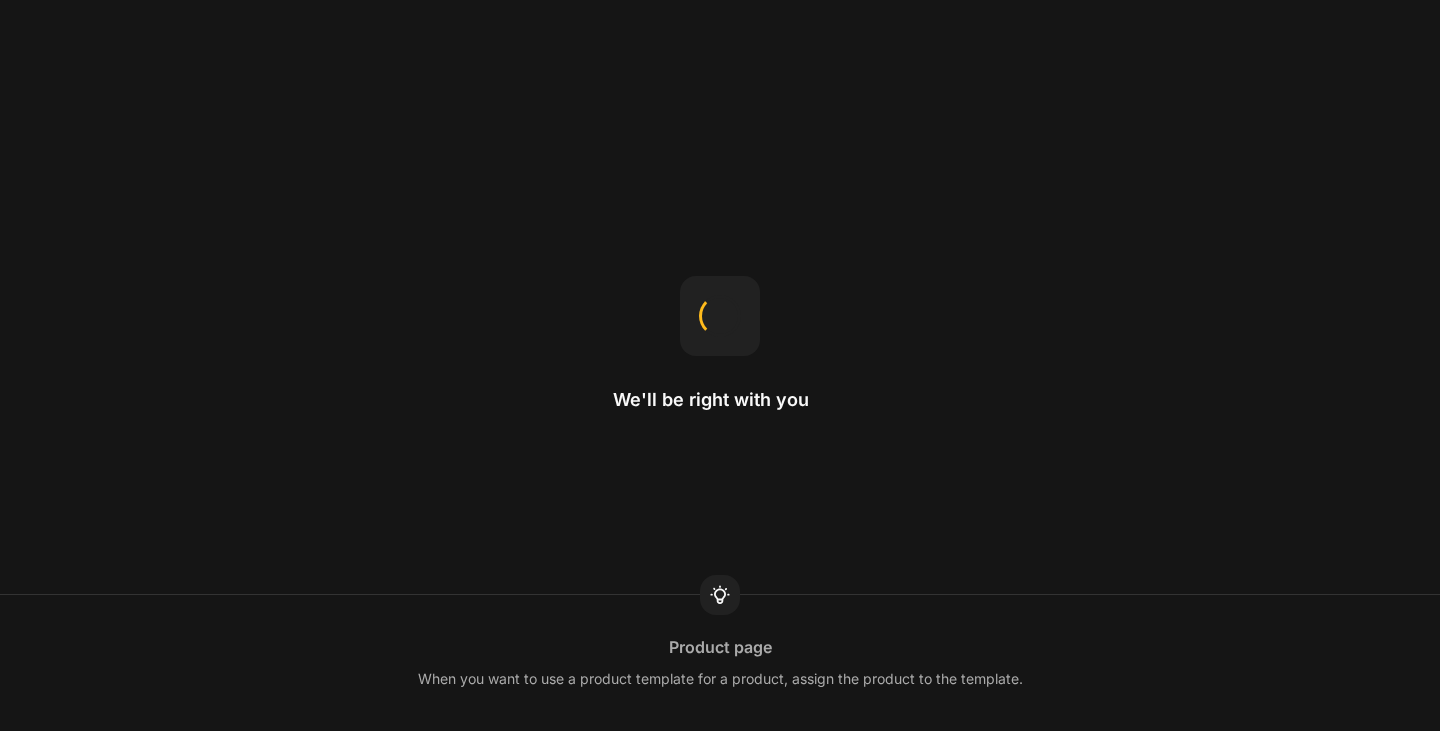 scroll, scrollTop: 0, scrollLeft: 0, axis: both 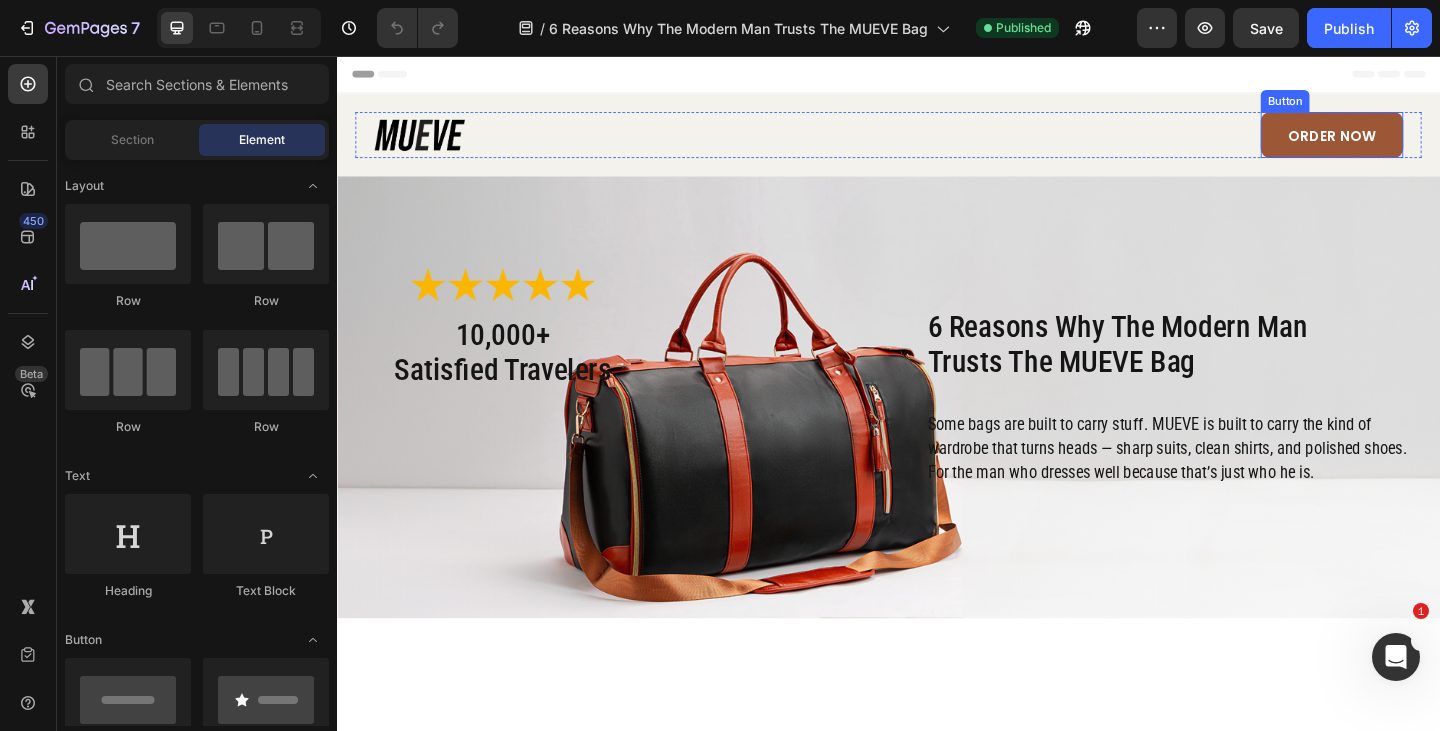 click on "ORDER NOW" at bounding box center (1419, 142) 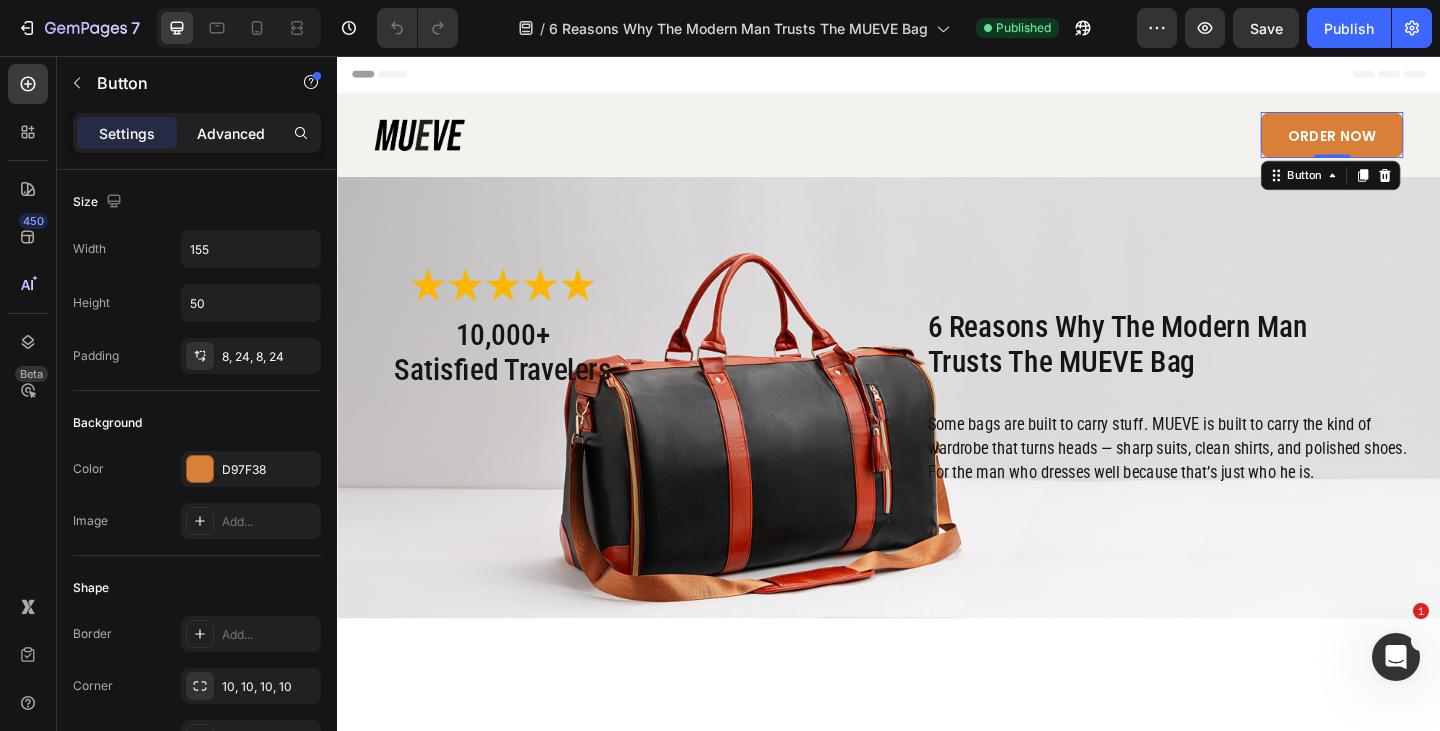 click on "Advanced" at bounding box center [231, 133] 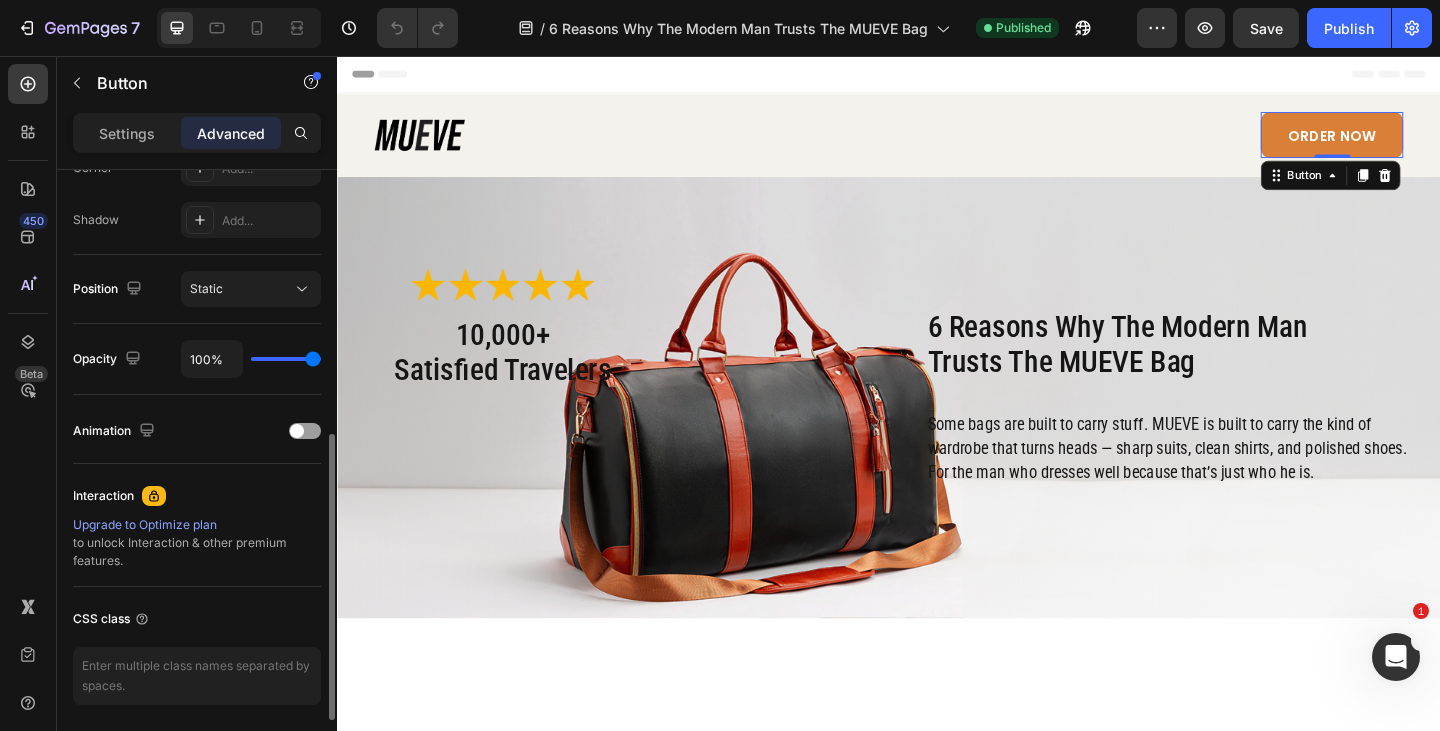 scroll, scrollTop: 622, scrollLeft: 0, axis: vertical 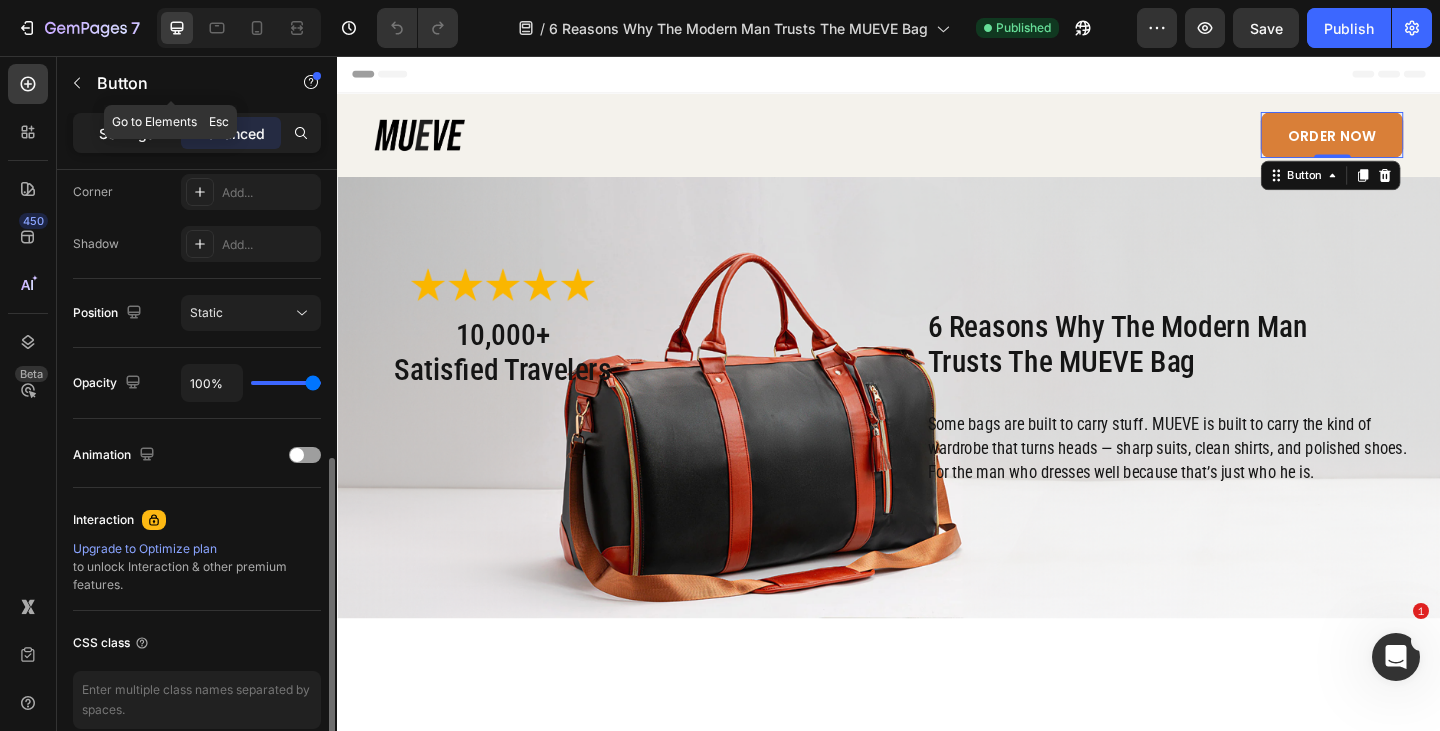 click on "Settings" at bounding box center (127, 133) 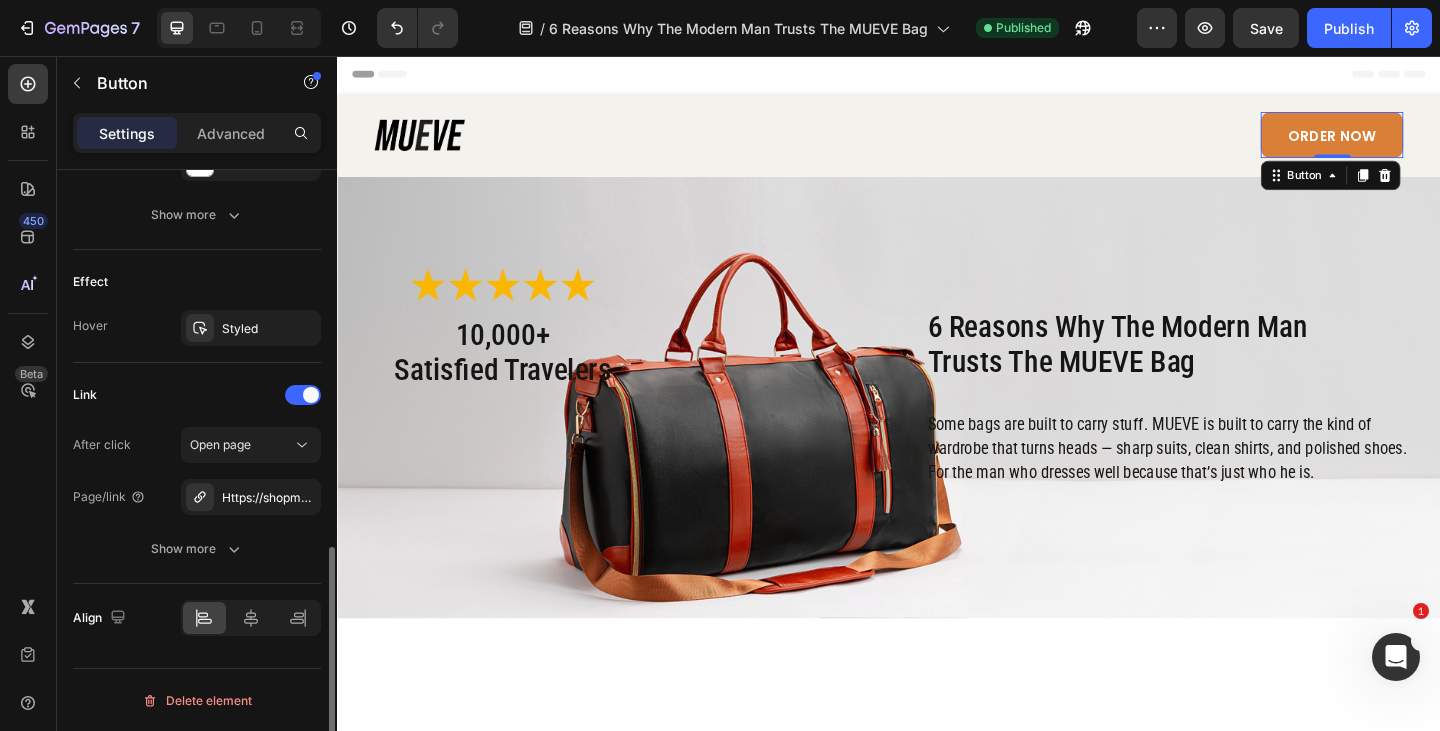 scroll, scrollTop: 972, scrollLeft: 0, axis: vertical 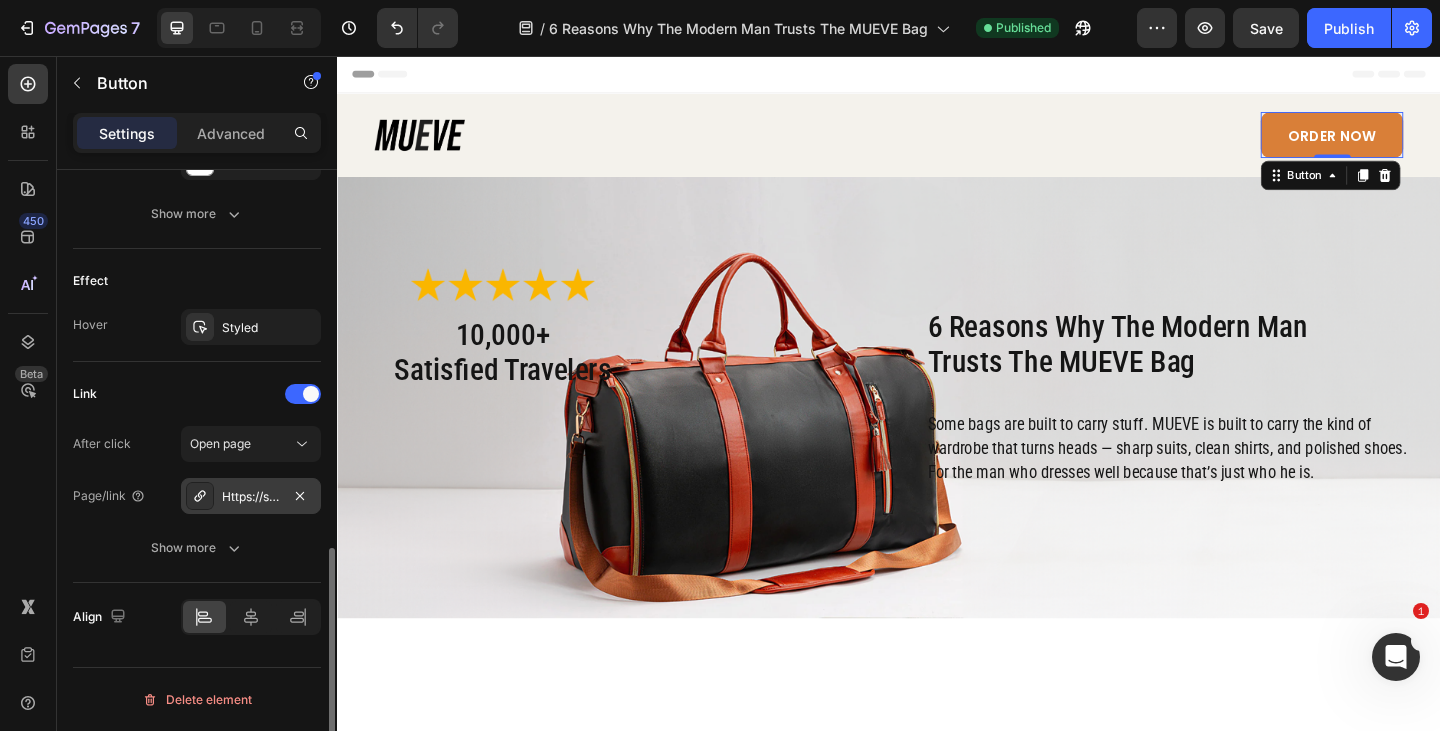 click 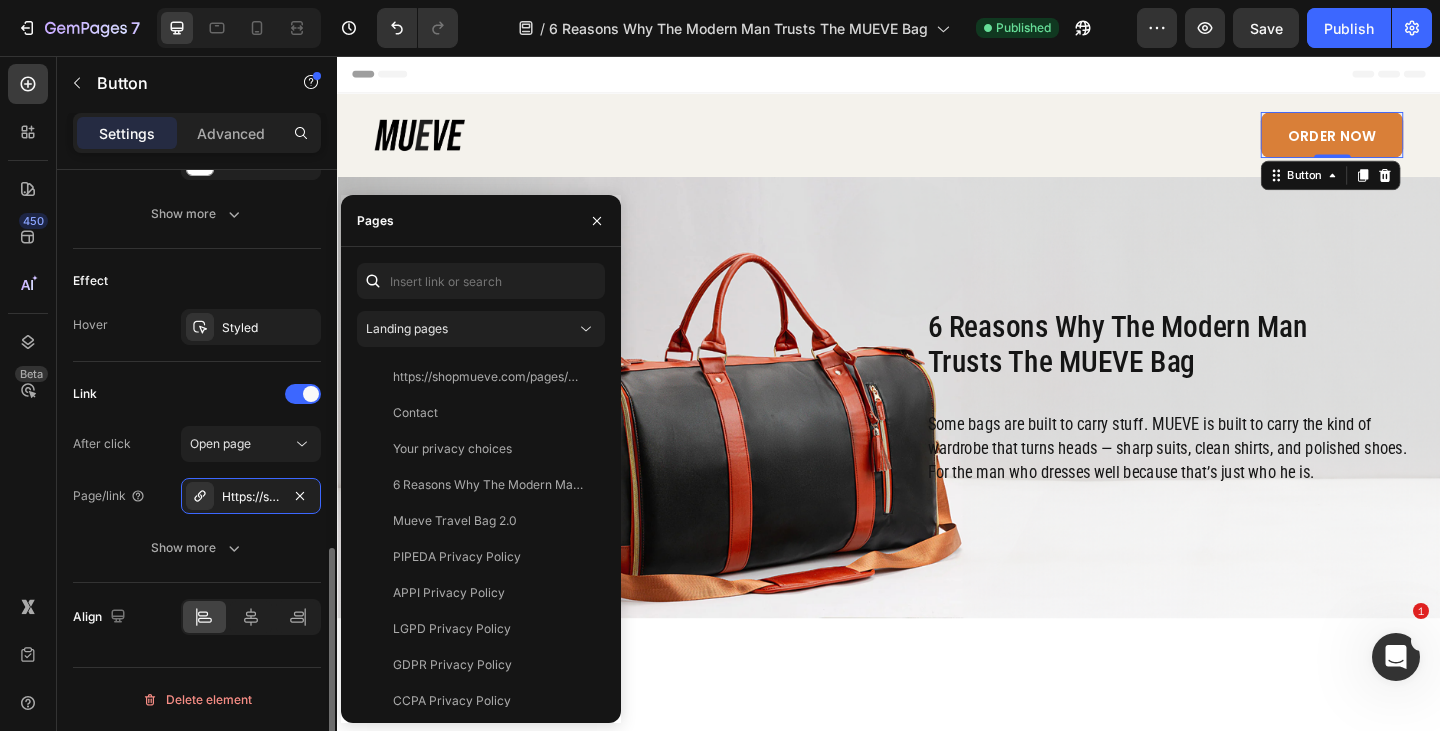 click on "Page/link Https://shopmueve.Com/mueve-travel-bag-2?_ab=0&key=1753896718098" at bounding box center [197, 496] 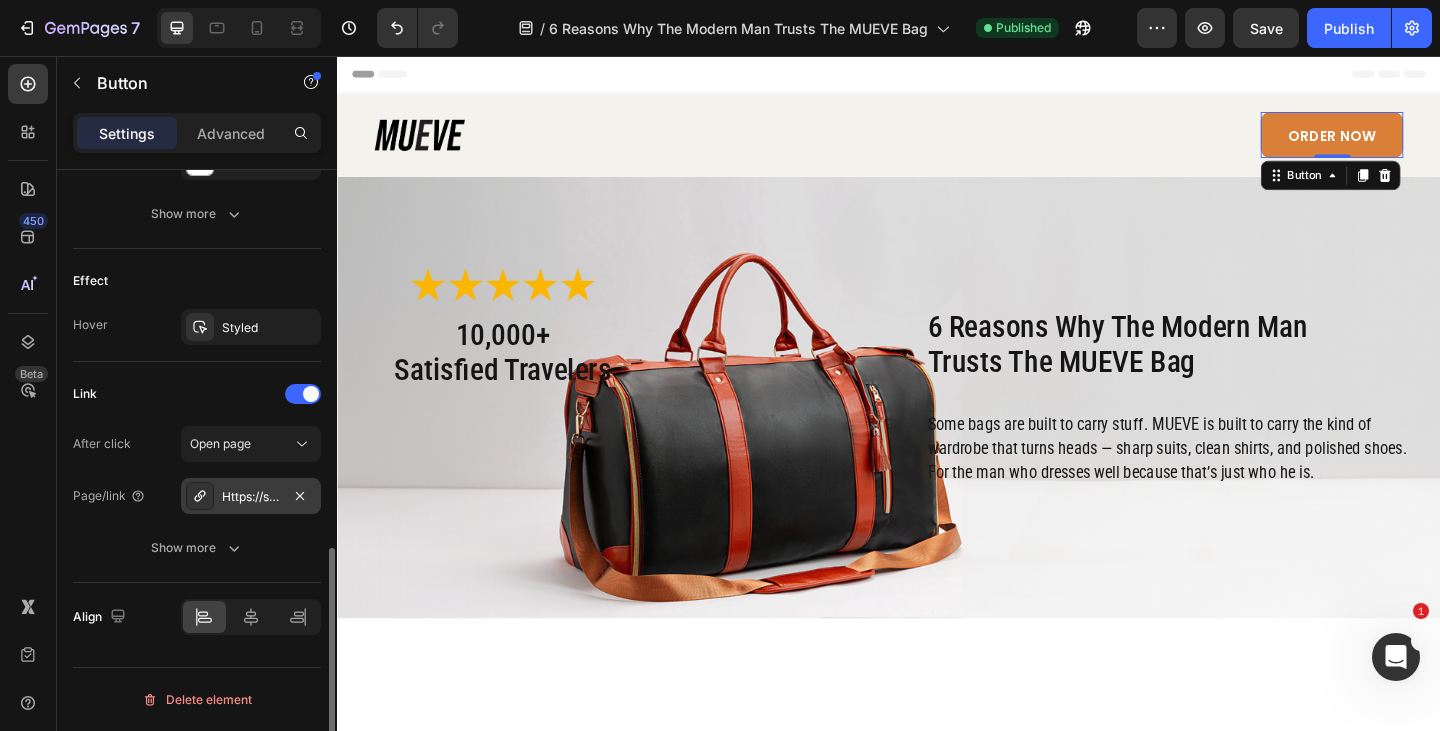 click on "Https://shopmueve.Com/mueve-travel-bag-2?_ab=0&key=1753896718098" at bounding box center [251, 497] 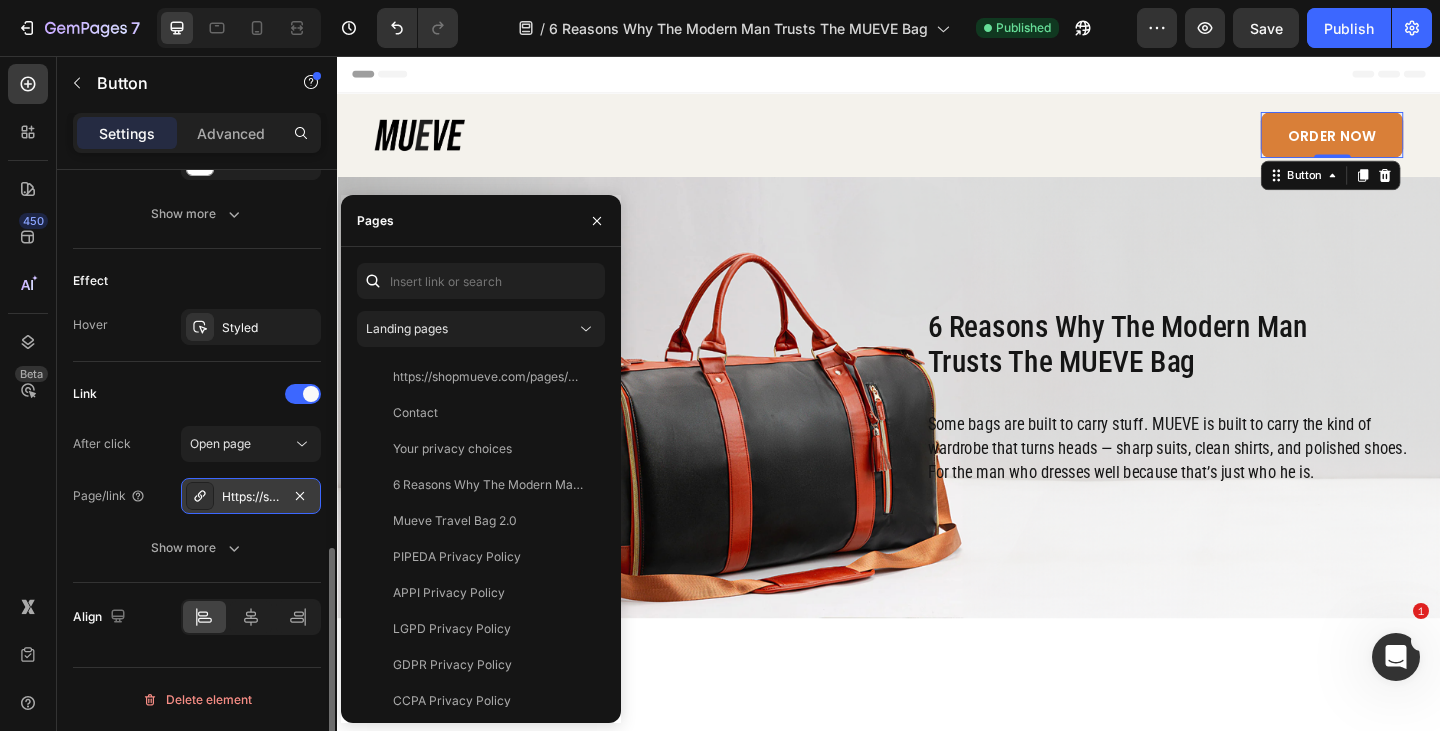 click on "Https://shopmueve.Com/mueve-travel-bag-2?_ab=0&key=1753896718098" at bounding box center (251, 497) 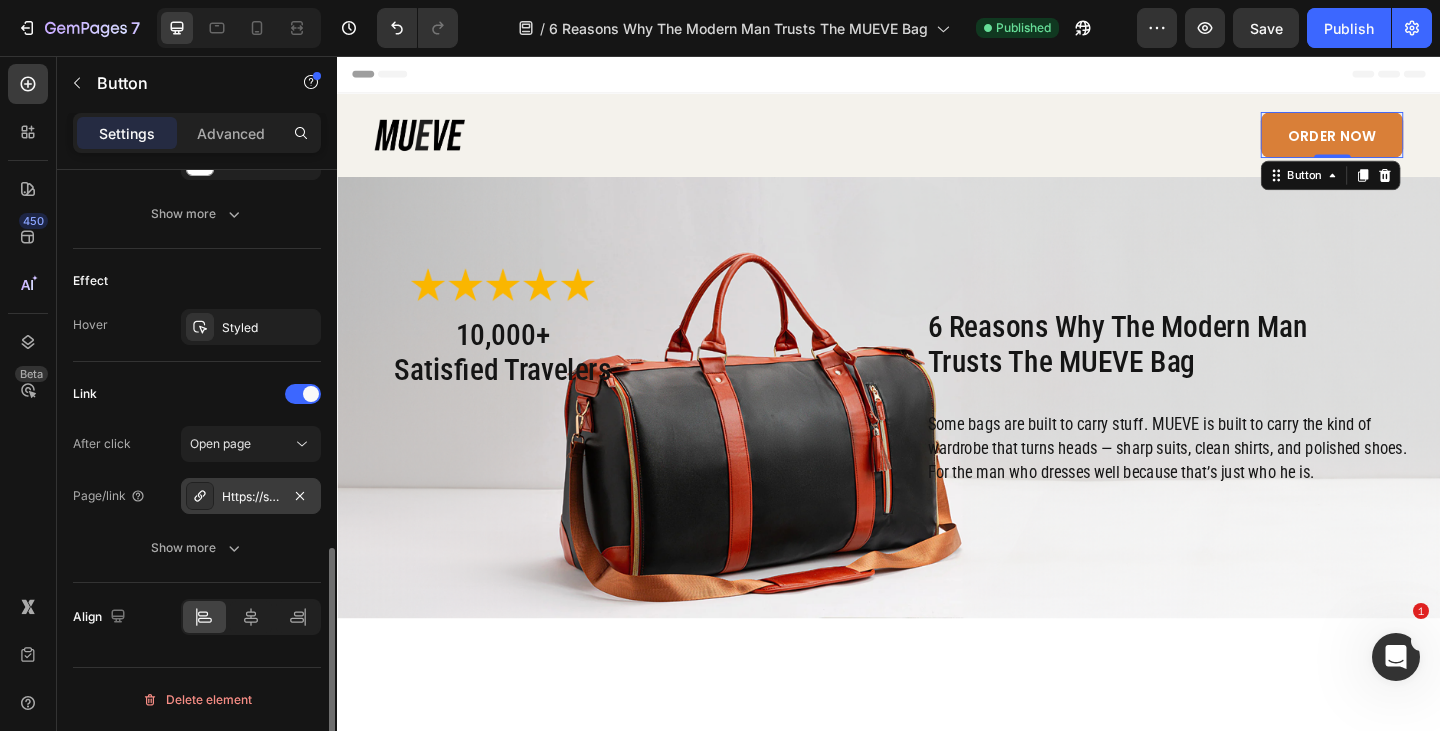 click on "Https://shopmueve.Com/mueve-travel-bag-2?_ab=0&key=1753896718098" at bounding box center [251, 497] 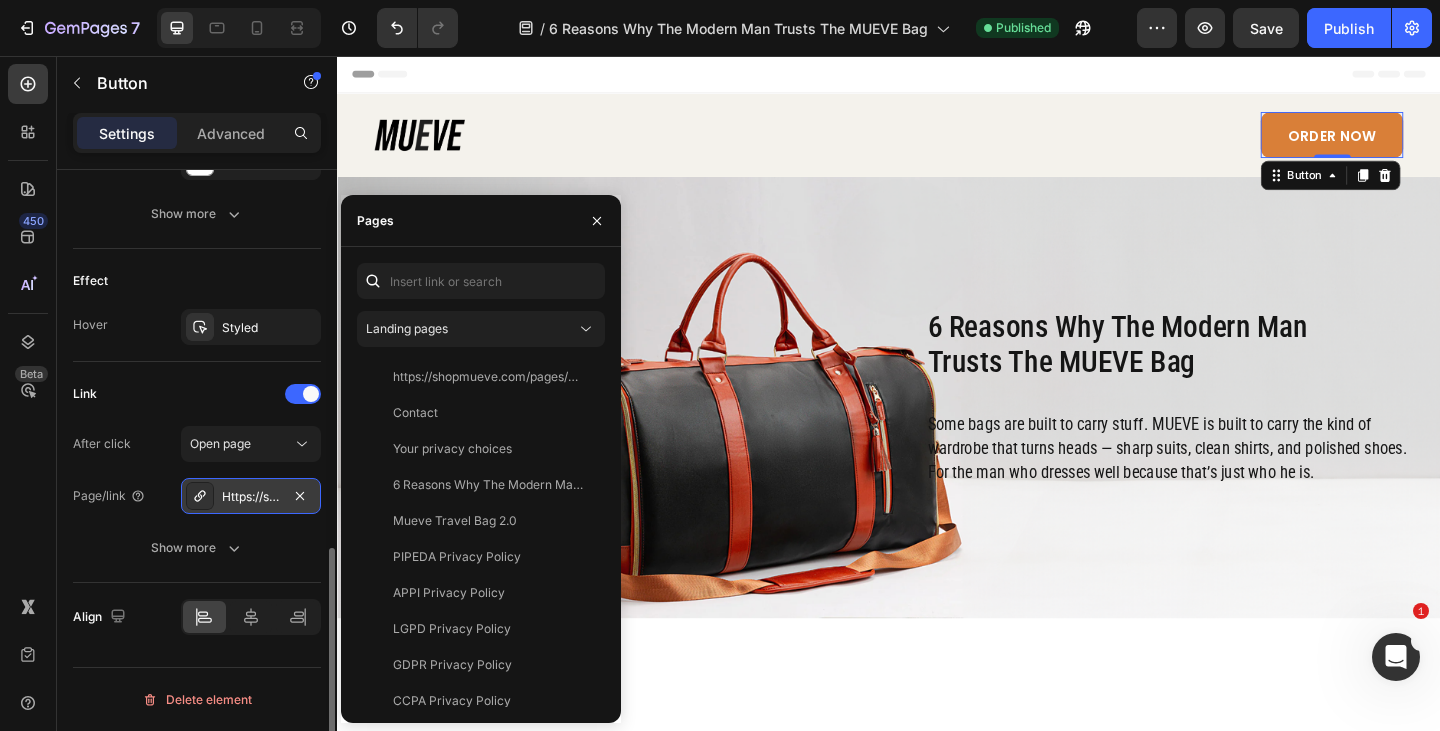 click on "Https://shopmueve.Com/mueve-travel-bag-2?_ab=0&key=1753896718098" at bounding box center [251, 497] 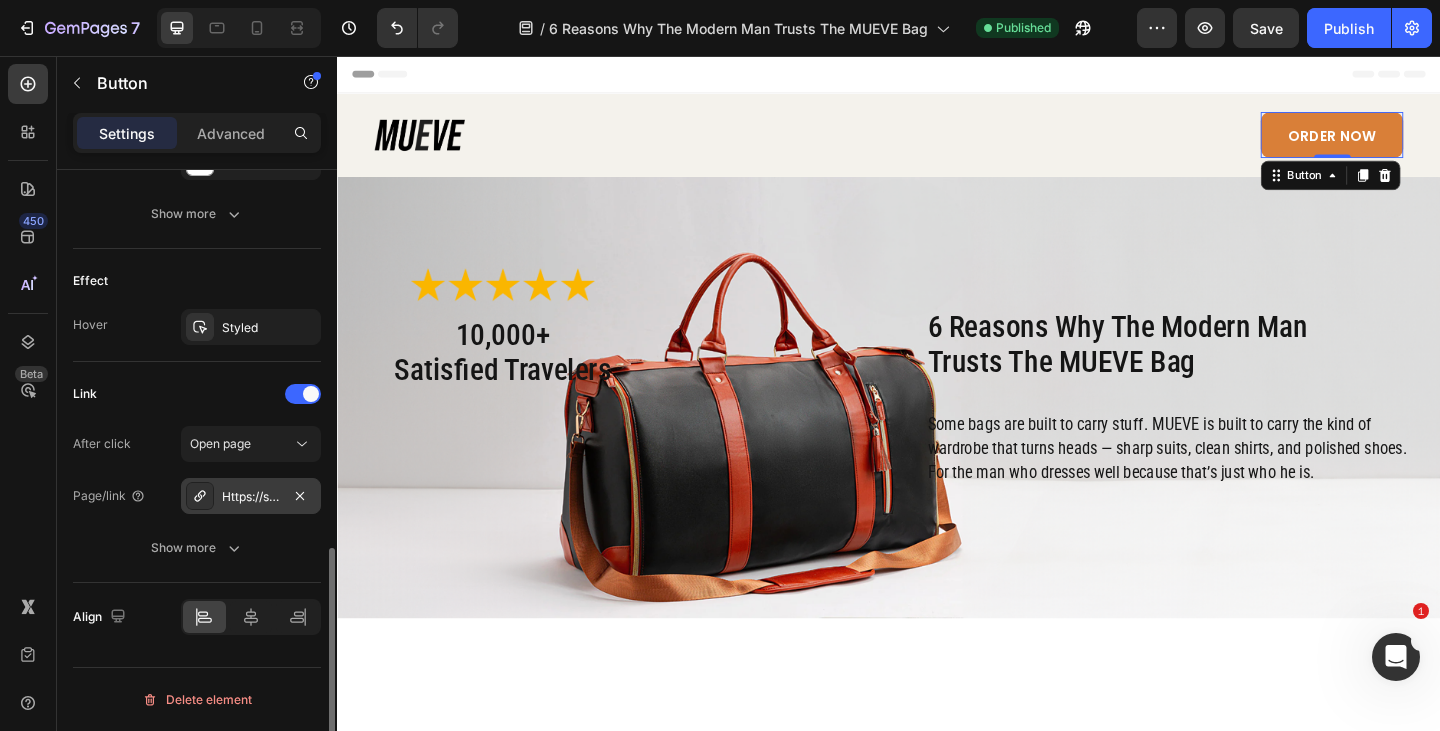 click on "Https://shopmueve.Com/mueve-travel-bag-2?_ab=0&key=1753896718098" at bounding box center (251, 497) 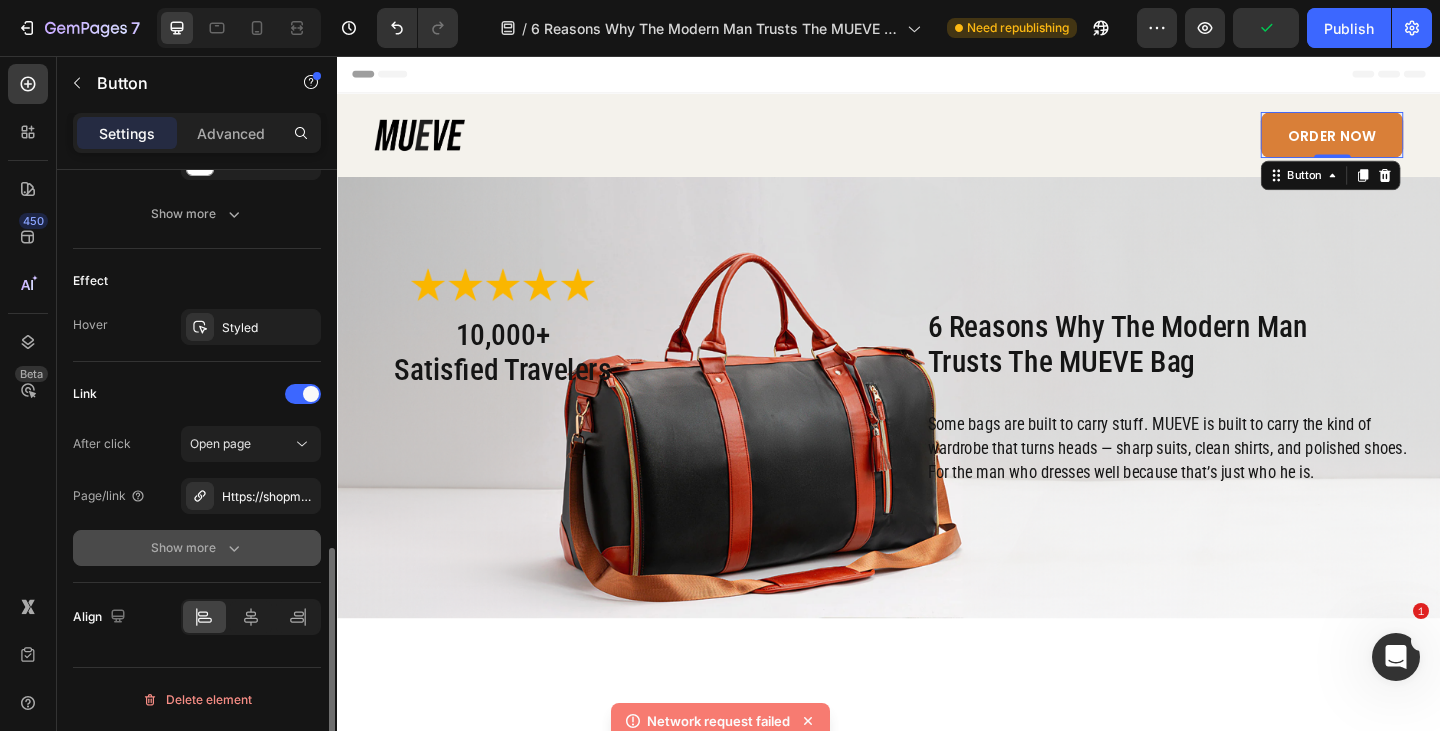 click on "Show more" 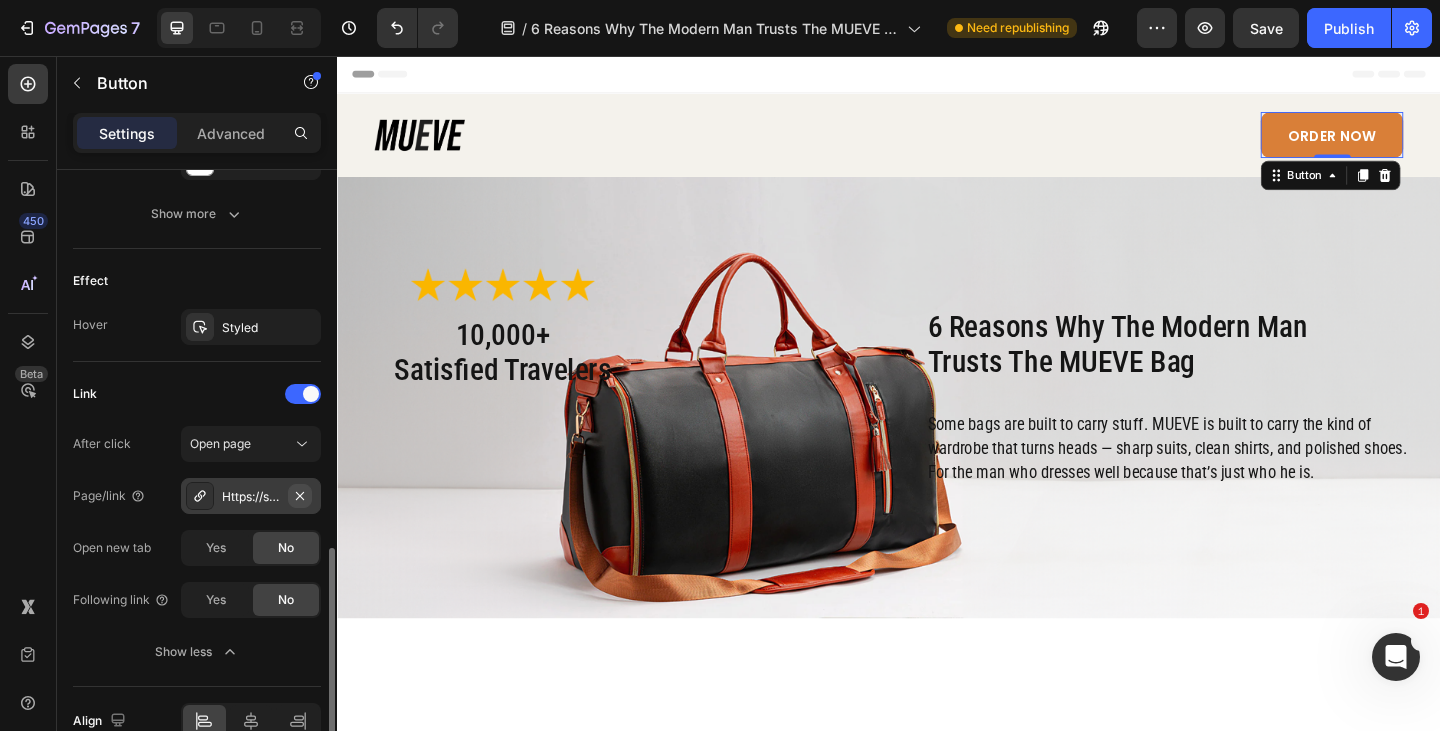 click 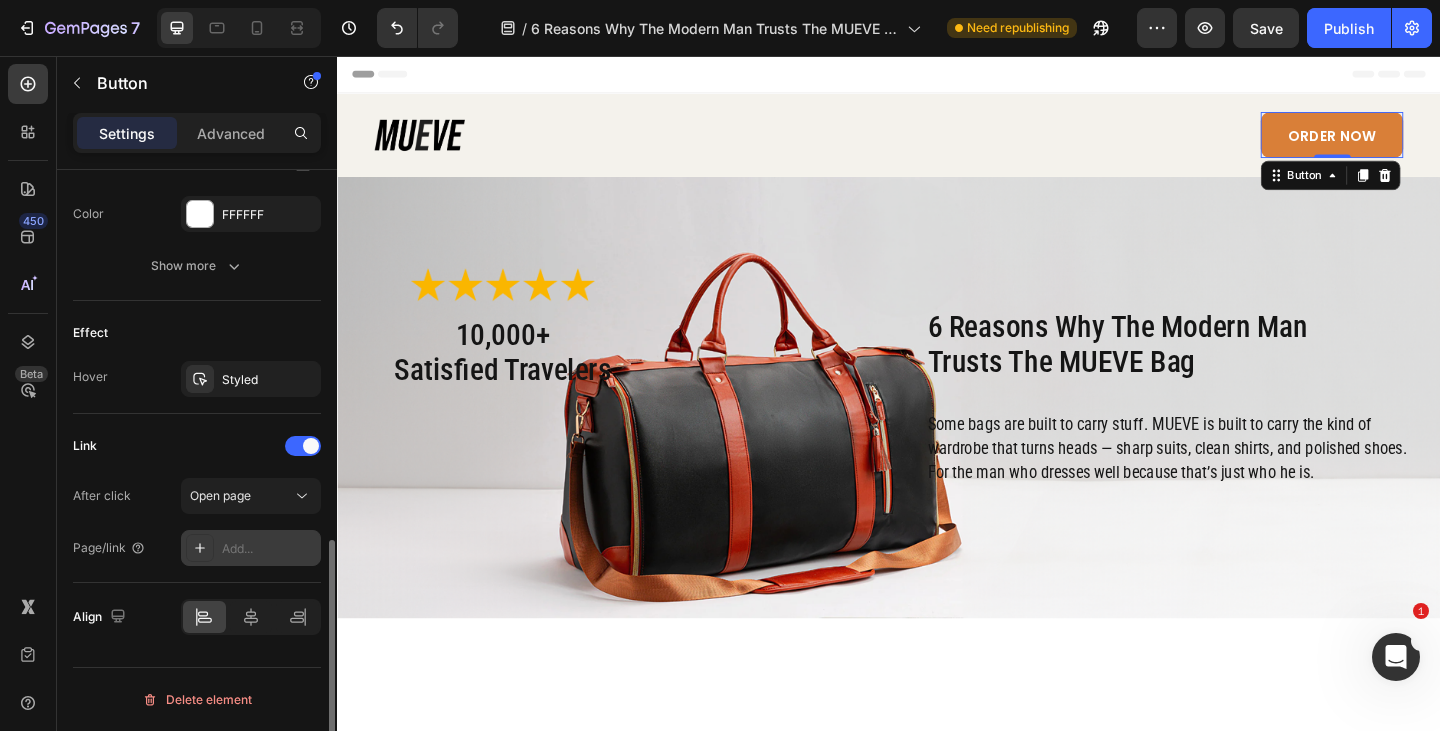 click on "Add..." at bounding box center (269, 549) 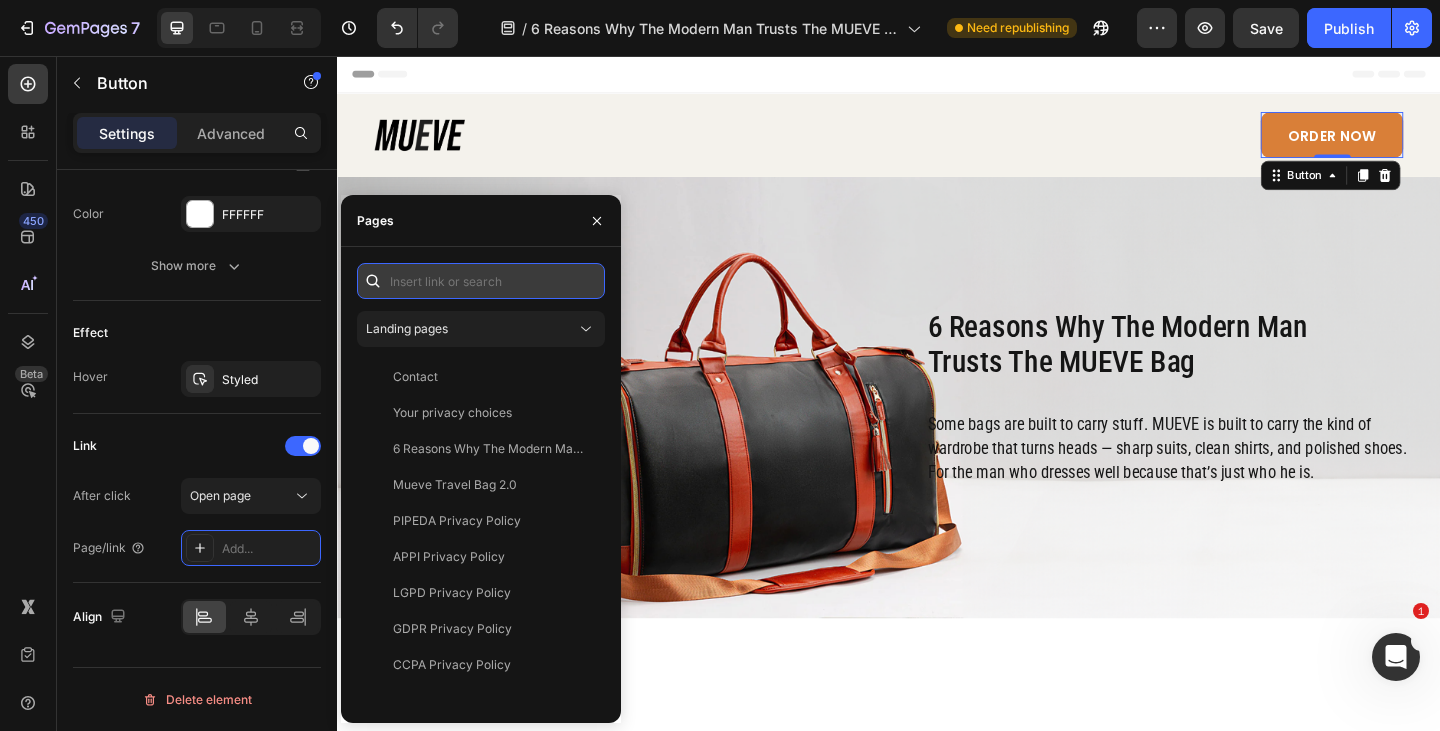 click at bounding box center [481, 281] 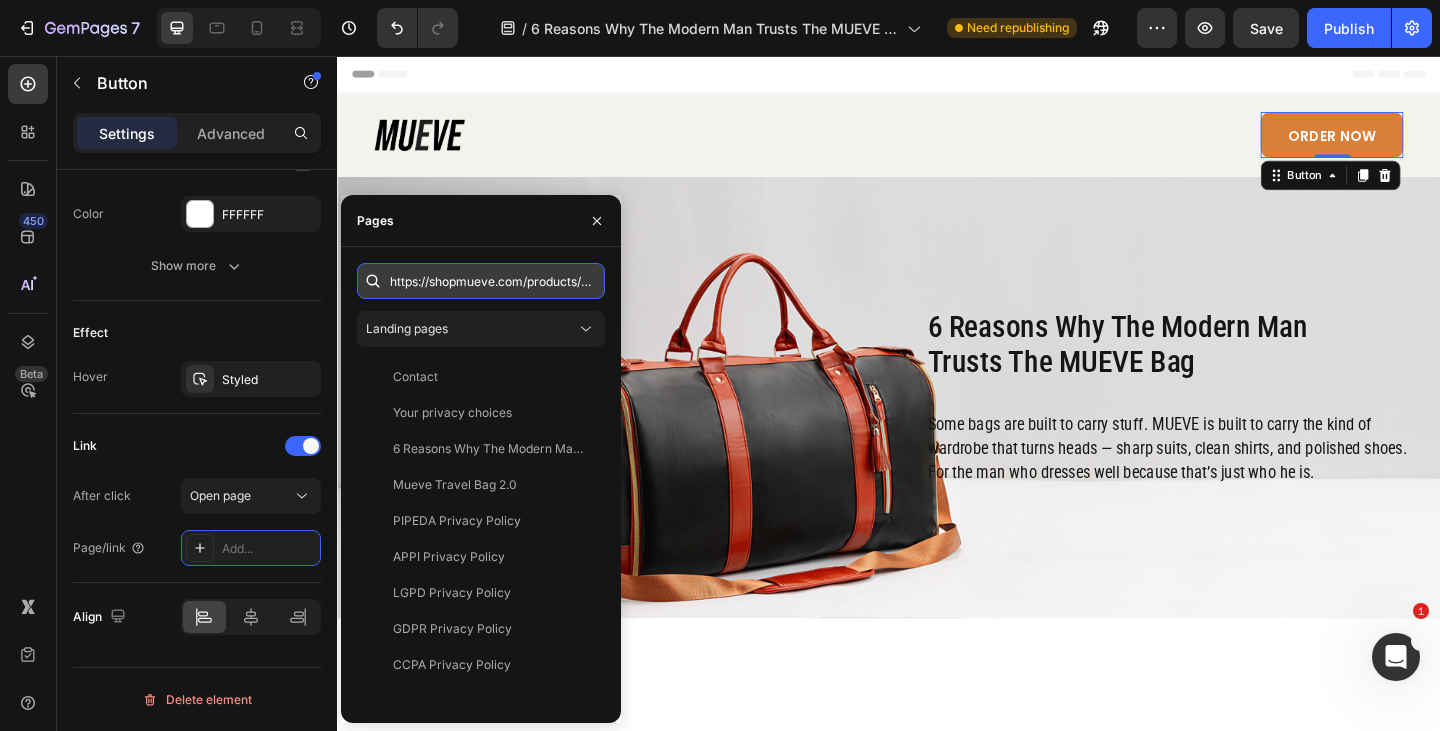 scroll, scrollTop: 0, scrollLeft: 302, axis: horizontal 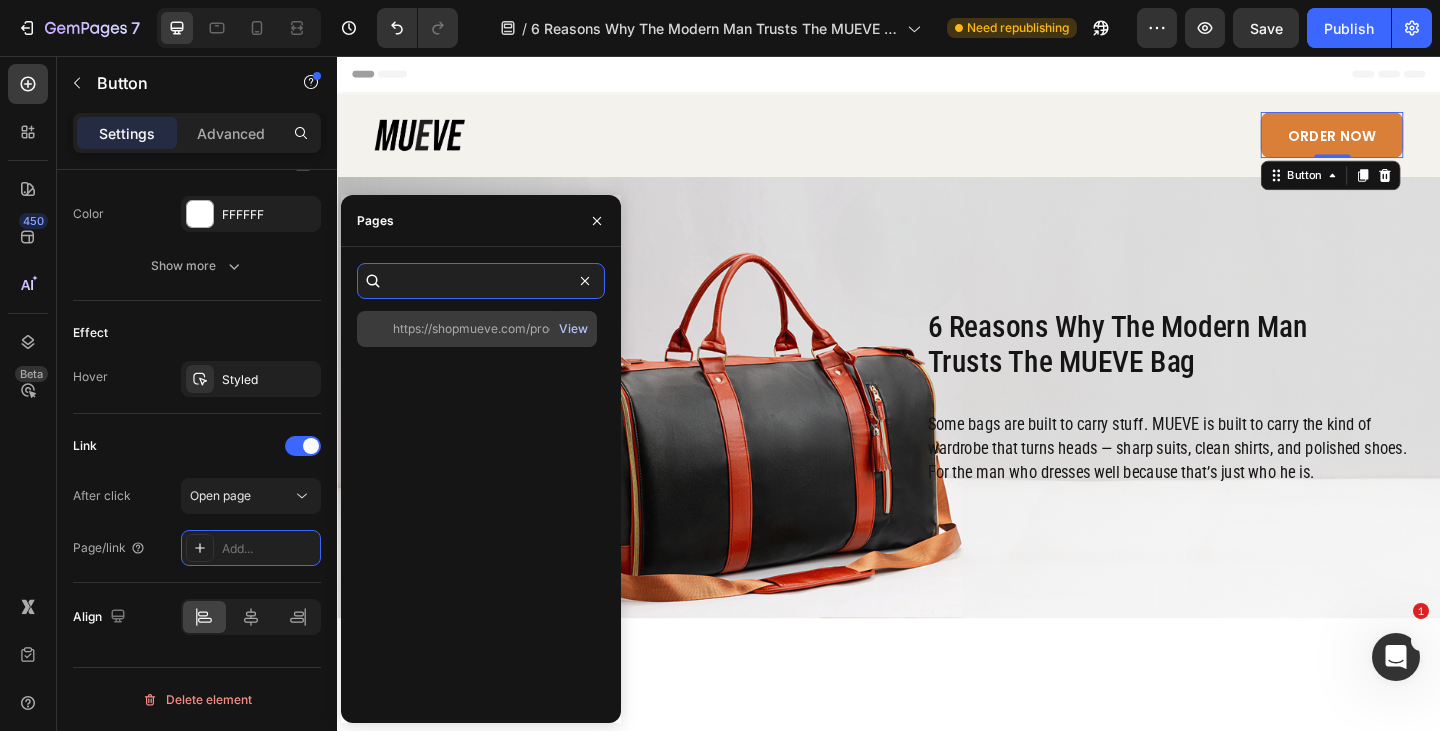 type on "https://shopmueve.com/products/mueve-travel-bag-2?_ab=0&key=1754095407089" 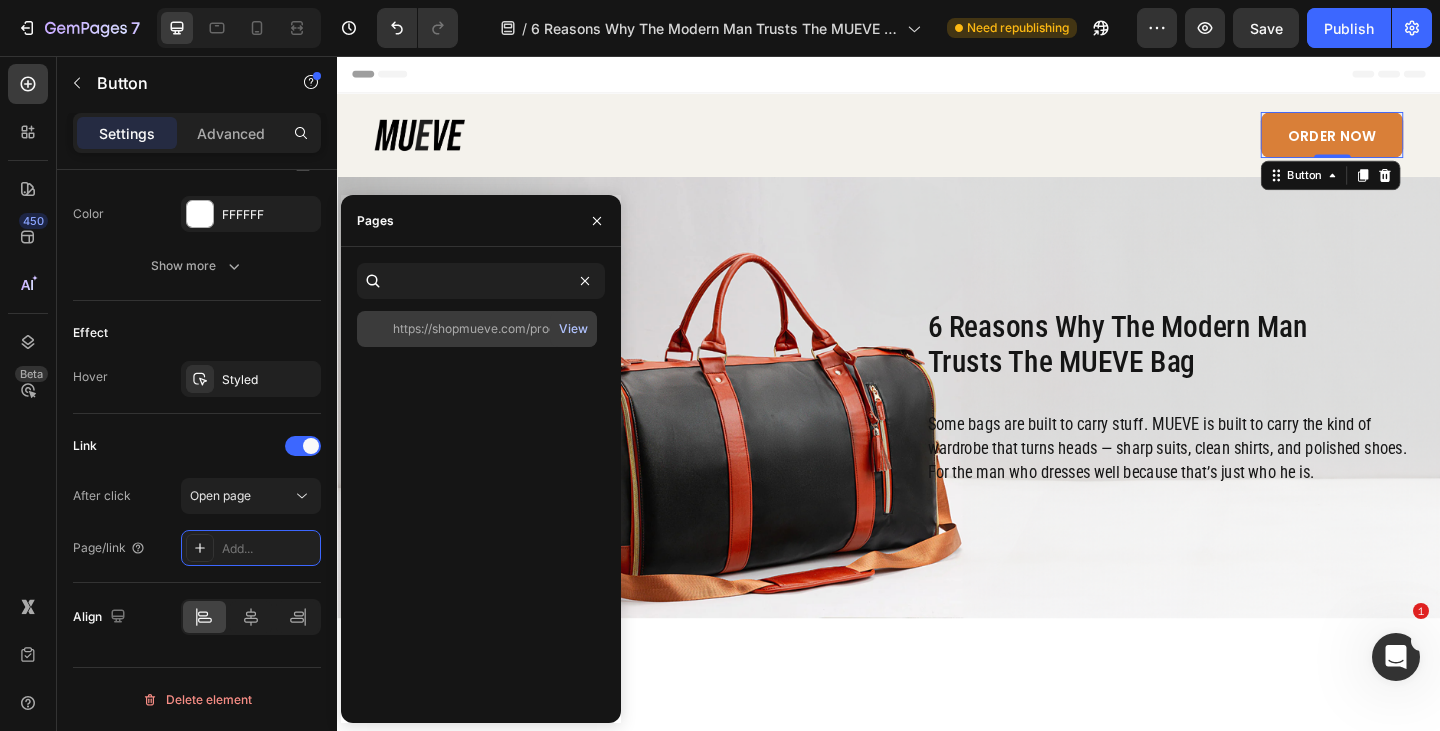 click on "View" at bounding box center (573, 329) 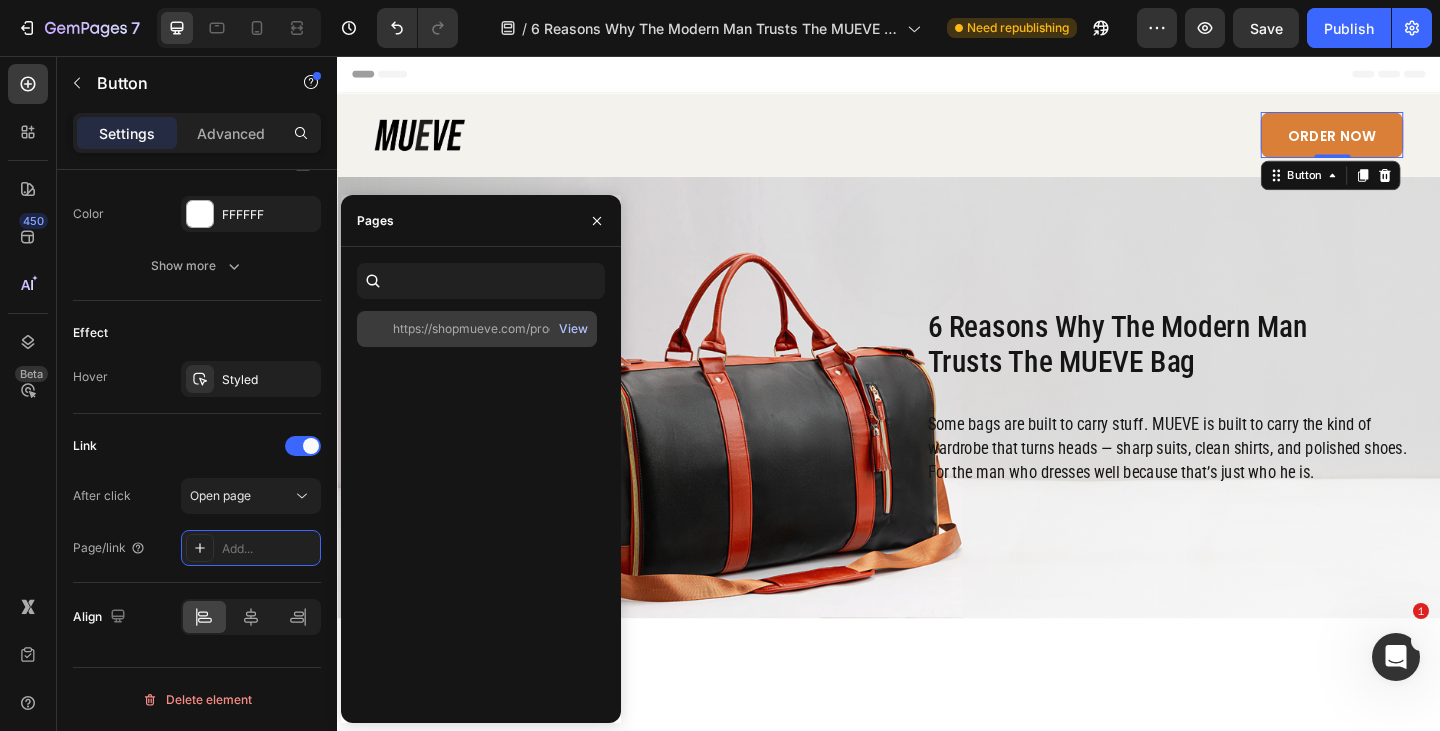 scroll, scrollTop: 0, scrollLeft: 0, axis: both 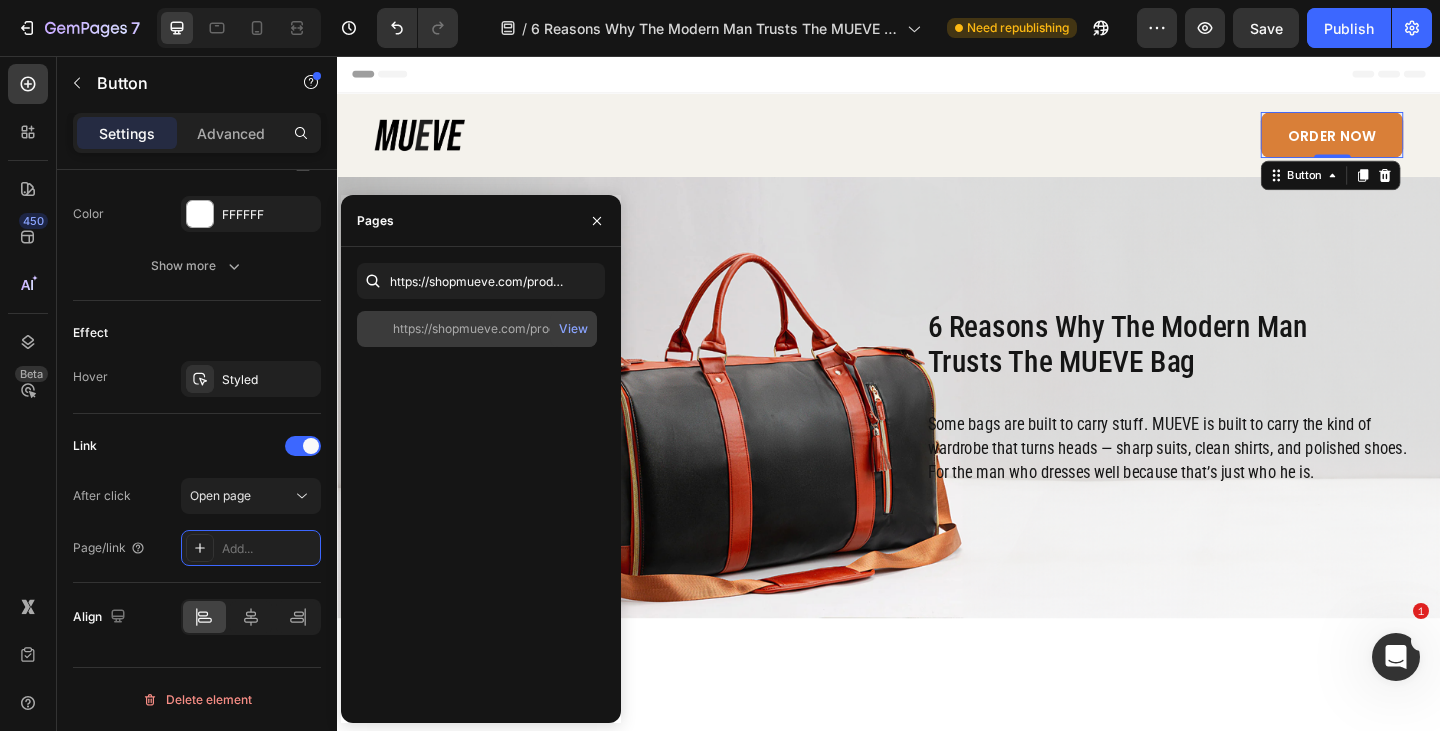 click on "https://shopmueve.com/products/mueve-travel-bag-2?_ab=0&key=1754095407089" 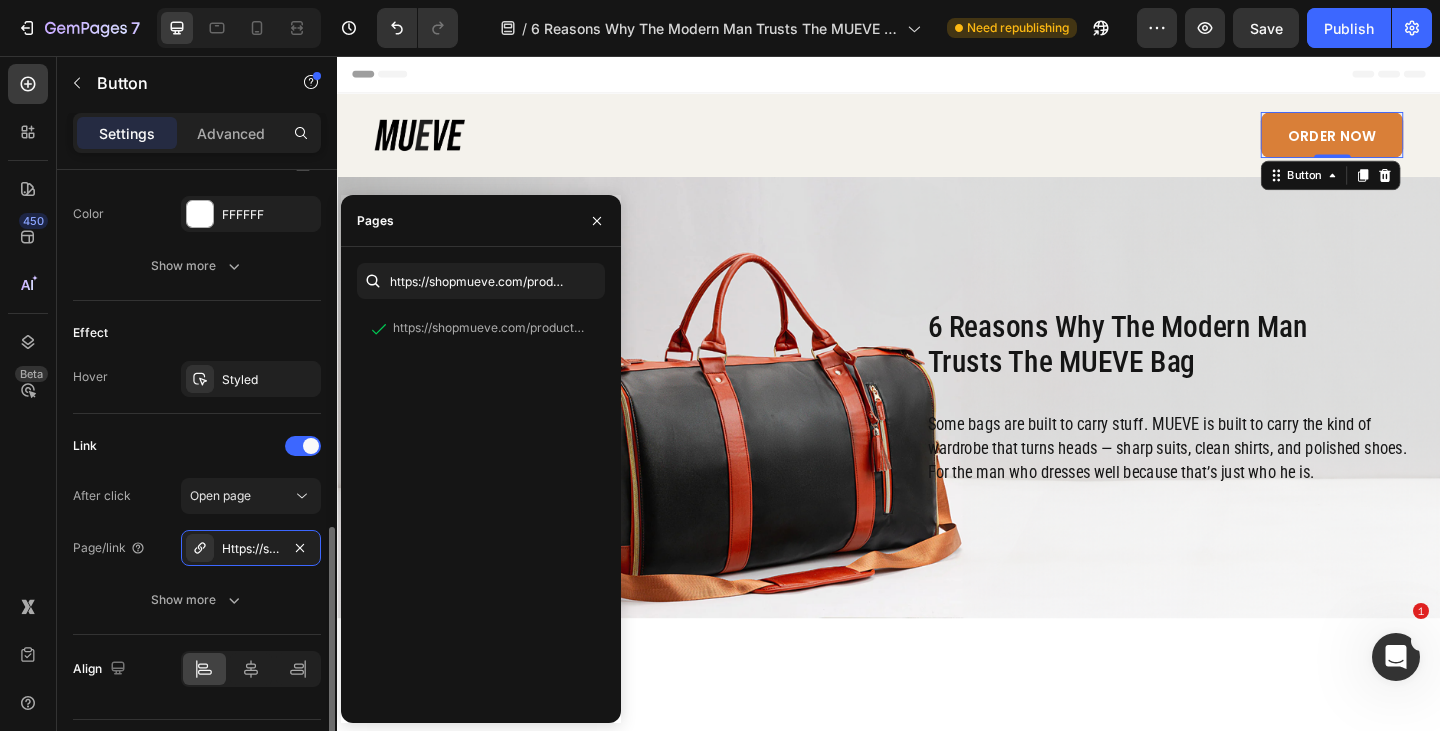 click on "Page/link" at bounding box center [109, 548] 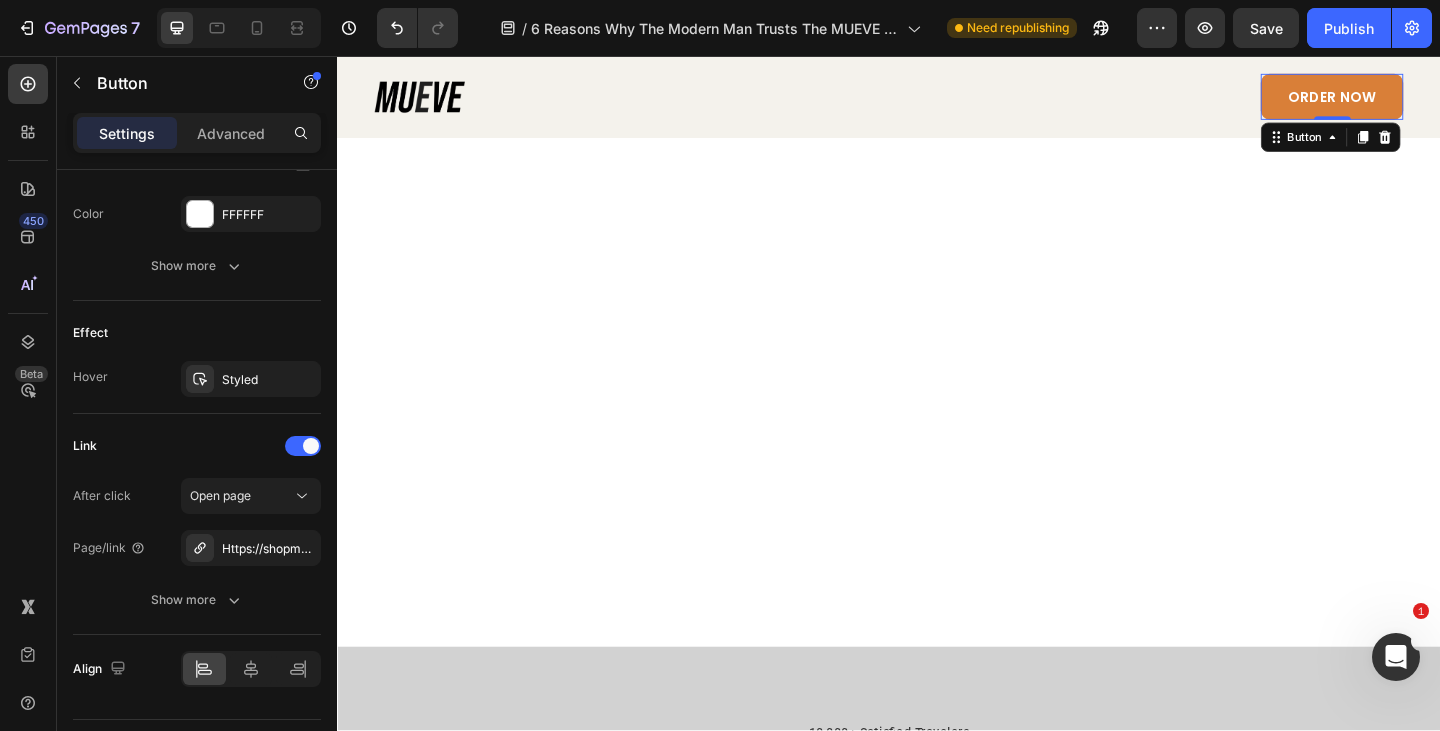 scroll, scrollTop: 4836, scrollLeft: 0, axis: vertical 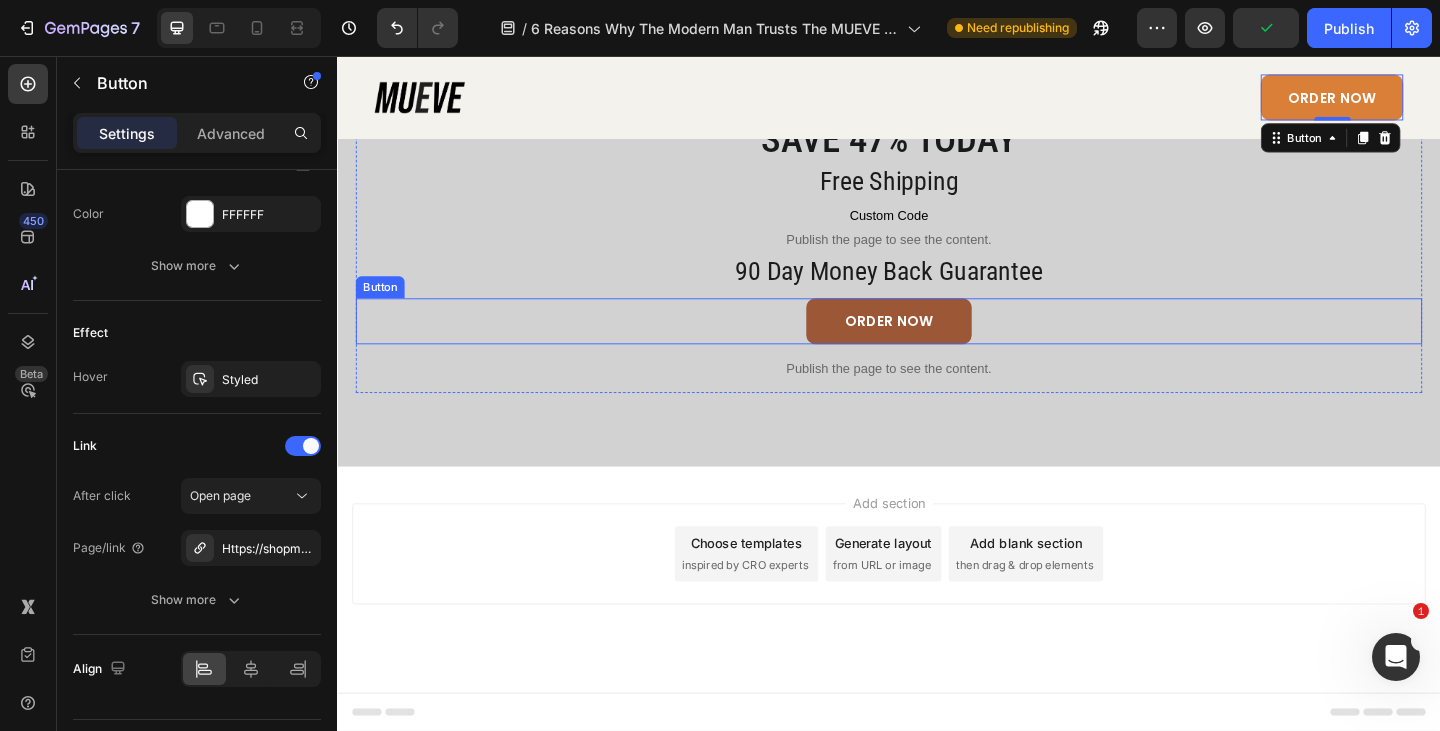 click on "ORDER NOW" at bounding box center (937, 345) 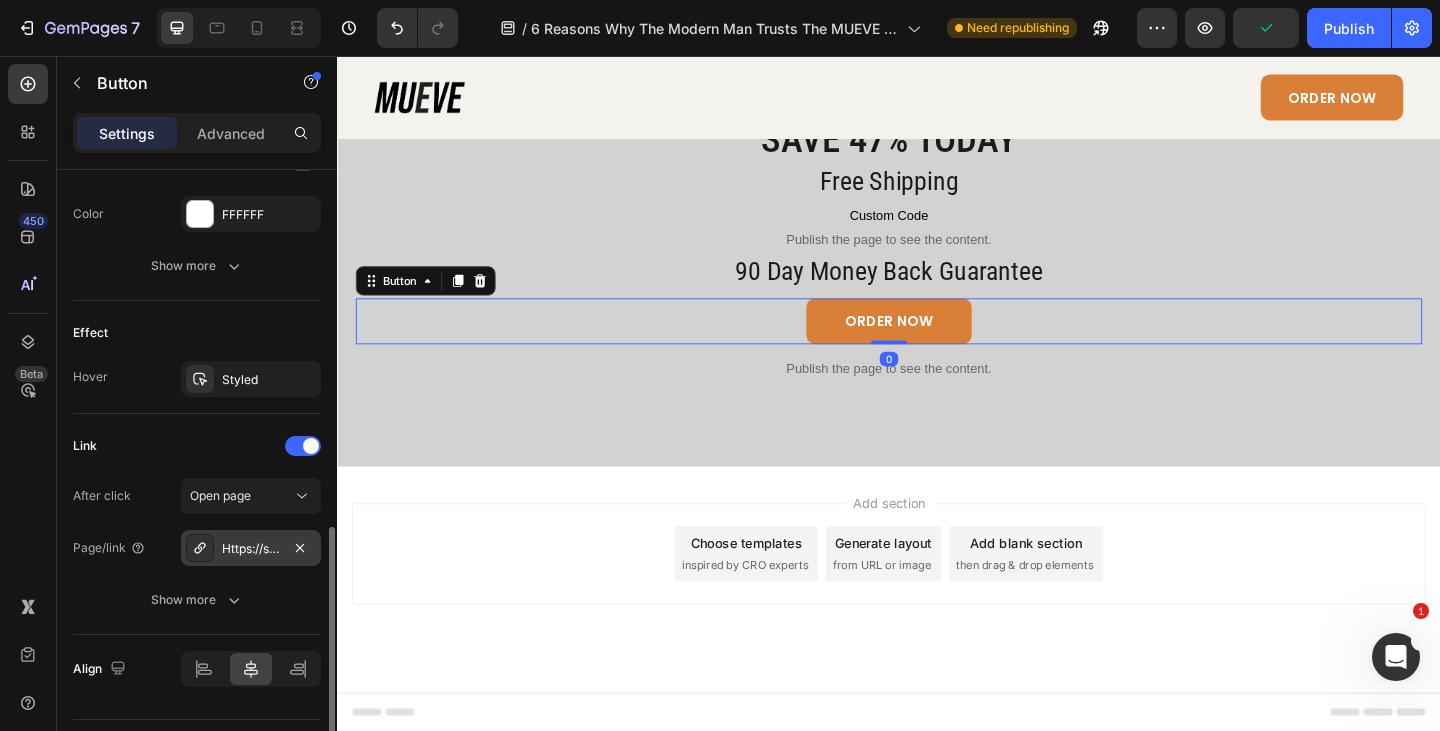 click on "Https://shopmueve.Com/mueve-travel-bag-2?_ab=0&key=1753896718098" at bounding box center [251, 549] 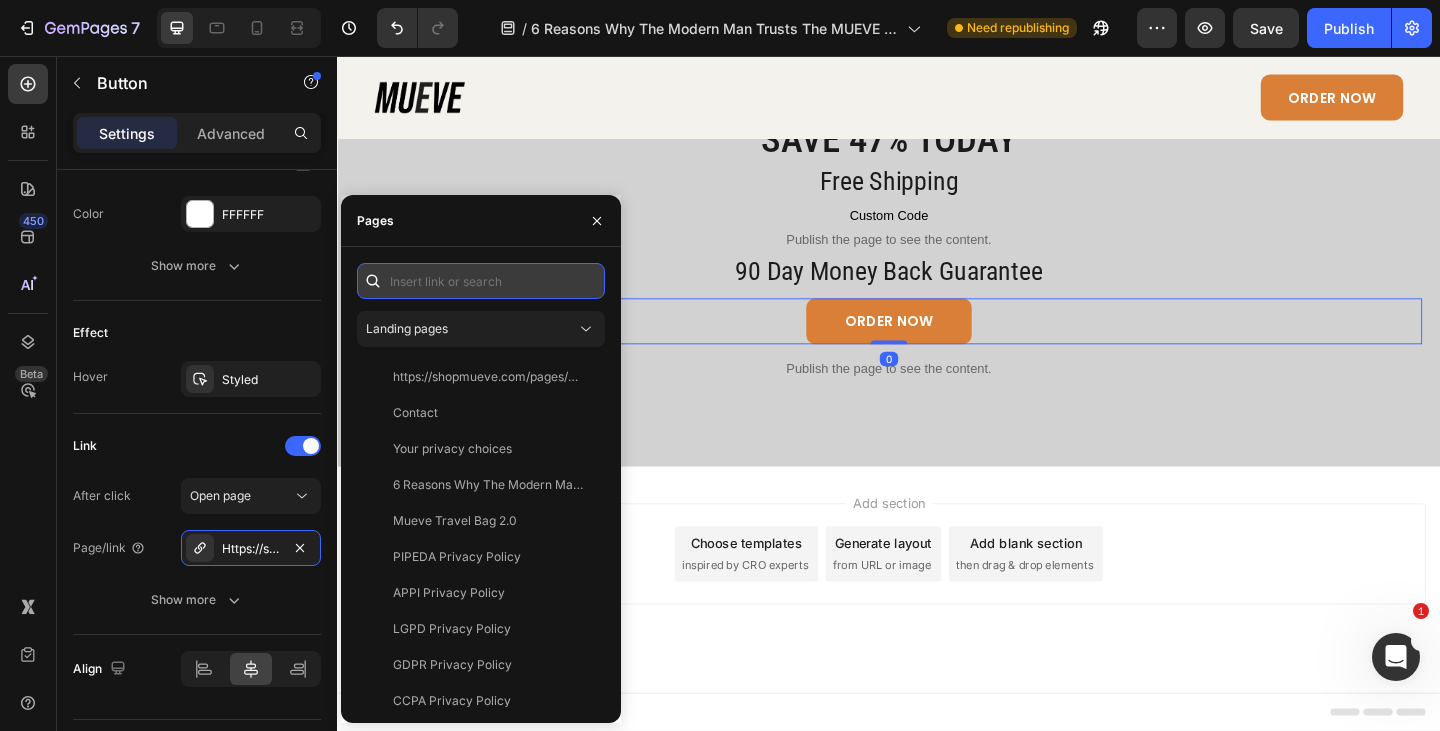 click at bounding box center (481, 281) 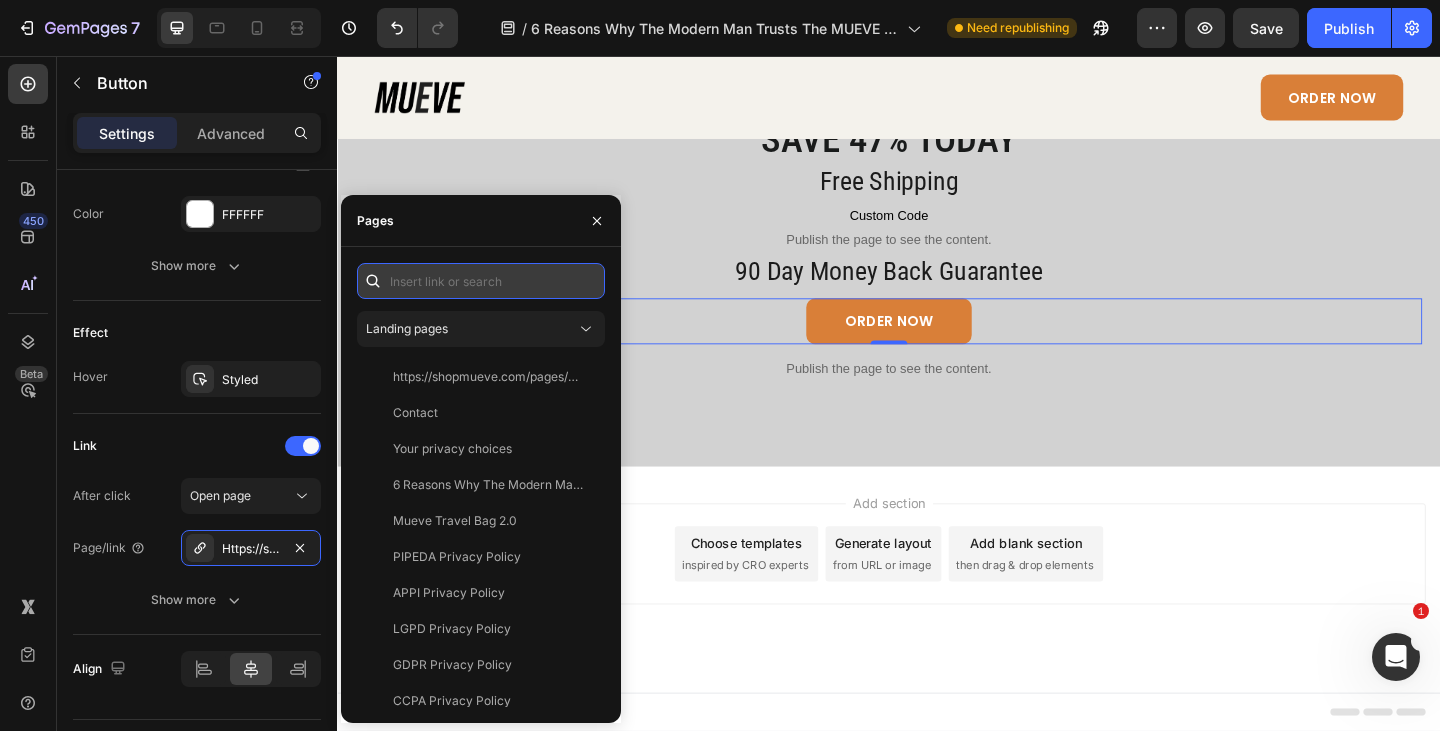 paste on "https://shopmueve.com/products/mueve-travel-bag-2?_ab=0&key=1754095407089" 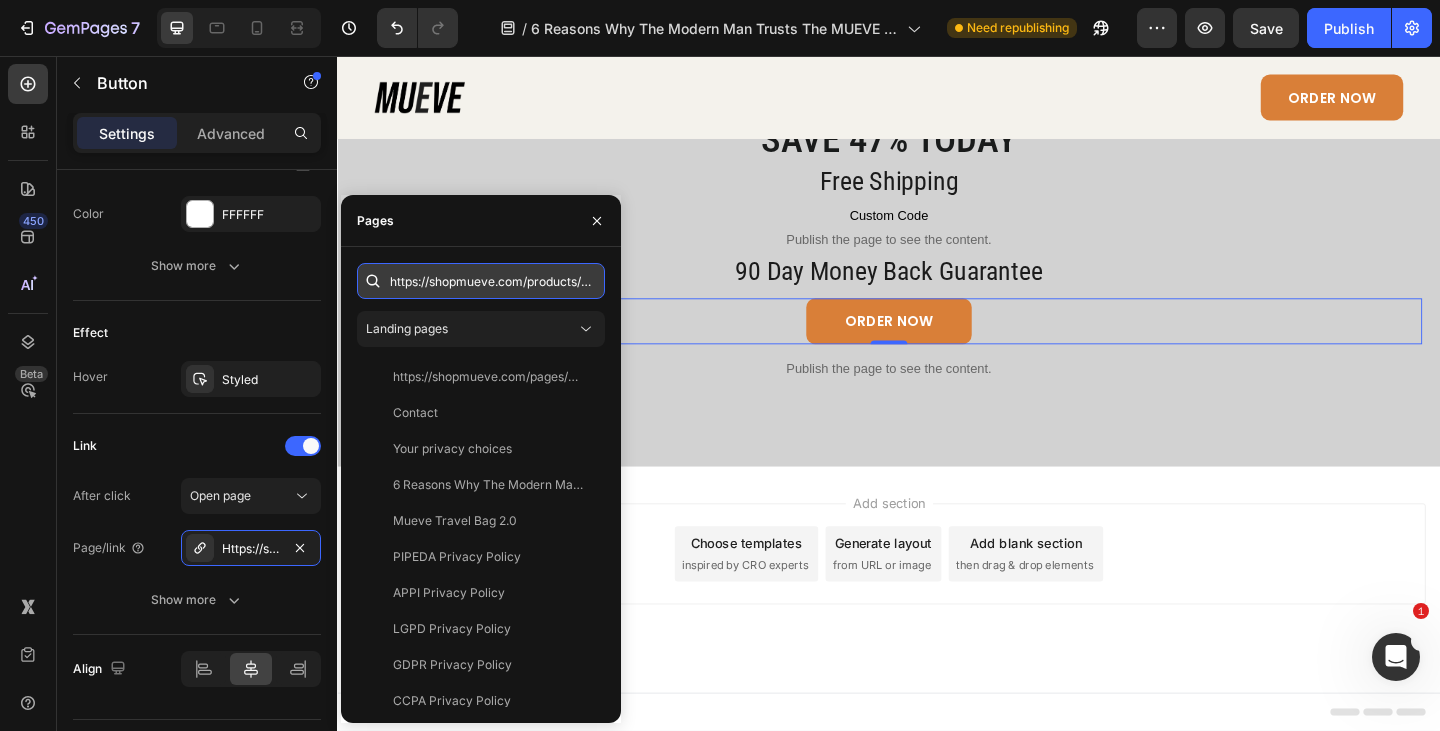 scroll, scrollTop: 0, scrollLeft: 302, axis: horizontal 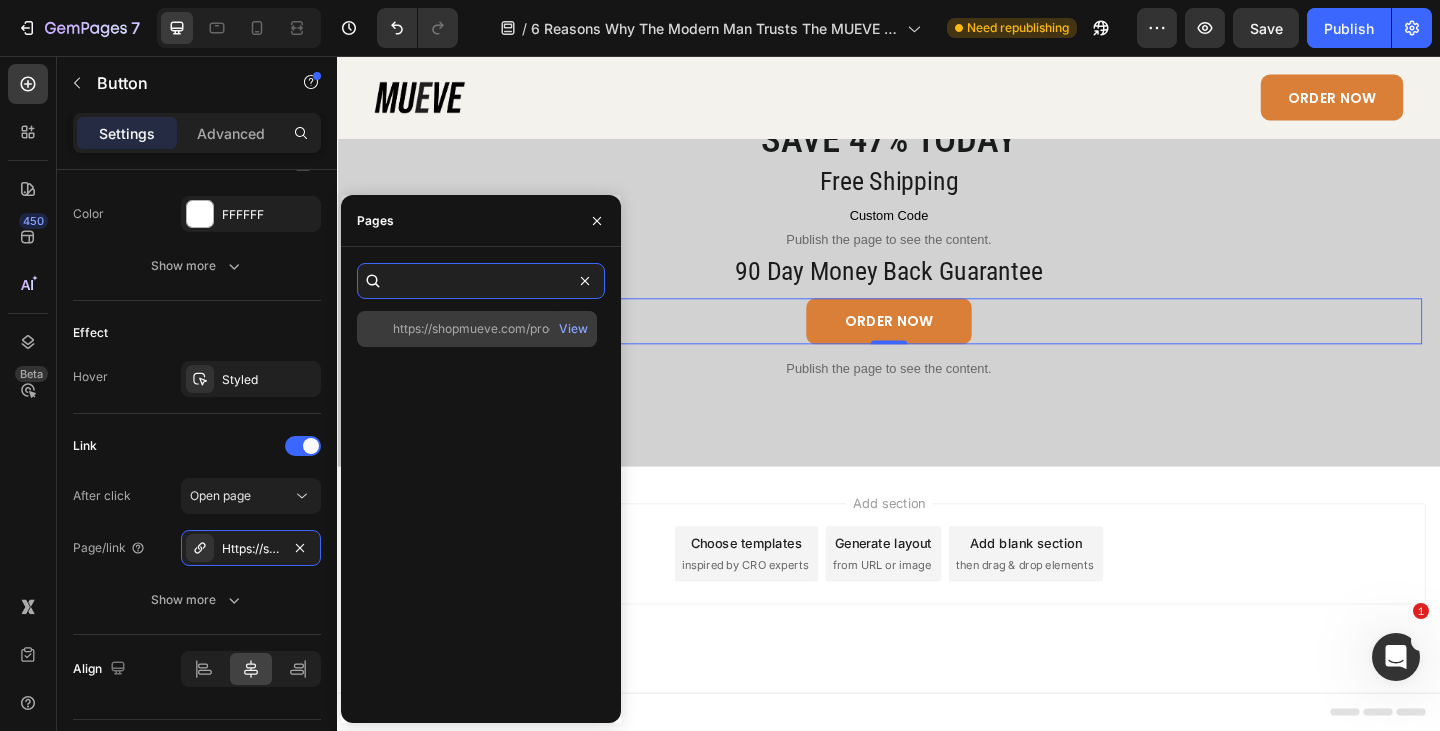 type on "https://shopmueve.com/products/mueve-travel-bag-2?_ab=0&key=1754095407089" 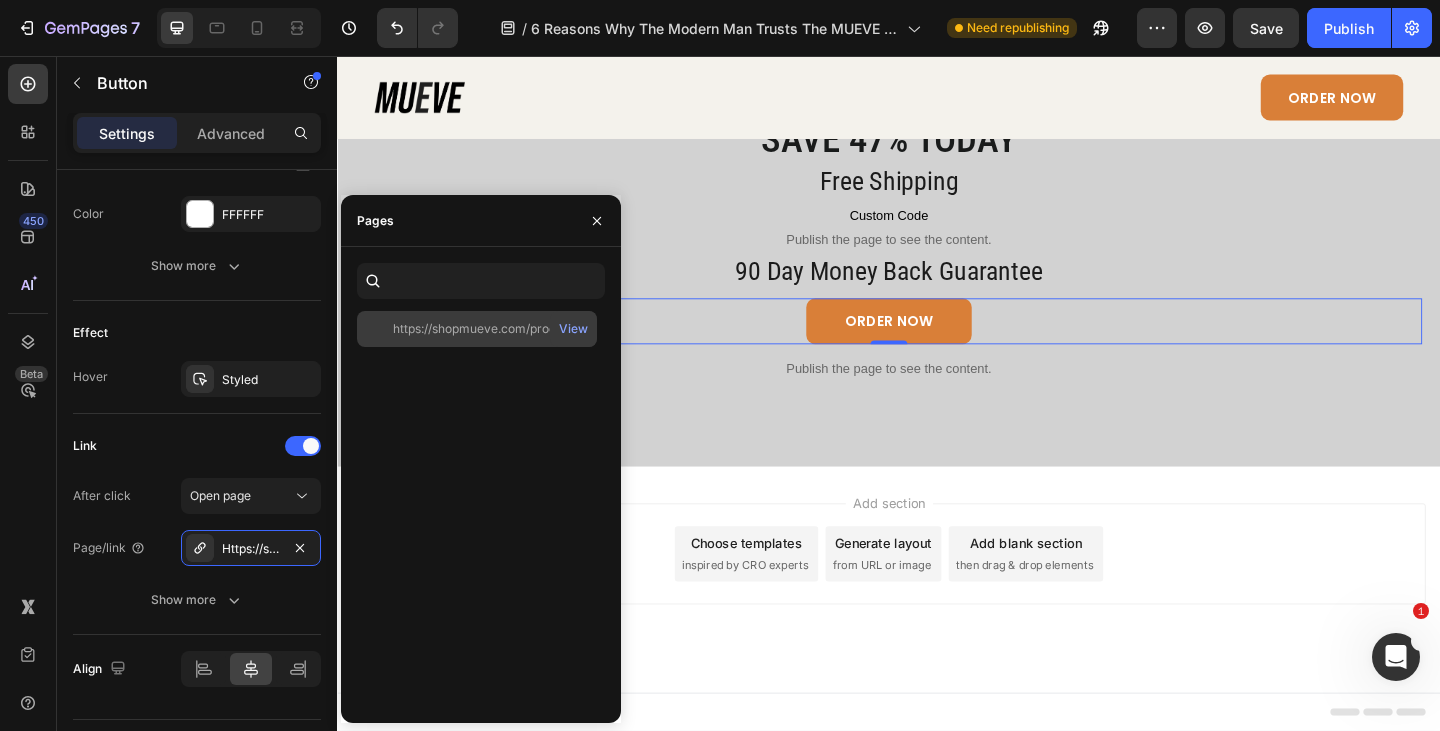 click on "https://shopmueve.com/products/mueve-travel-bag-2?_ab=0&key=1754095407089" 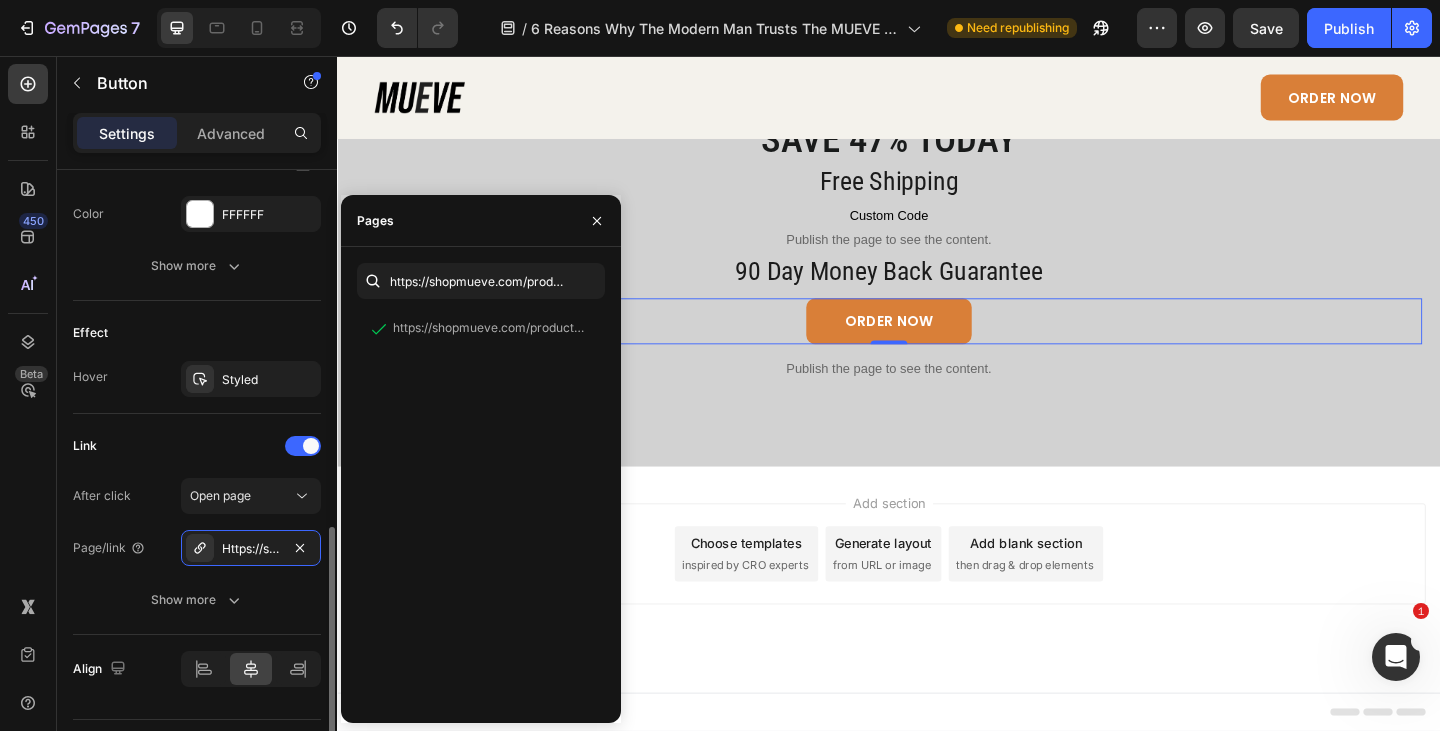 click on "After click Open page Page/link Https://shopmueve.Com/mueve-travel-bag-2?_ab=0&key=1754095407089 Show more" at bounding box center [197, 548] 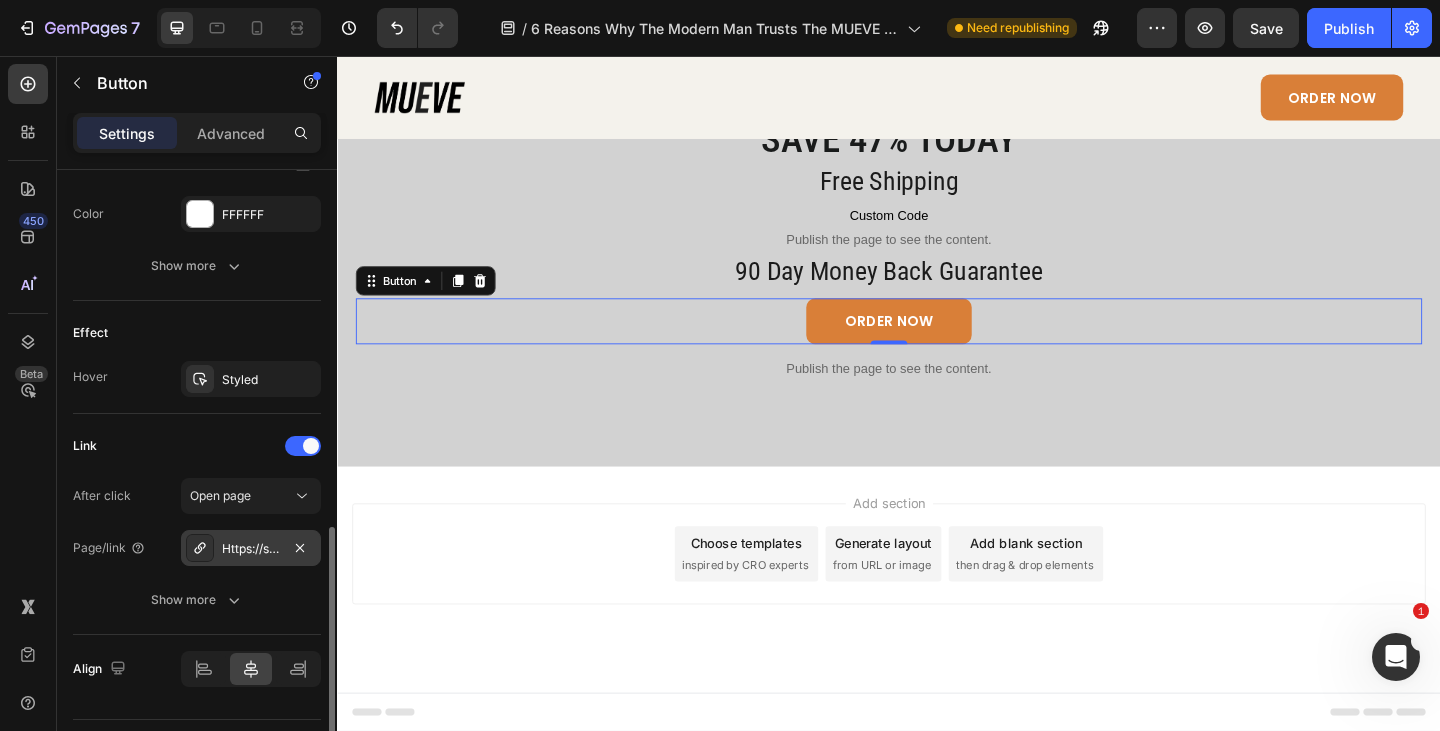 click on "Https://shopmueve.Com/mueve-travel-bag-2?_ab=0&key=1754095407089" at bounding box center [251, 549] 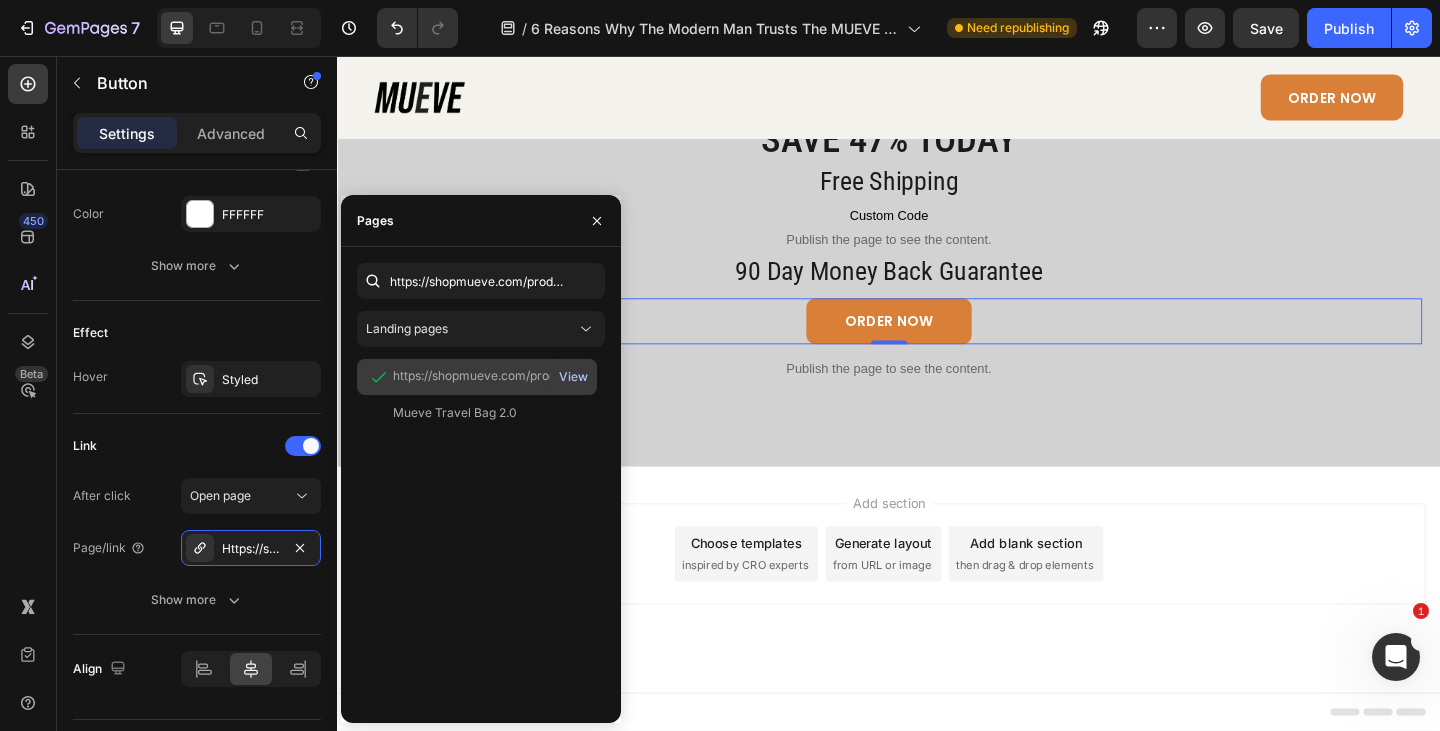 click on "View" at bounding box center (573, 377) 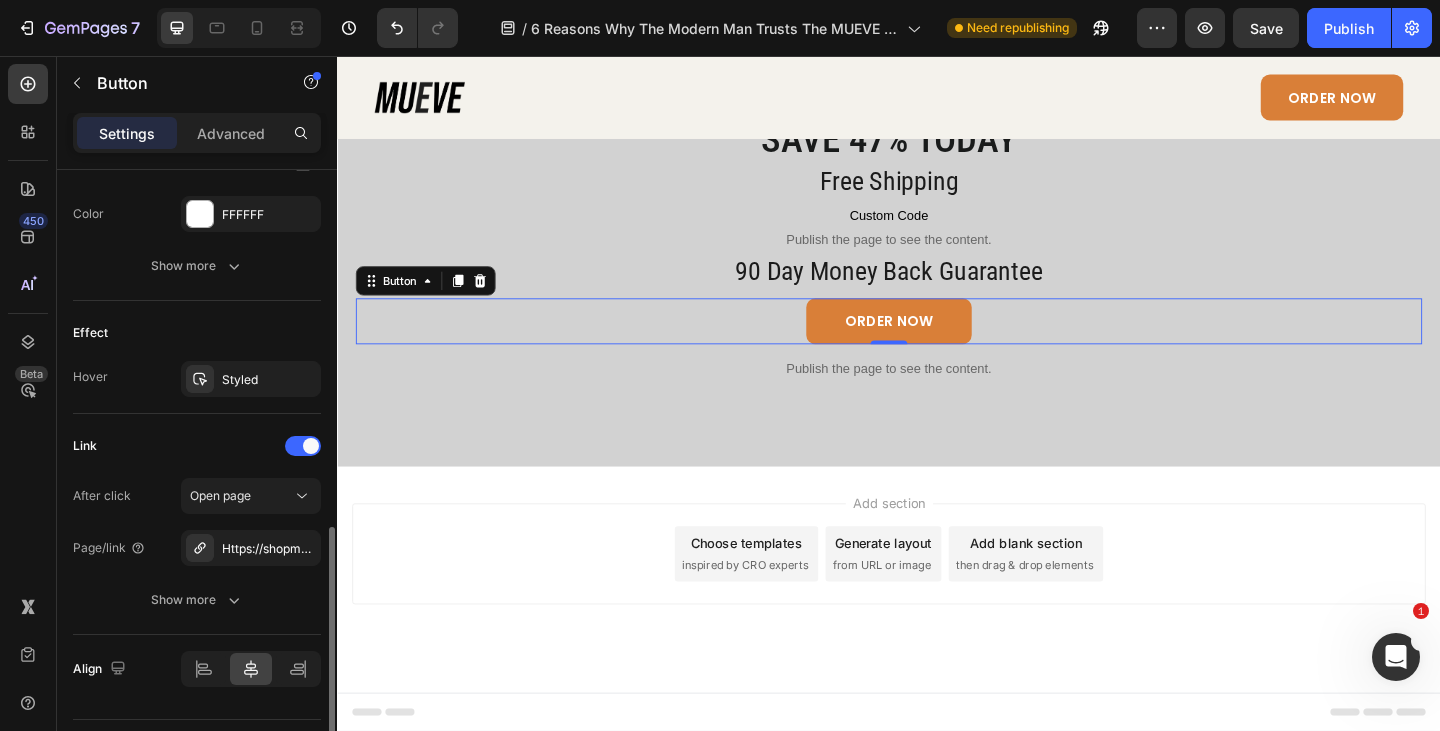 click on "Link" at bounding box center (197, 446) 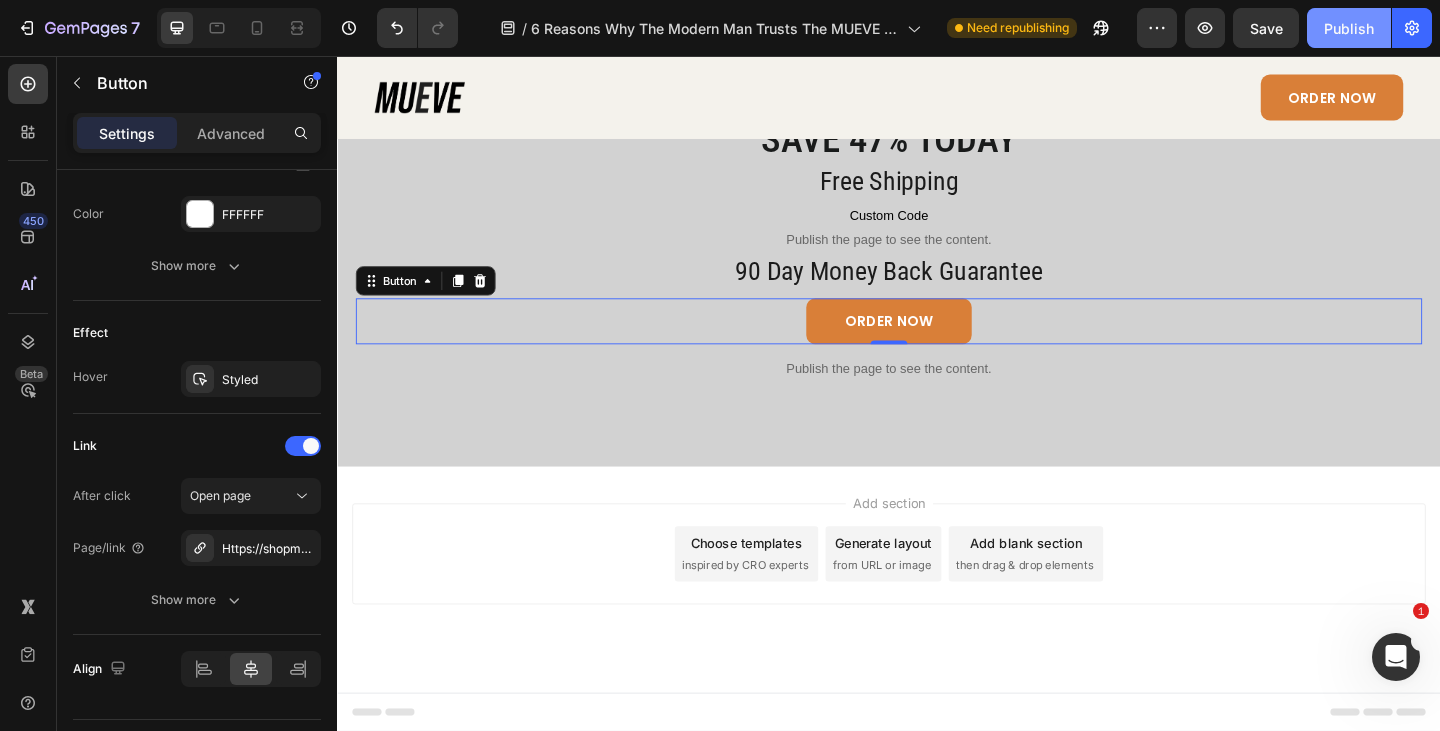 click on "Publish" at bounding box center (1349, 28) 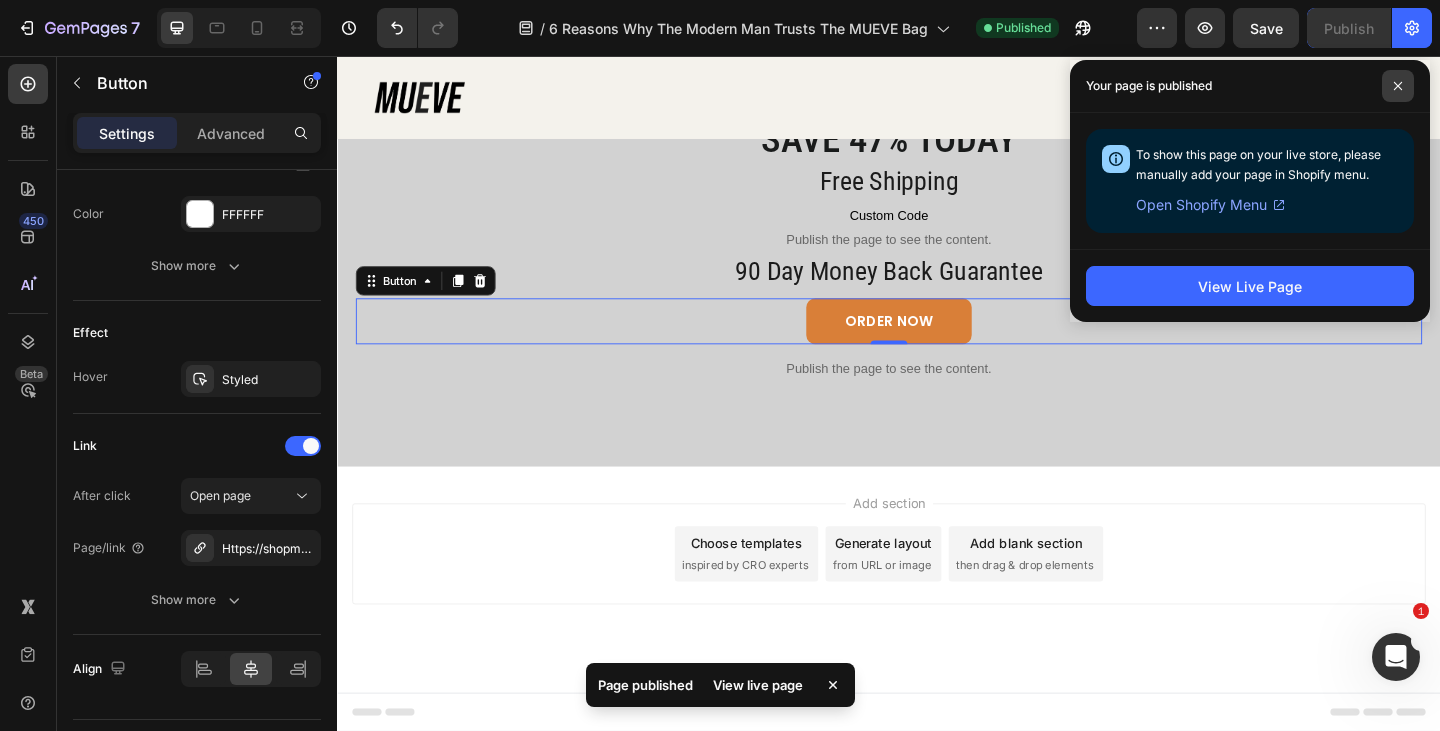 click at bounding box center [1398, 86] 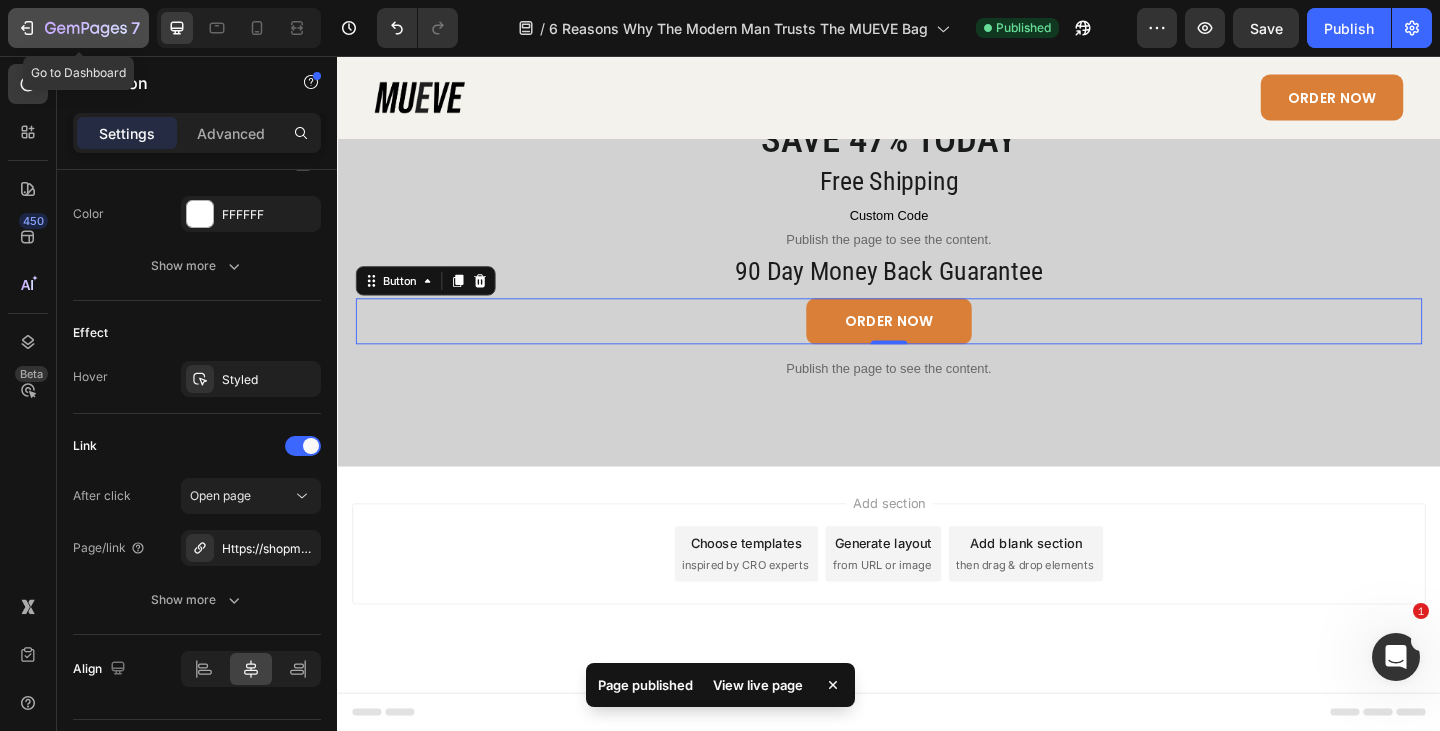 click 